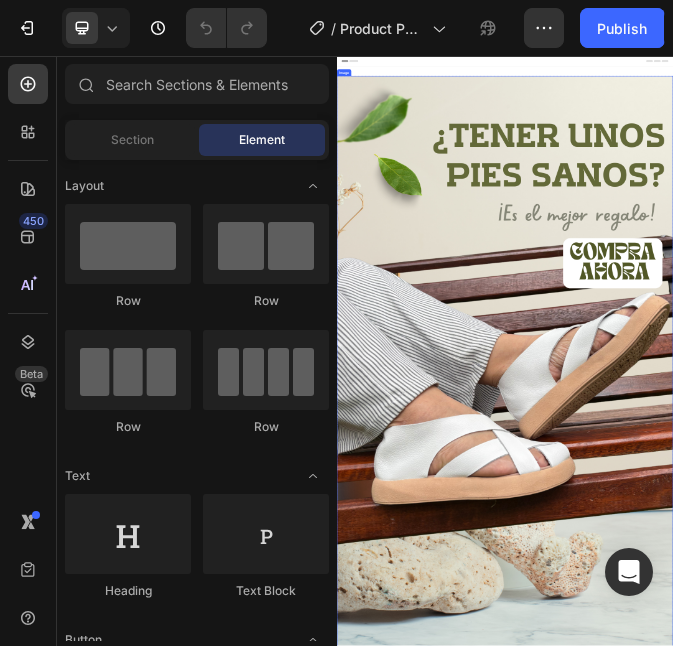 scroll, scrollTop: 0, scrollLeft: 0, axis: both 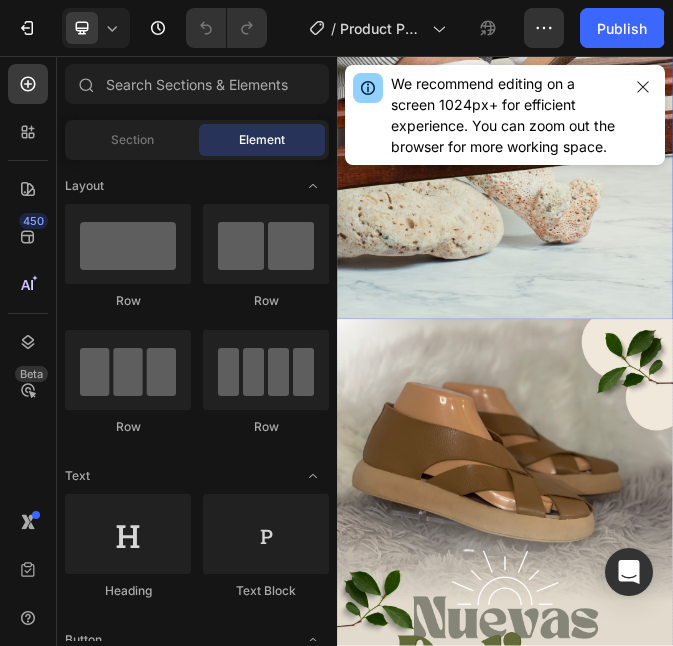 click at bounding box center [937, 2063] 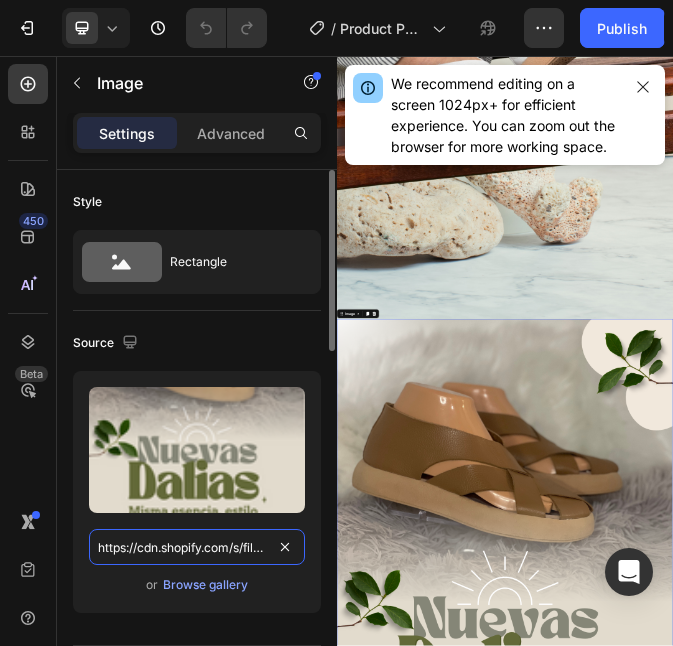 click on "https://cdn.shopify.com/s/files/1/0560/9170/5447/files/Historia_Instagram_Buenos_Dias_Aesthetic_Beige_1.png?v=[NUMBER]" at bounding box center [197, 547] 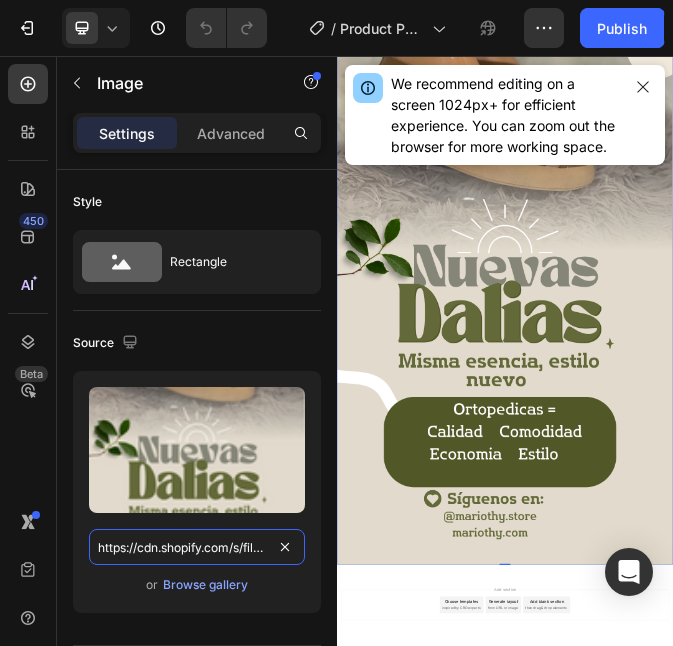 scroll, scrollTop: 2516, scrollLeft: 0, axis: vertical 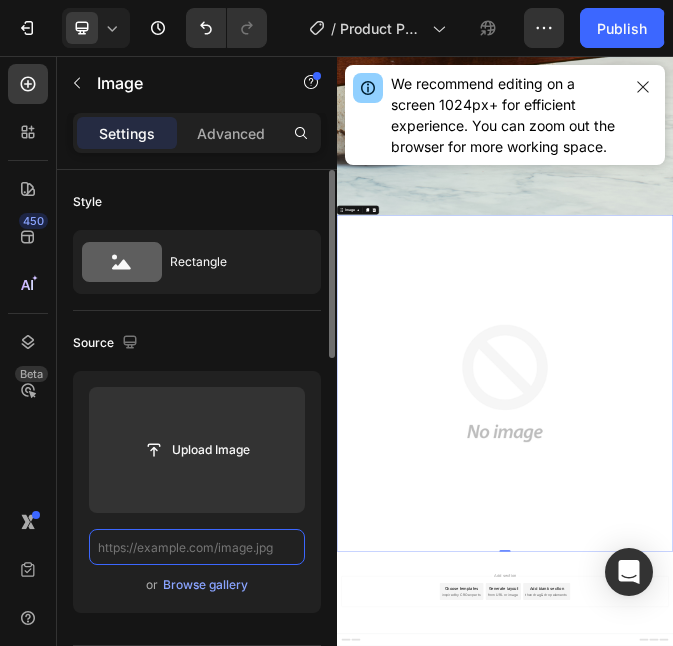 paste on "https://cdn.shopify.com/s/files/1/0560/9170/5447/files/Tu_historia_recordatorio_habitos_notificacion_minimalista_marron_beige.gif?v=1754087748" 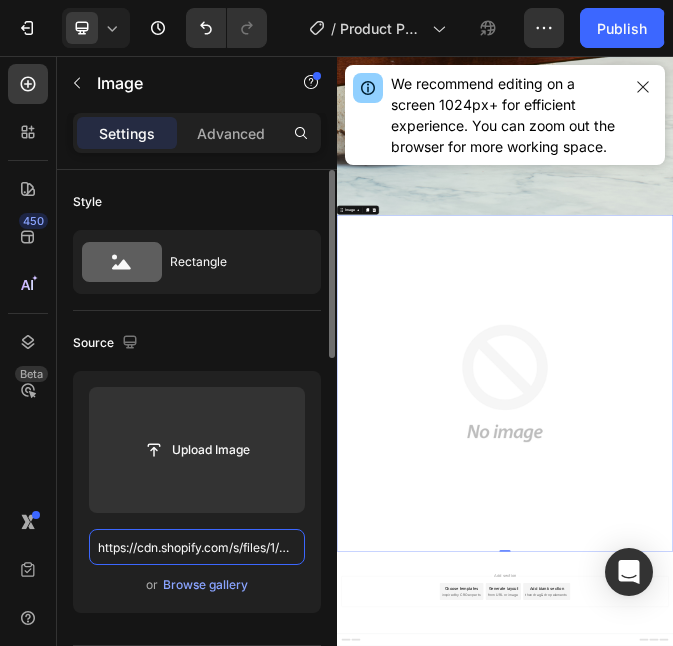 scroll, scrollTop: 0, scrollLeft: 665, axis: horizontal 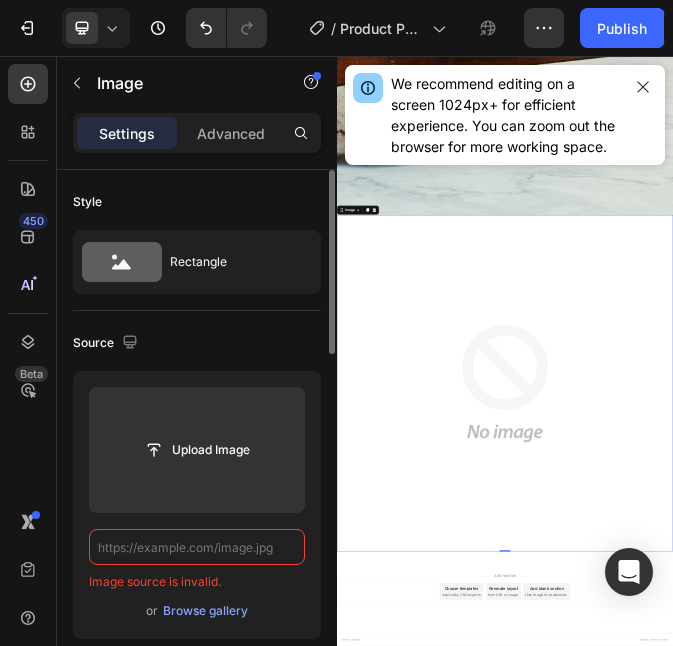 paste on "https://cdn.shopify.com/s/files/1/0560/9170/5447/files/Tu_historia_recordatorio_habitos_notificacion_minimalista_marron_beige.gif?v=1754087748" 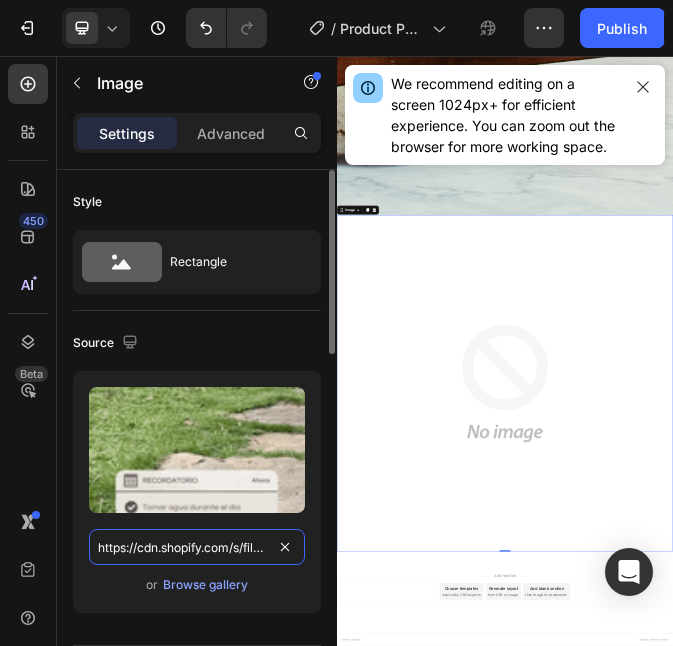 scroll, scrollTop: 0, scrollLeft: 665, axis: horizontal 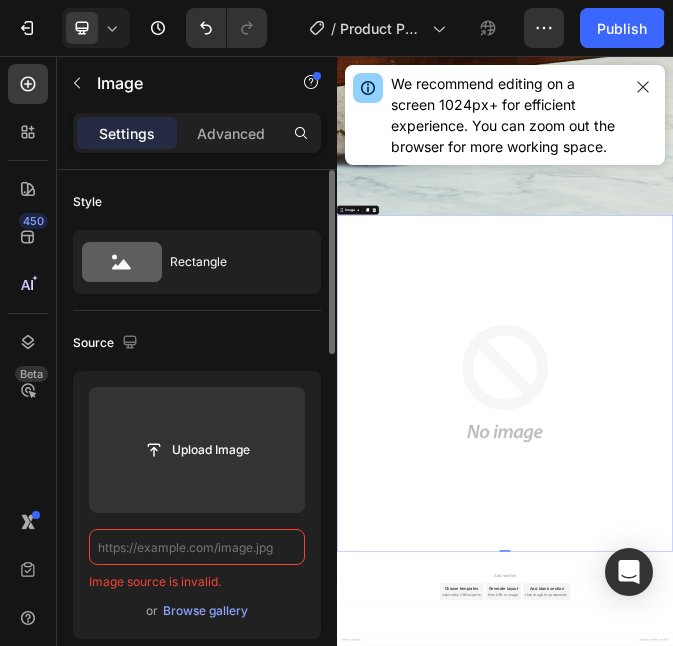 paste on "https://cdn.shopify.com/s/files/1/0560/9170/5447/files/Tu_historia_recordatorio_habitos_notificacion_minimalista_marron_beige.gif?v=1754087748" 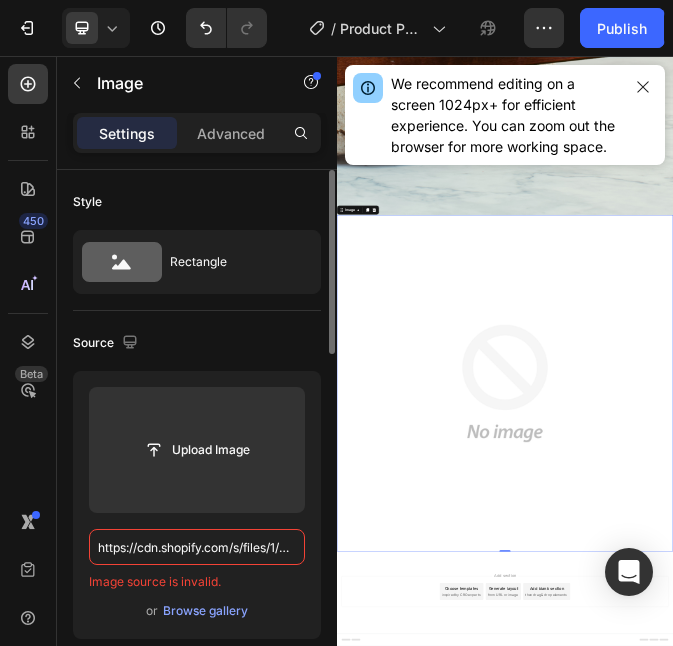 scroll, scrollTop: 0, scrollLeft: 665, axis: horizontal 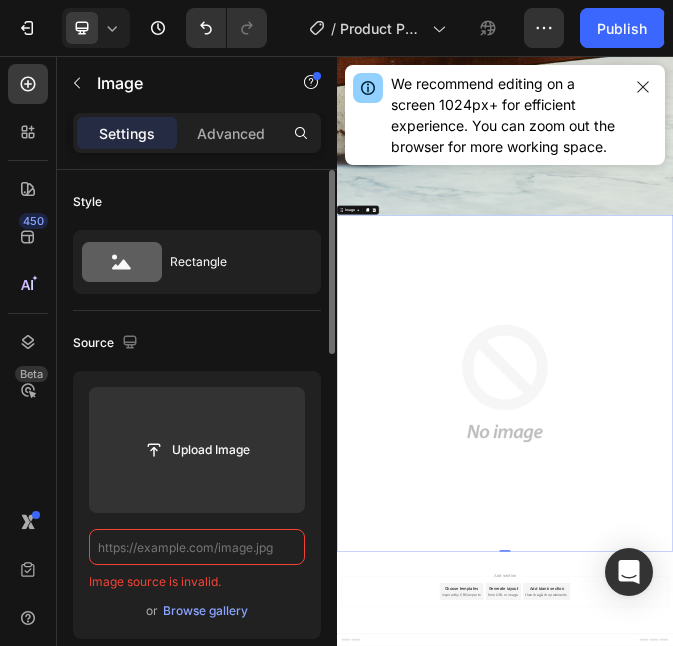 paste on "https://cdn.shopify.com/s/files/1/0560/9170/5447/files/Tu_historia_recordatorio_habitos_notificacion_minimalista_marron_beige.gif?v=1754087748" 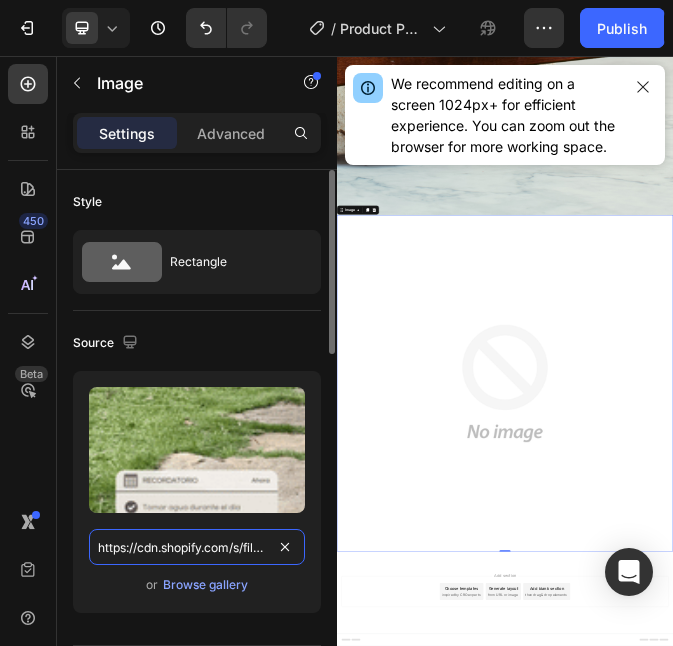 scroll, scrollTop: 0, scrollLeft: 665, axis: horizontal 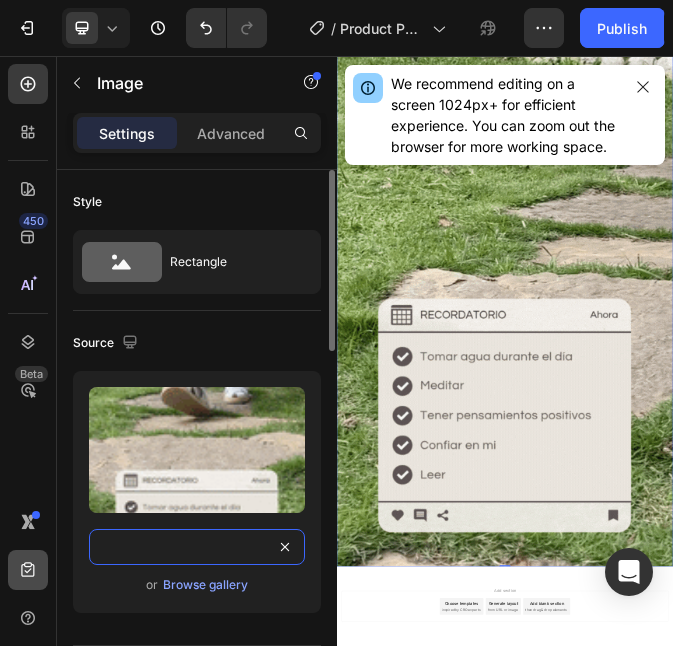 type on "https://cdn.shopify.com/s/files/1/0560/9170/5447/files/Tu_historia_recordatorio_habitos_notificacion_minimalista_marron_beige.gif?v=1754087748" 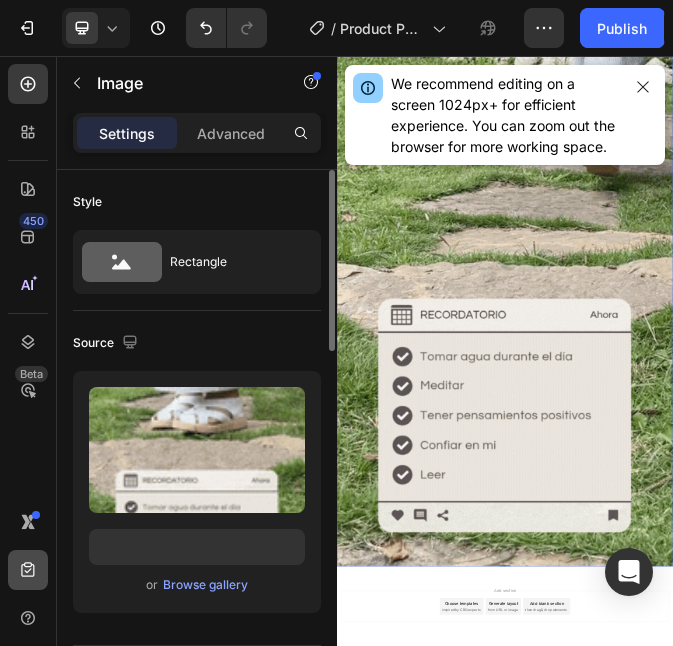 scroll, scrollTop: 0, scrollLeft: 0, axis: both 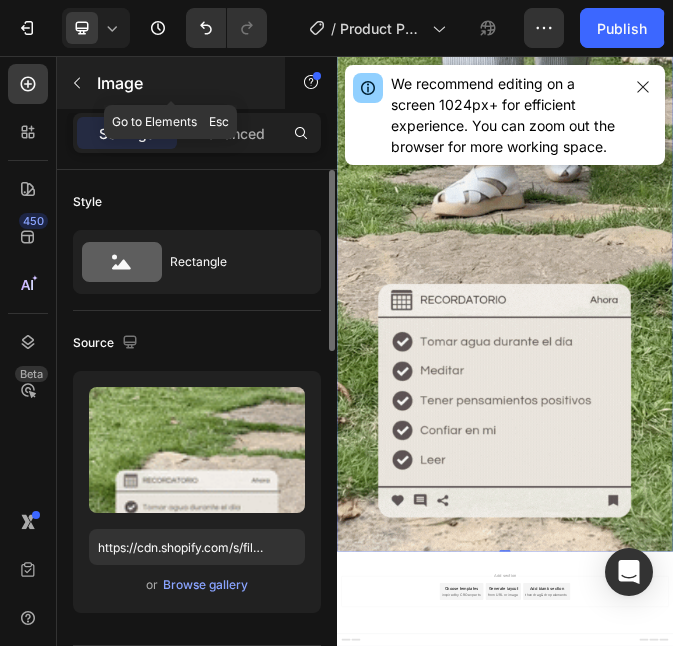 click 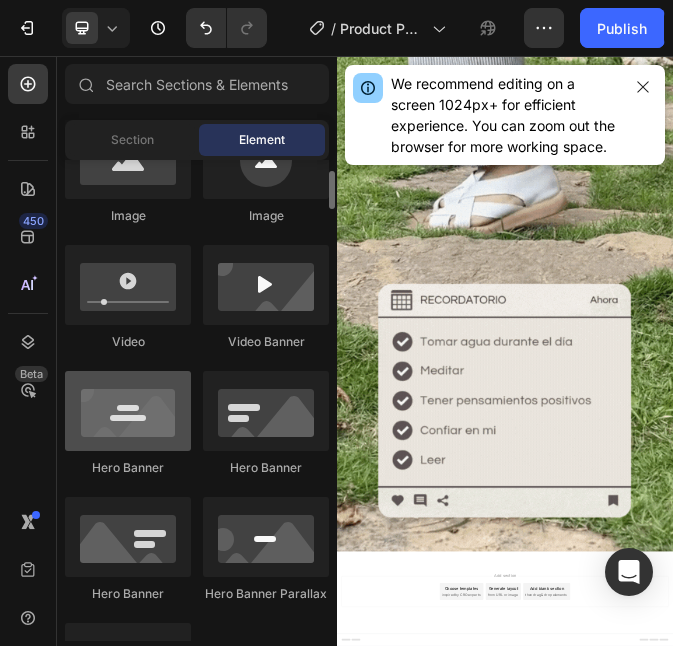 scroll, scrollTop: 662, scrollLeft: 0, axis: vertical 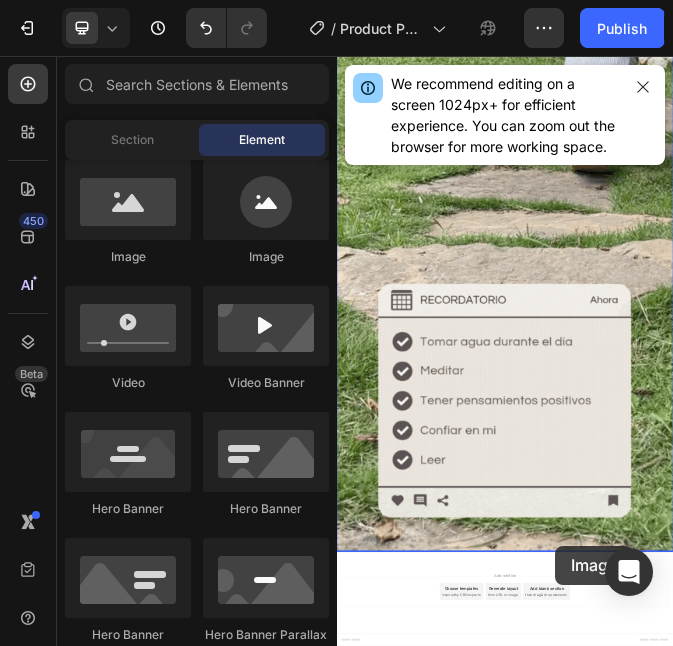 drag, startPoint x: 492, startPoint y: 265, endPoint x: 1116, endPoint y: 1805, distance: 1661.6185 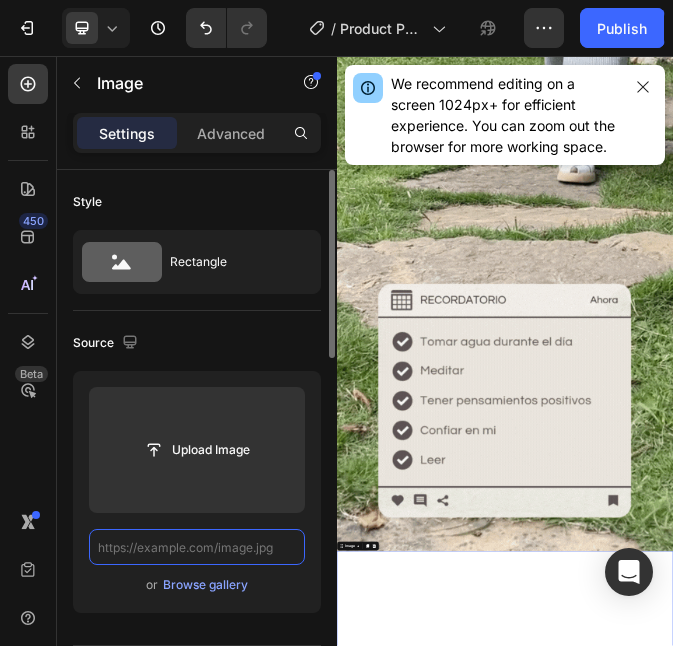 scroll, scrollTop: 0, scrollLeft: 0, axis: both 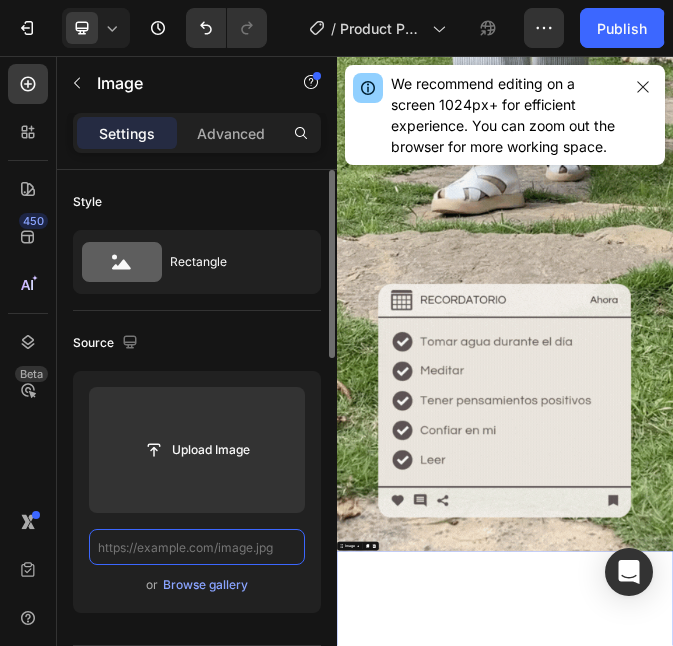 paste on "https://cdn.shopify.com/s/files/1/0560/9170/5447/files/Historia_Instagram_Buenos_Dias_Aesthetic_Beige_1.png?v=1754077017" 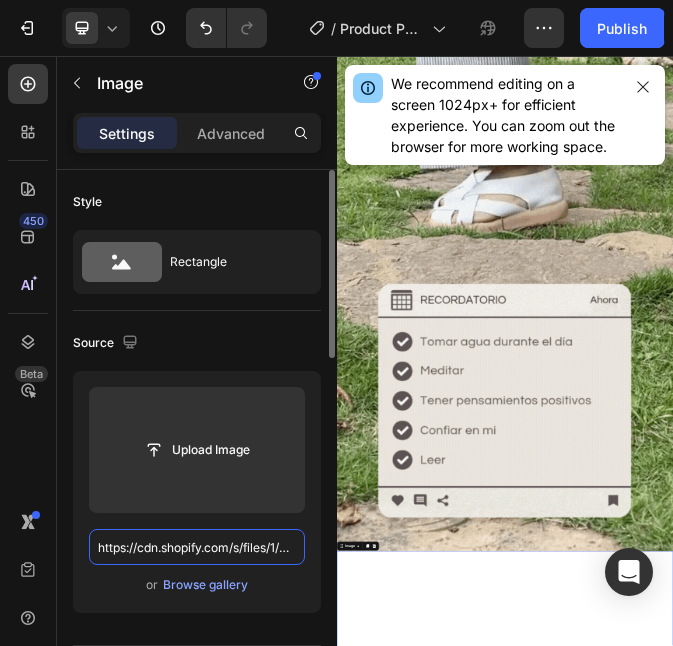 scroll, scrollTop: 0, scrollLeft: 550, axis: horizontal 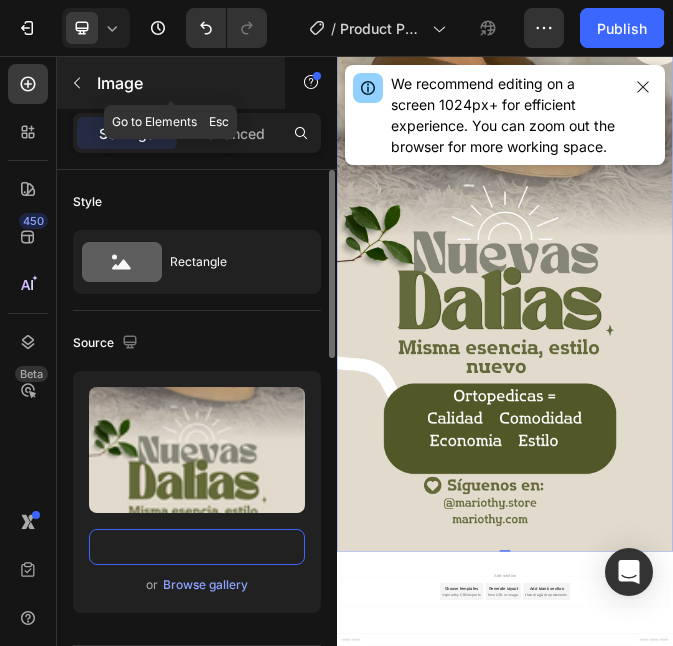 type on "https://cdn.shopify.com/s/files/1/0560/9170/5447/files/Historia_Instagram_Buenos_Dias_Aesthetic_Beige_1.png?v=1754077017" 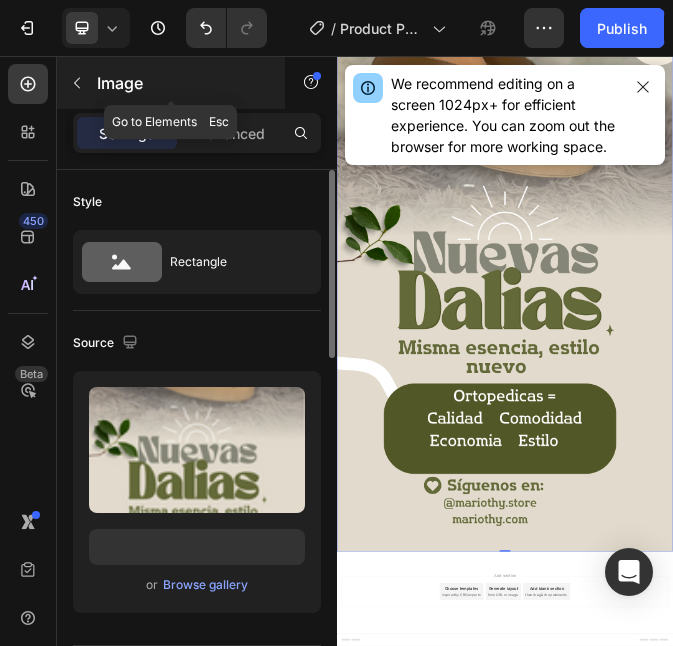 scroll, scrollTop: 0, scrollLeft: 0, axis: both 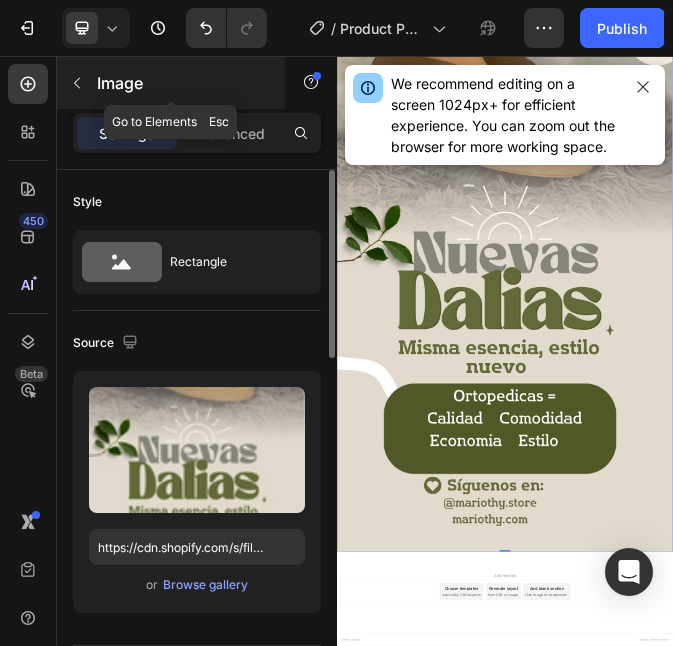 click 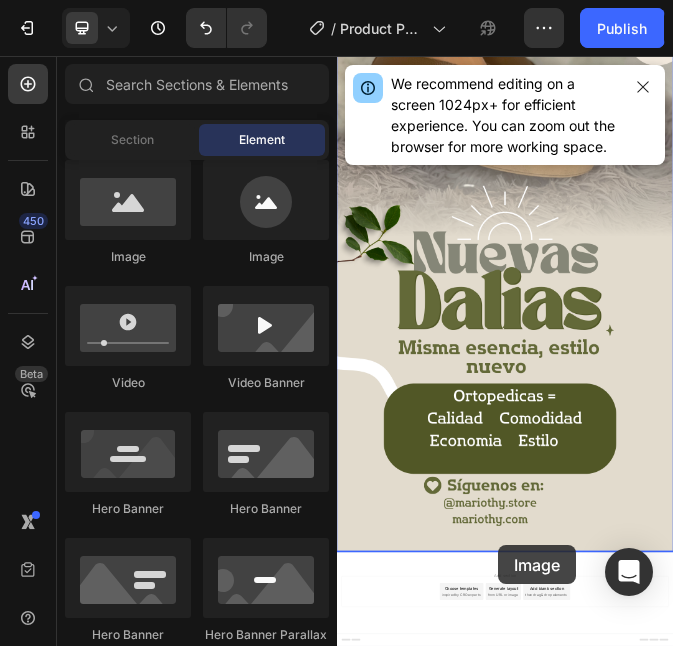 drag, startPoint x: 467, startPoint y: 258, endPoint x: 912, endPoint y: 1803, distance: 1607.8091 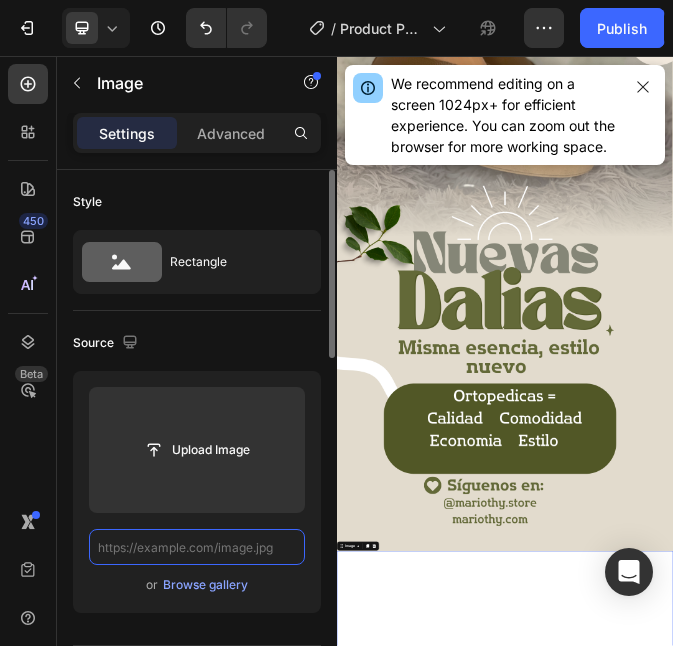 scroll, scrollTop: 0, scrollLeft: 0, axis: both 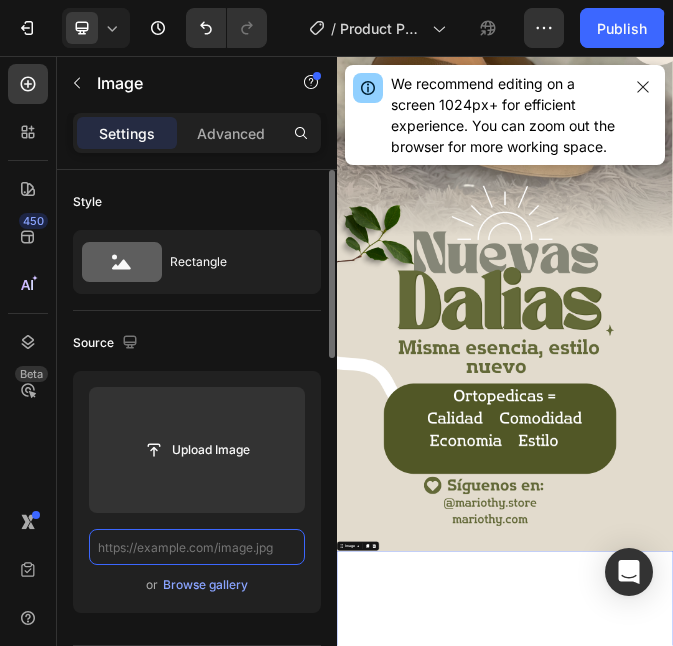 paste on "https://cdn.shopify.com/s/files/1/0560/9170/5447/files/Historia_Instagram_Buenos_Dias_Aesthetic_Beige_2.png?v=1754077030" 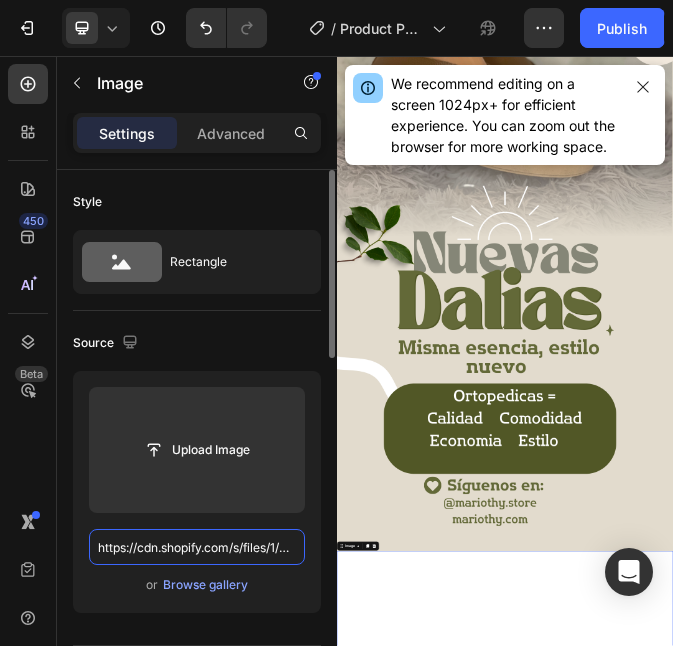 scroll, scrollTop: 0, scrollLeft: 557, axis: horizontal 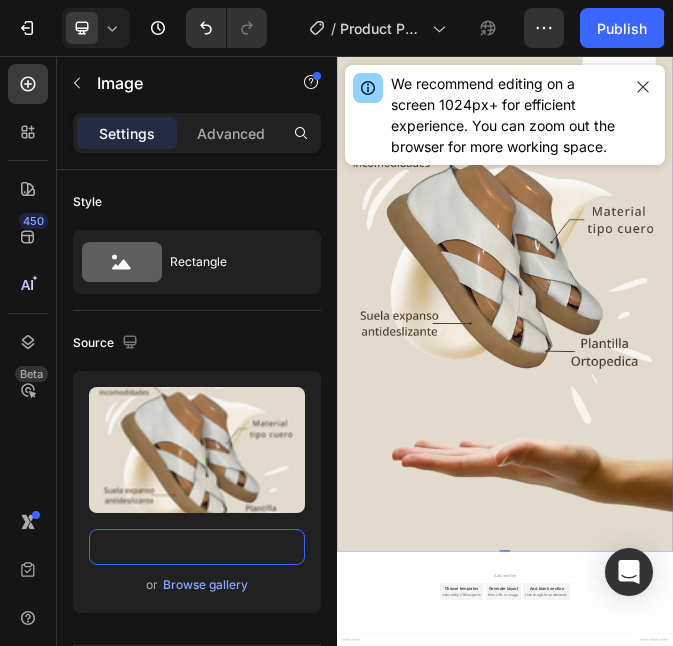 type on "https://cdn.shopify.com/s/files/1/0560/9170/5447/files/Historia_Instagram_Buenos_Dias_Aesthetic_Beige_2.png?v=1754077030" 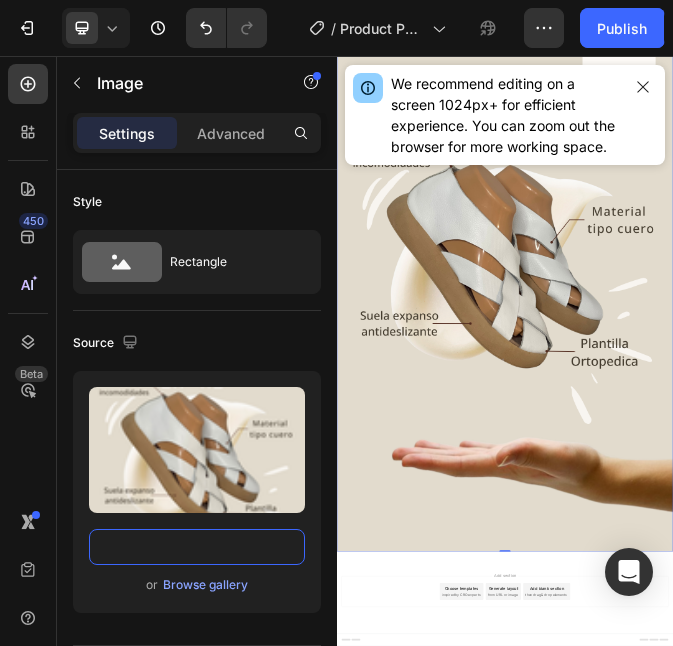 scroll, scrollTop: 0, scrollLeft: 0, axis: both 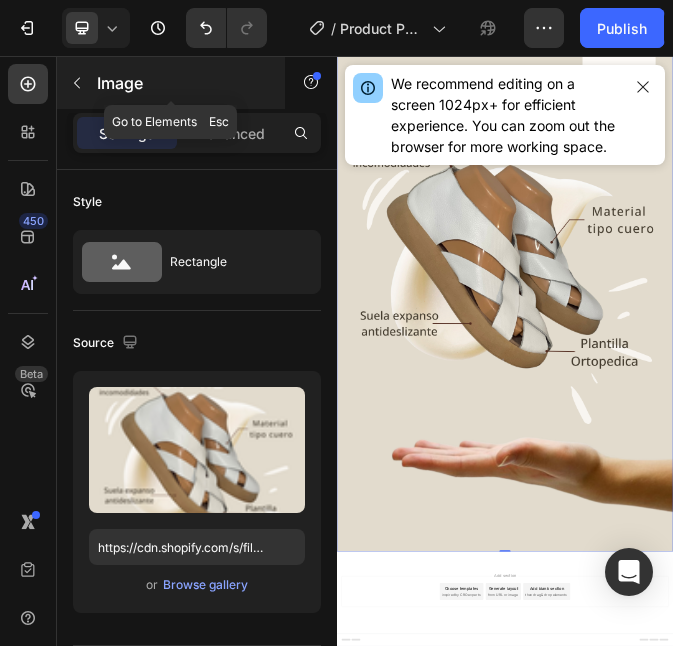 click at bounding box center (77, 83) 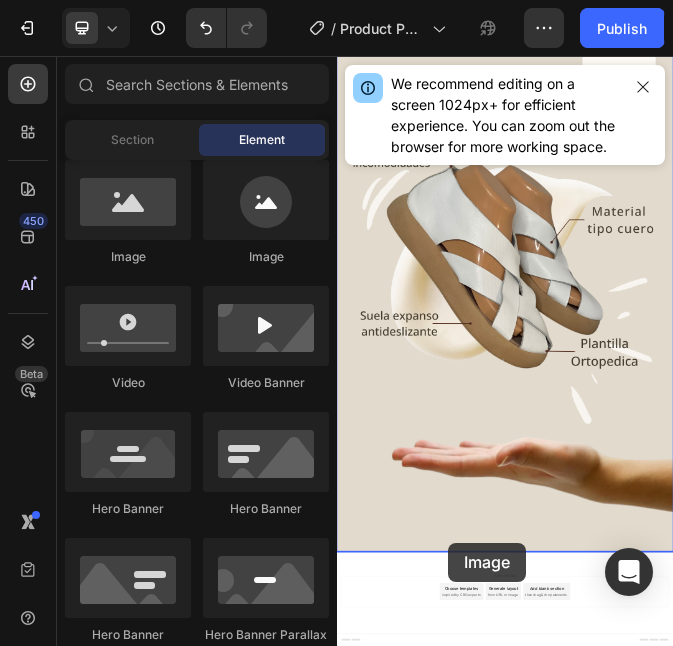 drag, startPoint x: 490, startPoint y: 249, endPoint x: 735, endPoint y: 1792, distance: 1562.3297 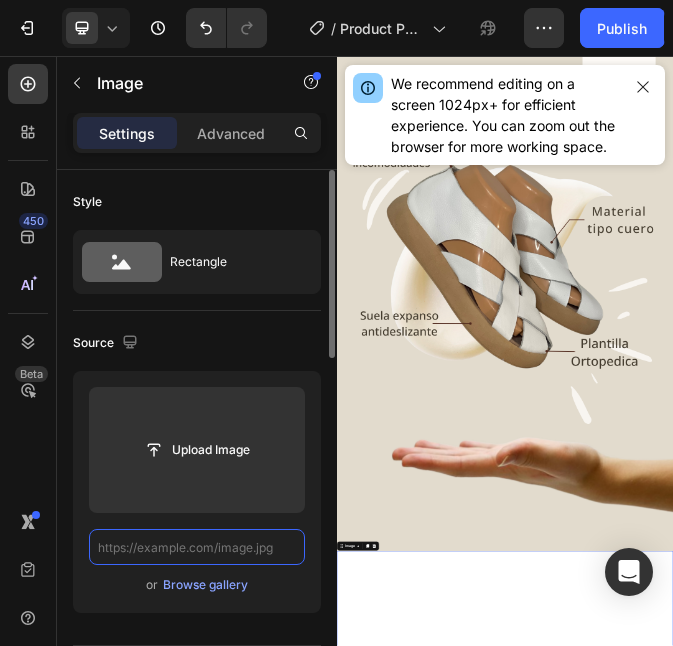 scroll, scrollTop: 0, scrollLeft: 0, axis: both 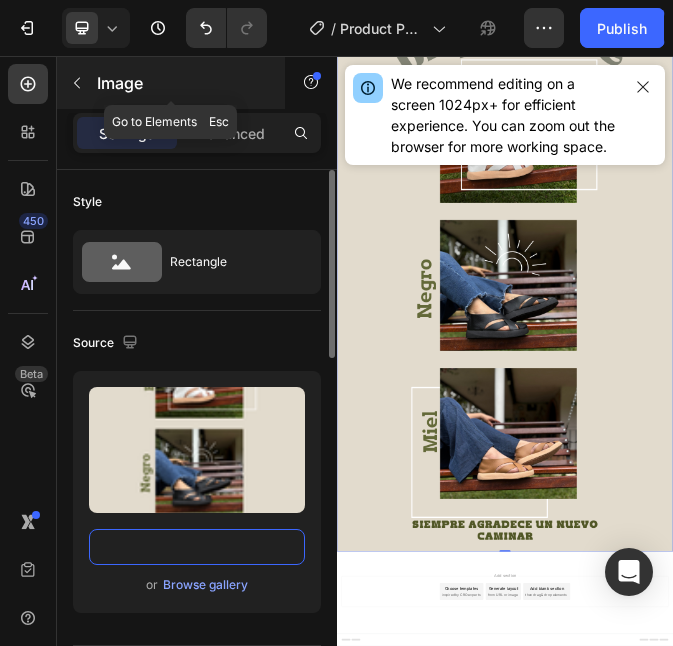 type on "https://cdn.shopify.com/s/files/1/0560/9170/5447/files/Historia_Instagram_Buenos_Dias_Aesthetic_Beige_3.png?v=1754077062" 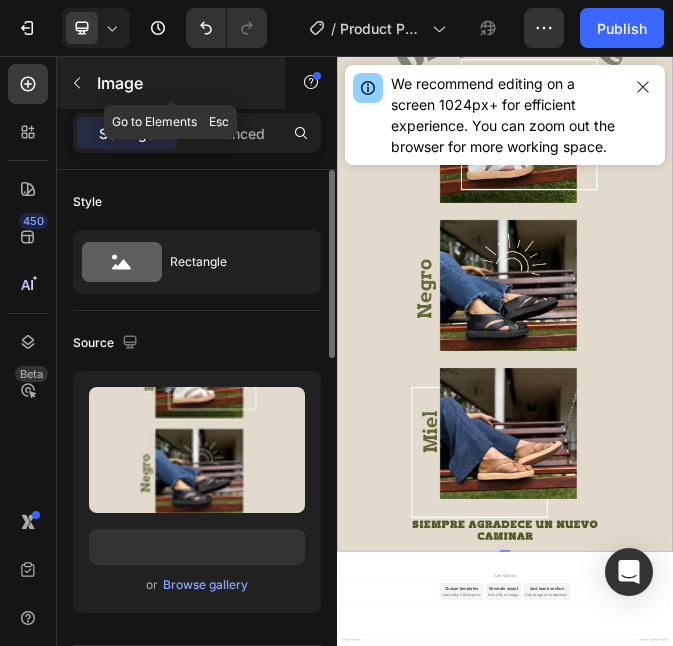 click 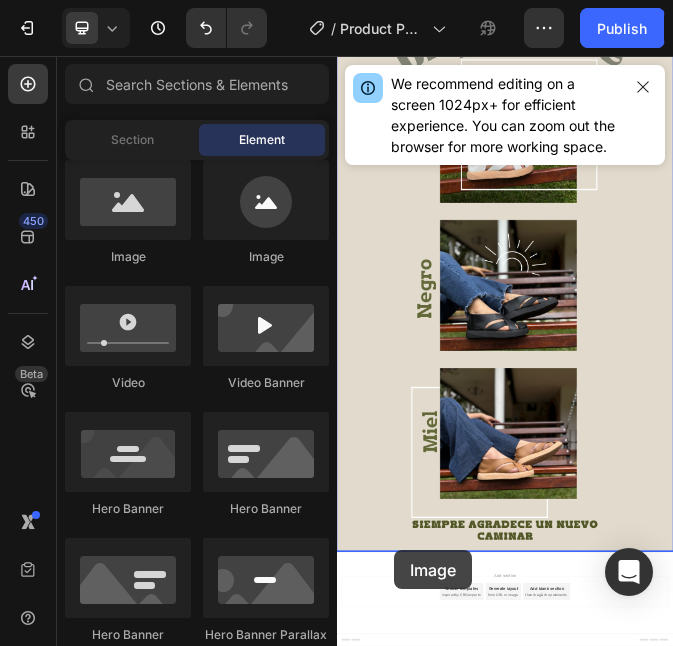 drag, startPoint x: 454, startPoint y: 263, endPoint x: 542, endPoint y: 1820, distance: 1559.4849 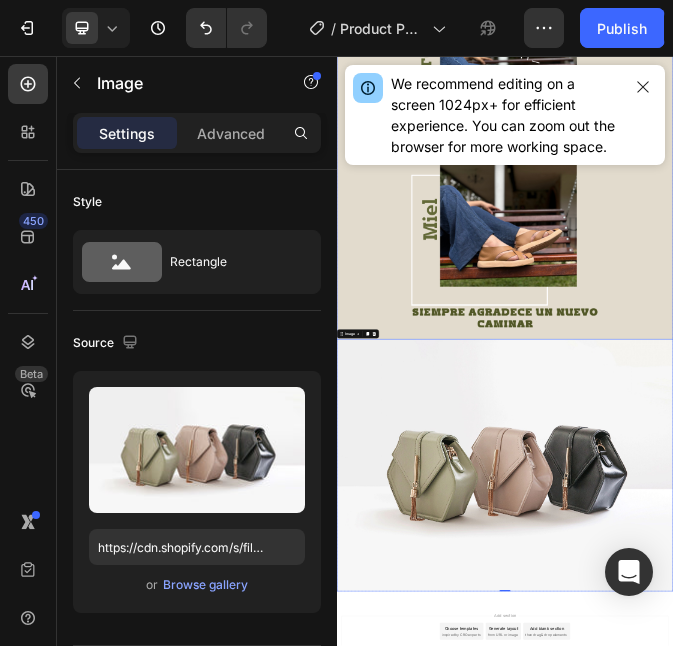 scroll, scrollTop: 9869, scrollLeft: 0, axis: vertical 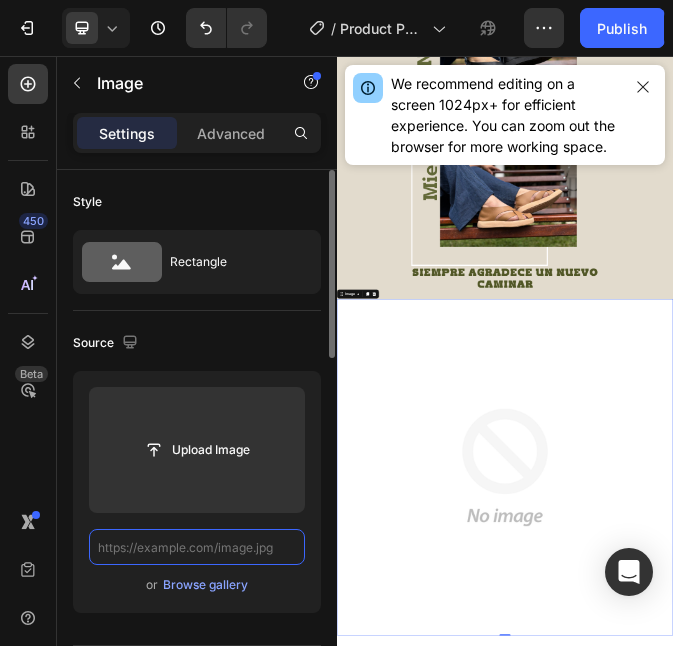 paste on "https://cdn.shopify.com/s/files/1/0560/9170/5447/files/Historia_Instagram_Buenos_Dias_Aesthetic_Beige_4.png?v=1754077079" 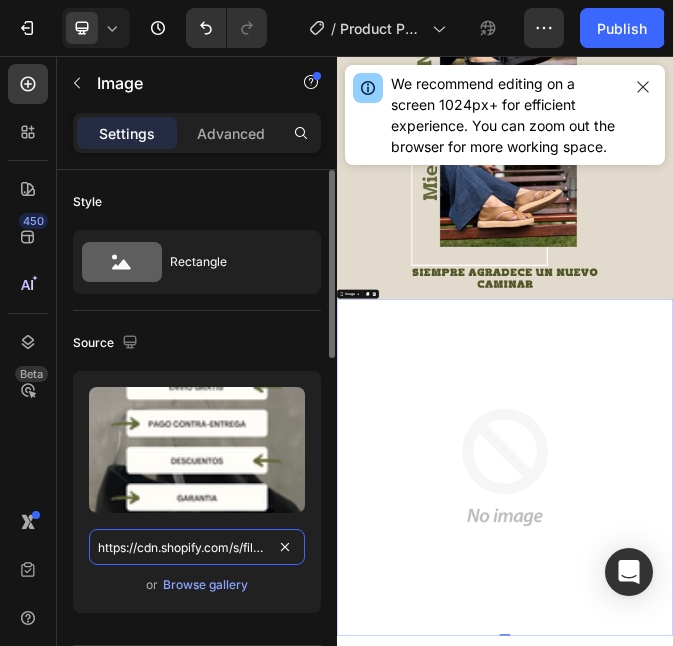 scroll, scrollTop: 0, scrollLeft: 555, axis: horizontal 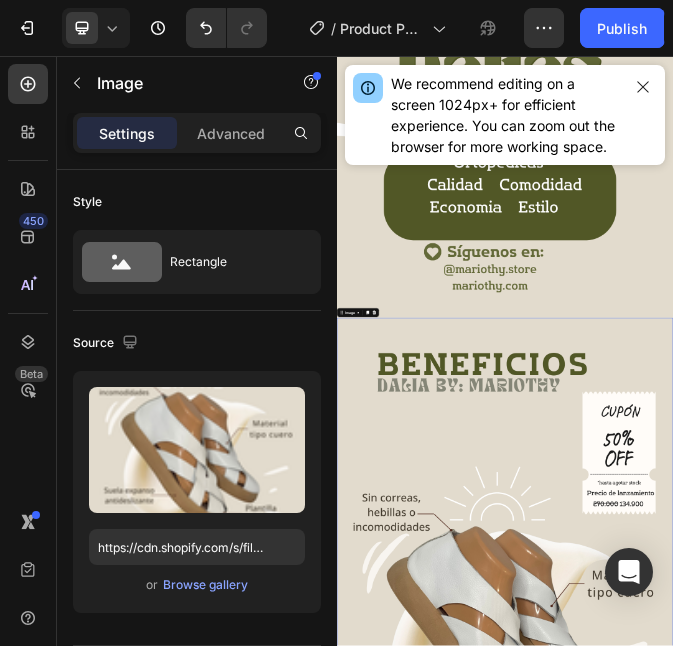 click at bounding box center (937, 2059) 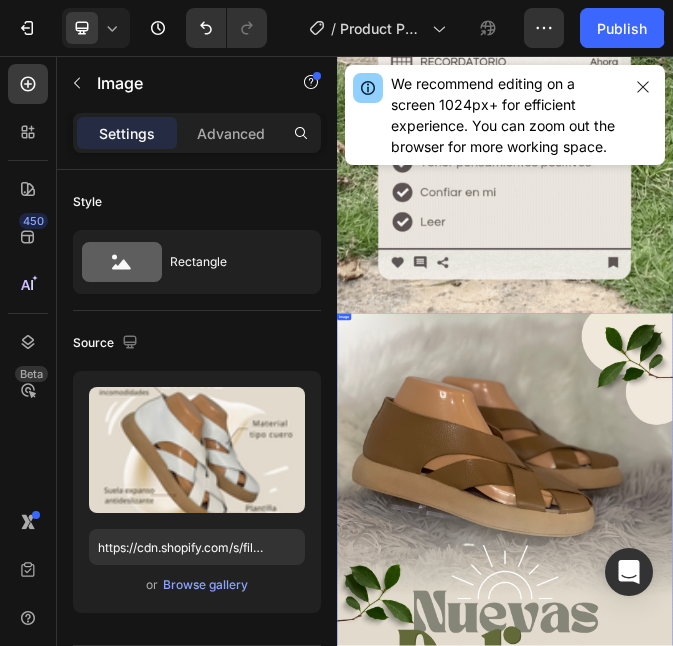 scroll, scrollTop: 3406, scrollLeft: 0, axis: vertical 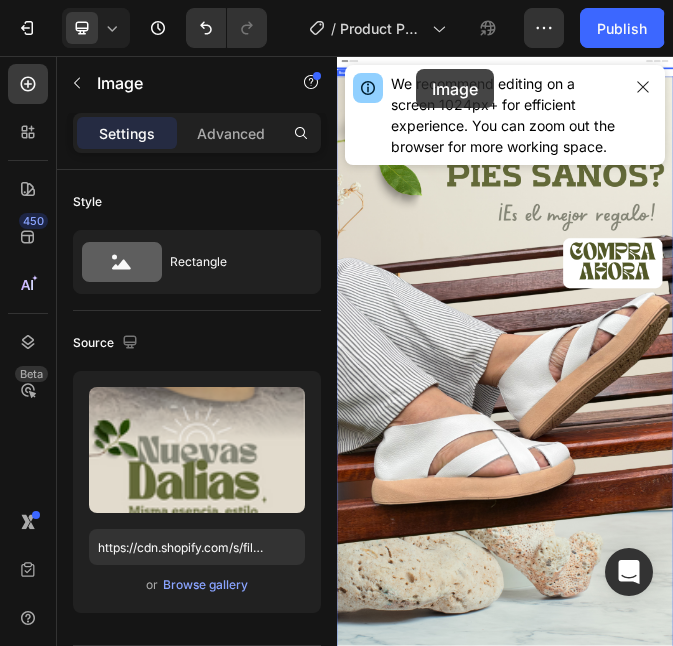 drag, startPoint x: 545, startPoint y: 1319, endPoint x: 620, endPoint y: 104, distance: 1217.3126 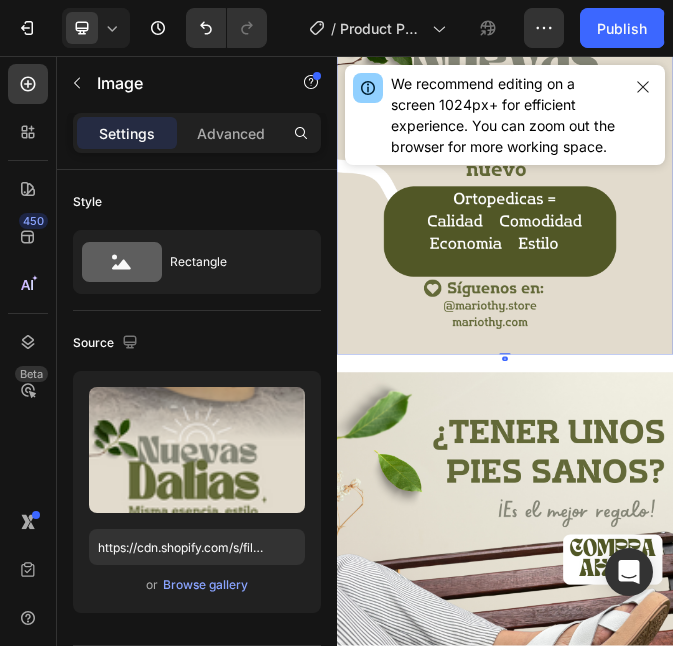 scroll, scrollTop: 1160, scrollLeft: 0, axis: vertical 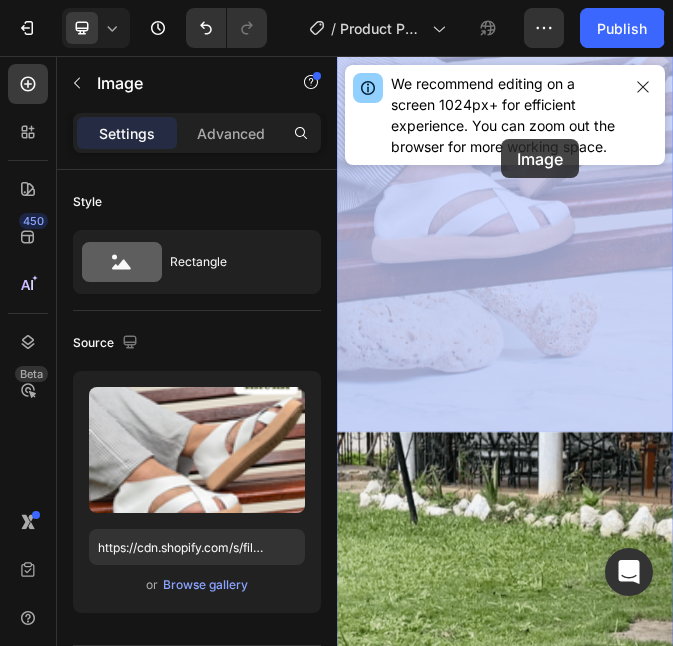 drag, startPoint x: 956, startPoint y: 1435, endPoint x: 924, endPoint y: 352, distance: 1083.4727 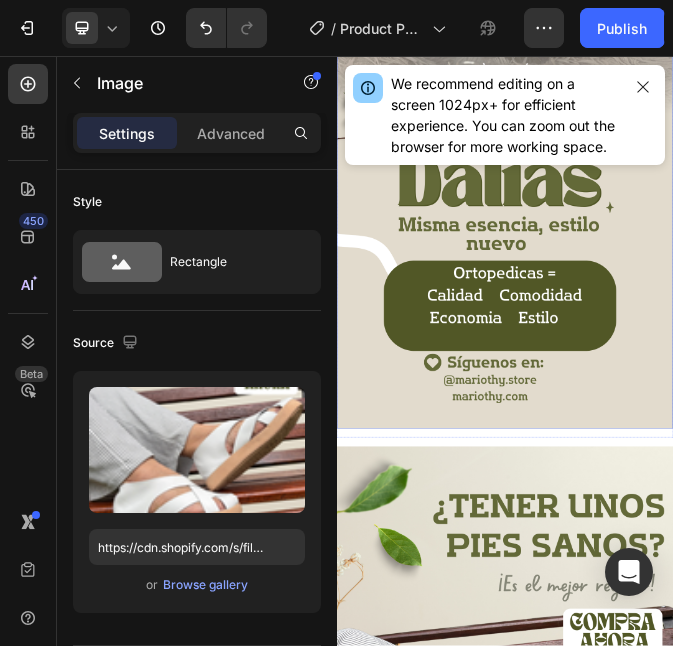 scroll, scrollTop: 919, scrollLeft: 0, axis: vertical 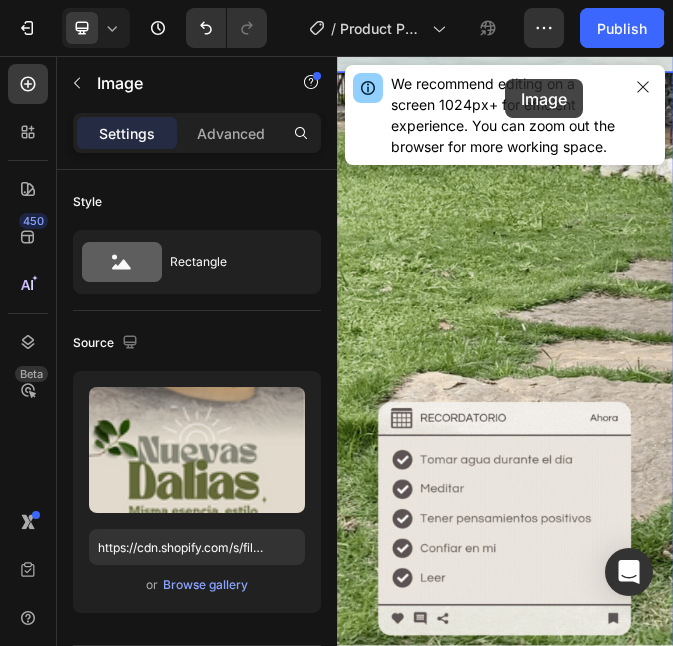 drag, startPoint x: 888, startPoint y: 542, endPoint x: 976, endPoint y: -96, distance: 644.04034 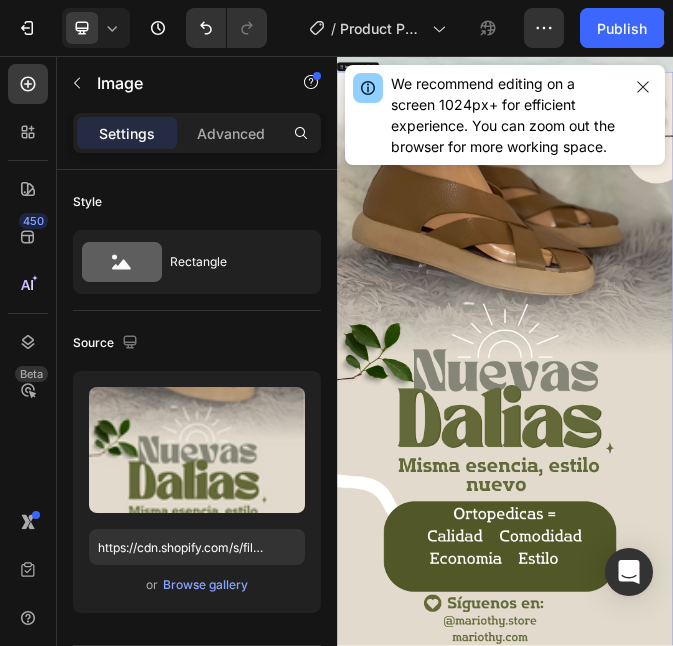 scroll, scrollTop: 4183, scrollLeft: 0, axis: vertical 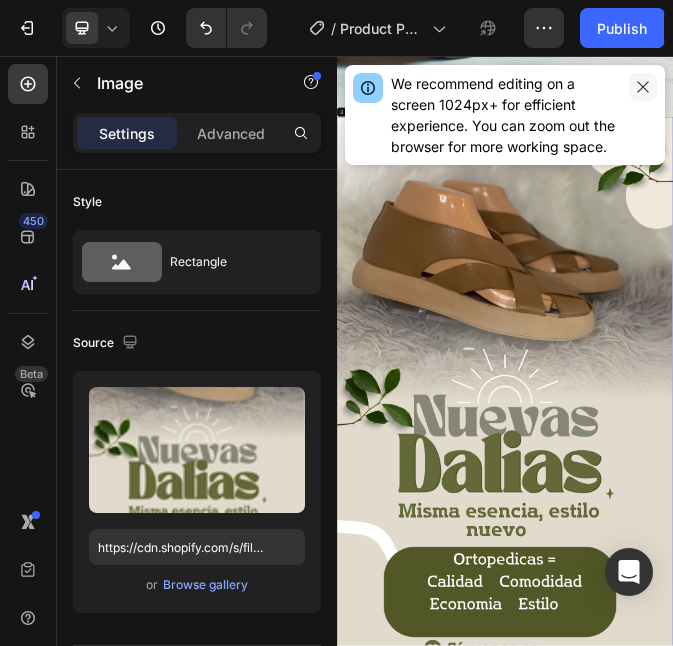 click 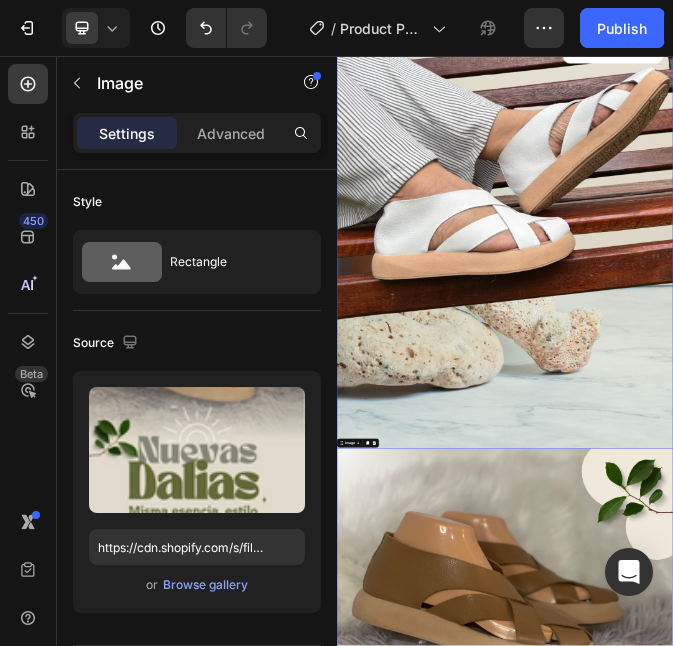 scroll, scrollTop: 1071, scrollLeft: 0, axis: vertical 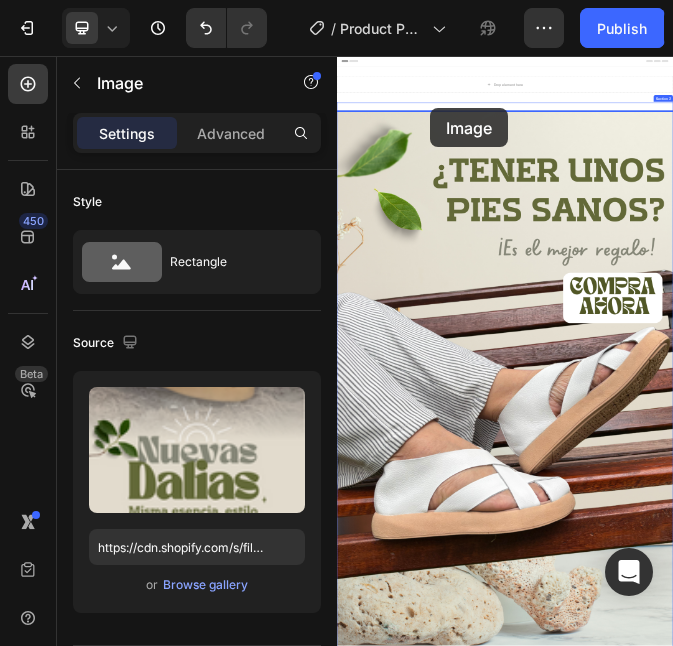 drag, startPoint x: 672, startPoint y: 1566, endPoint x: 668, endPoint y: 243, distance: 1323.0061 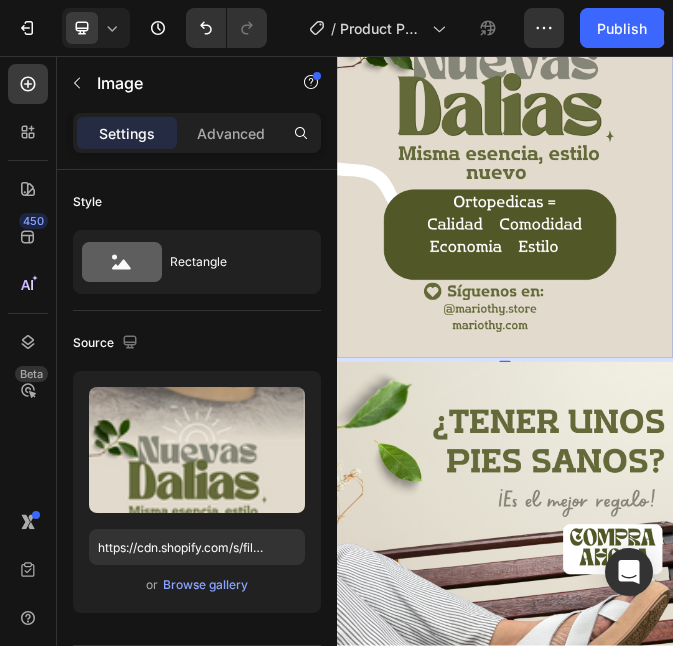 scroll, scrollTop: 1366, scrollLeft: 0, axis: vertical 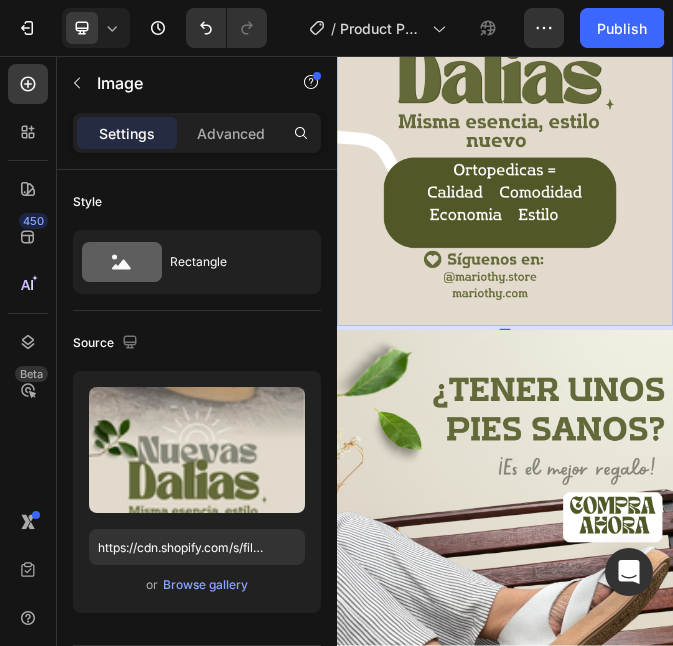 drag, startPoint x: 944, startPoint y: 1027, endPoint x: 944, endPoint y: 976, distance: 51 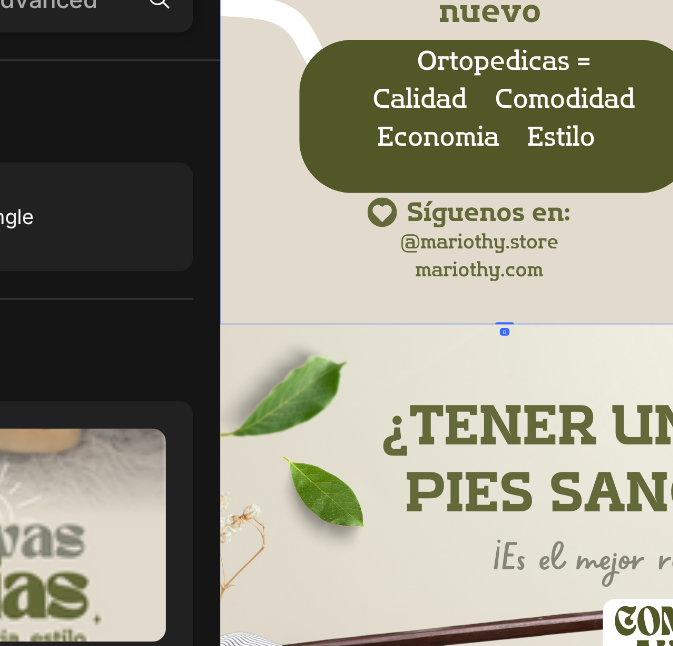 drag, startPoint x: 813, startPoint y: 844, endPoint x: 806, endPoint y: 731, distance: 113.216606 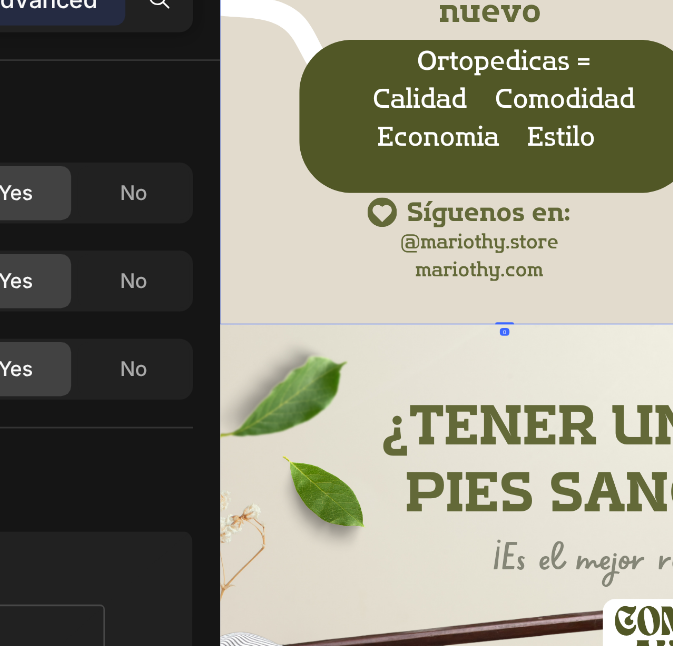click at bounding box center (820, 1898) 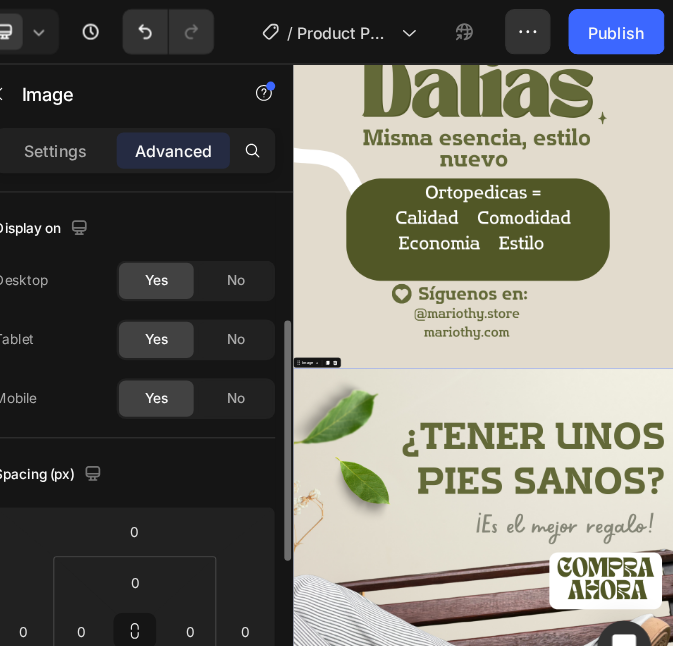scroll, scrollTop: 94, scrollLeft: 0, axis: vertical 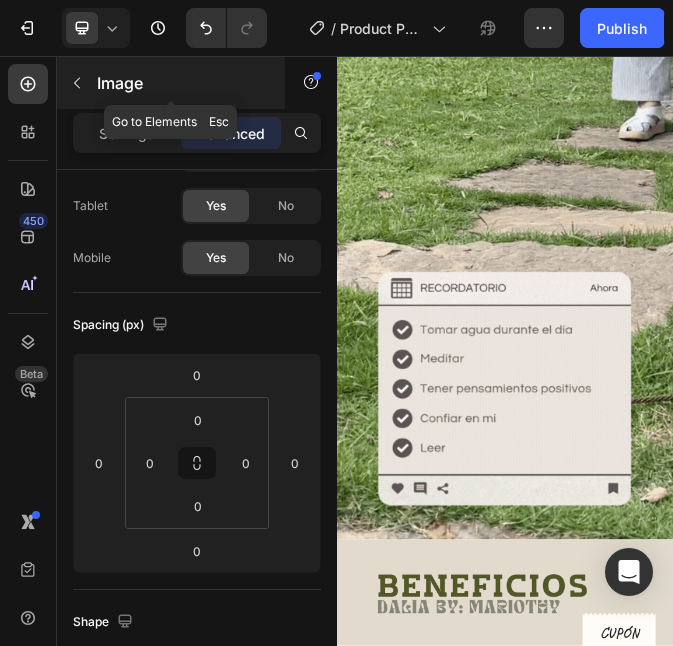 click 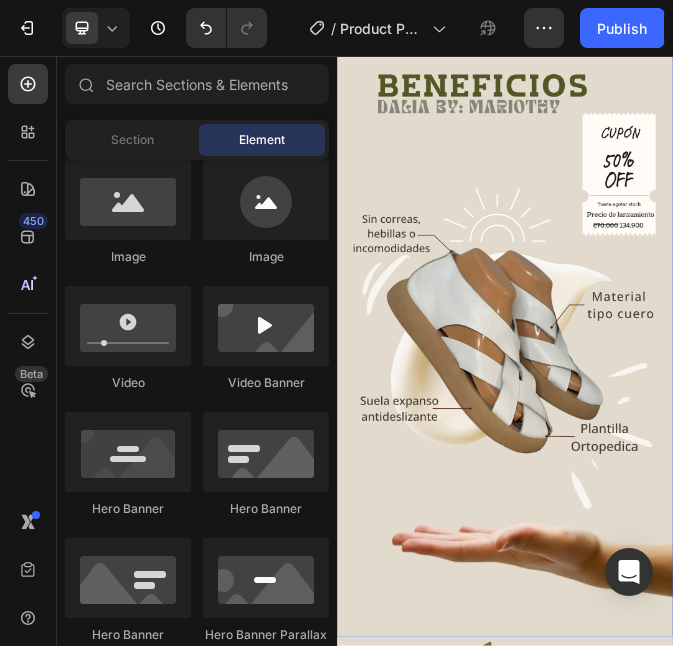 scroll, scrollTop: 6687, scrollLeft: 0, axis: vertical 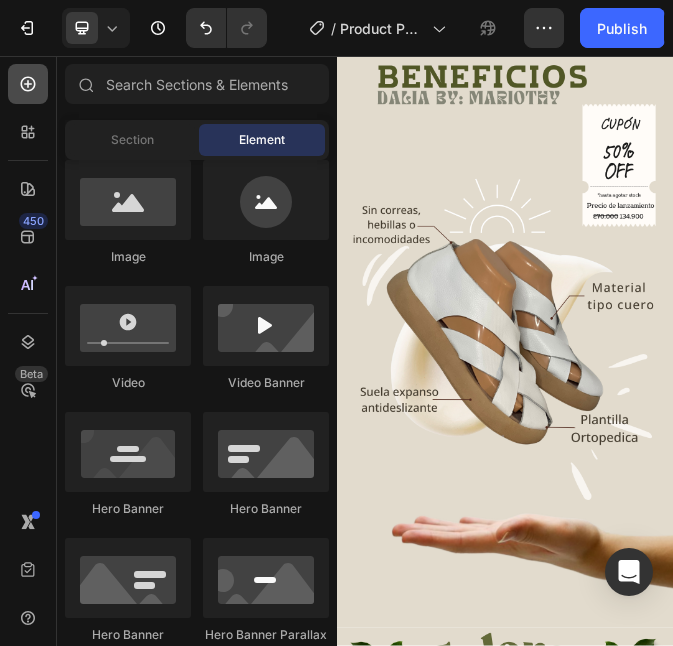 click 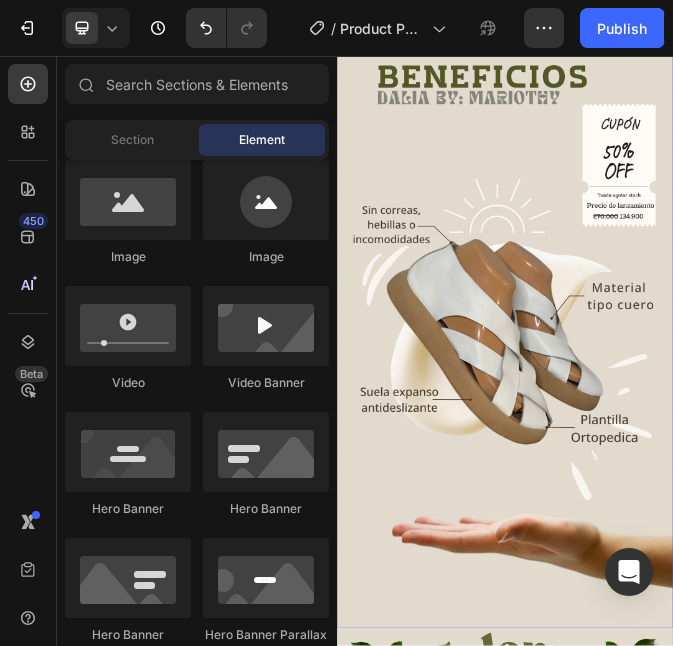 click at bounding box center [937, 1032] 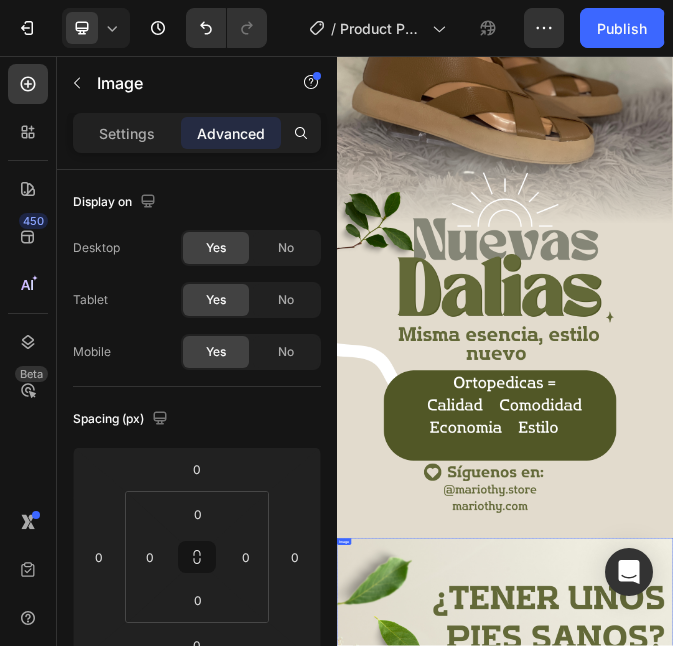 scroll, scrollTop: 973, scrollLeft: 0, axis: vertical 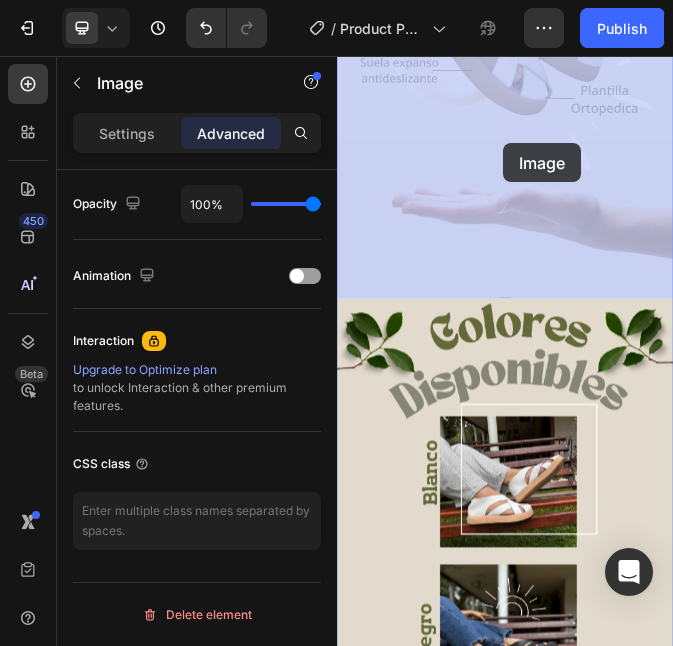 drag, startPoint x: 938, startPoint y: 747, endPoint x: 927, endPoint y: 451, distance: 296.2043 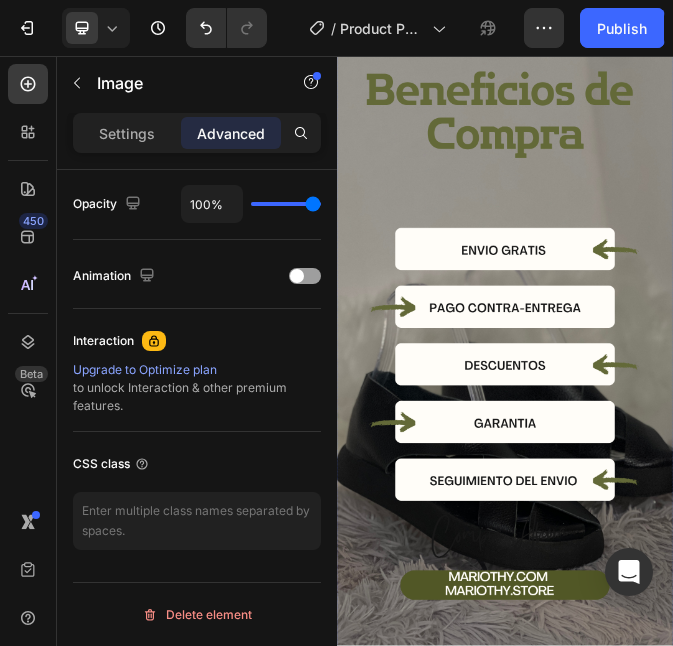 scroll, scrollTop: 11226, scrollLeft: 0, axis: vertical 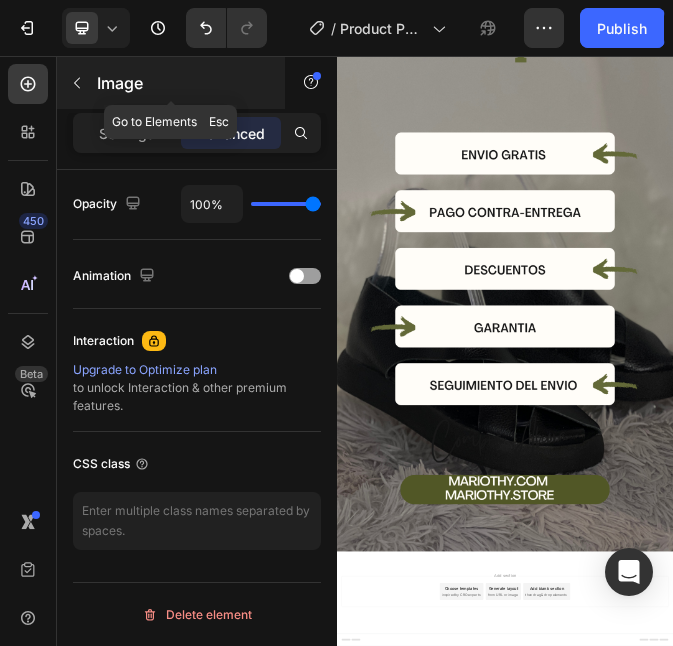 click at bounding box center [77, 83] 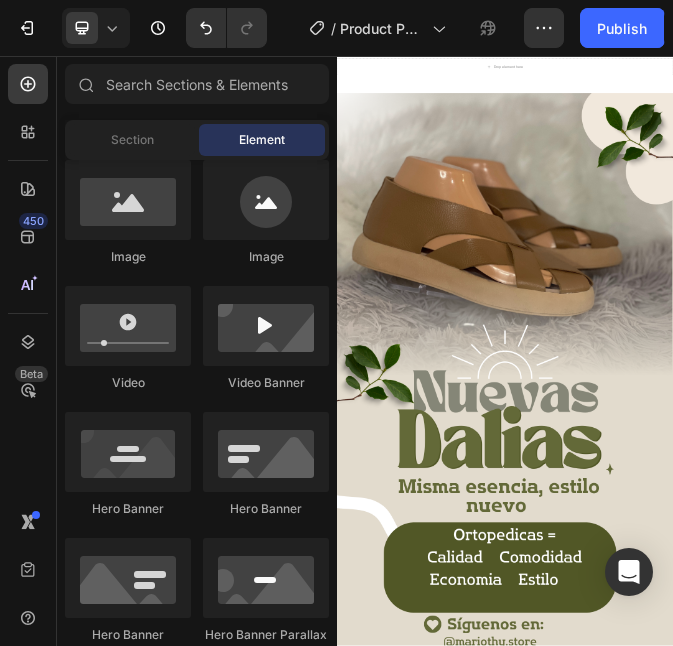 scroll, scrollTop: 0, scrollLeft: 0, axis: both 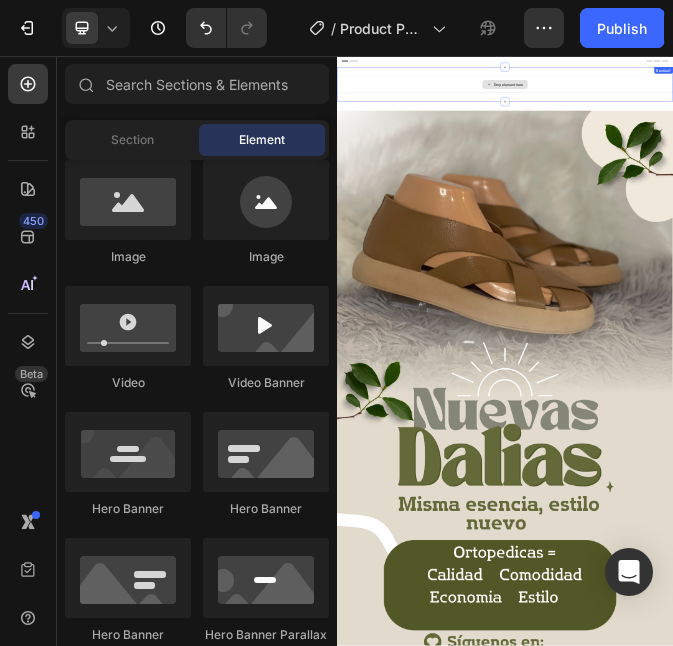 click on "Drop element here" at bounding box center (937, 159) 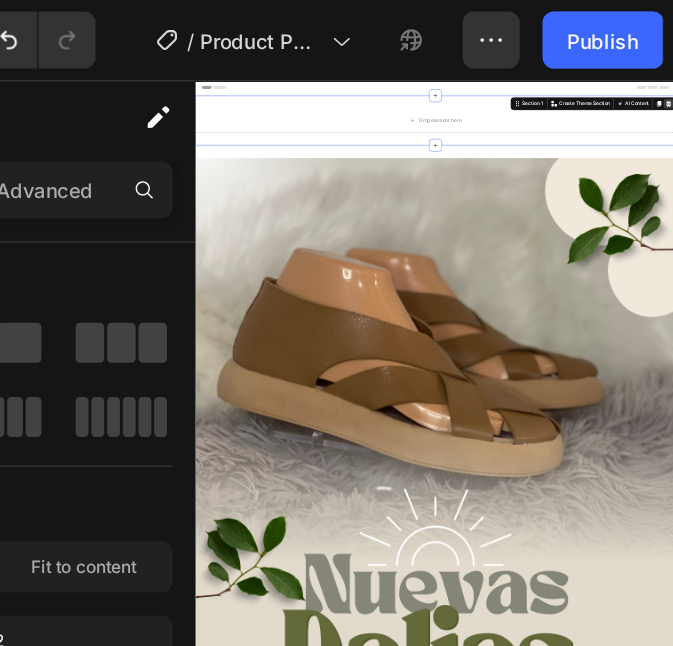 click 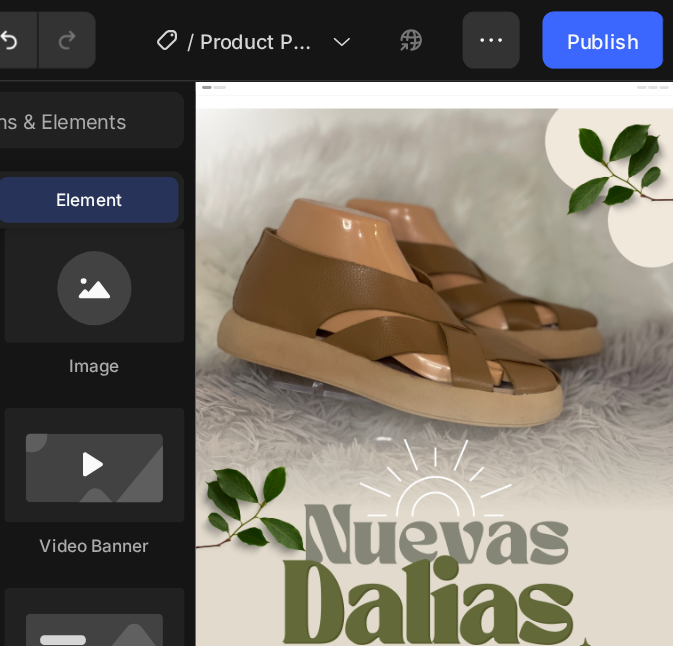 click on "Header" at bounding box center (795, 99) 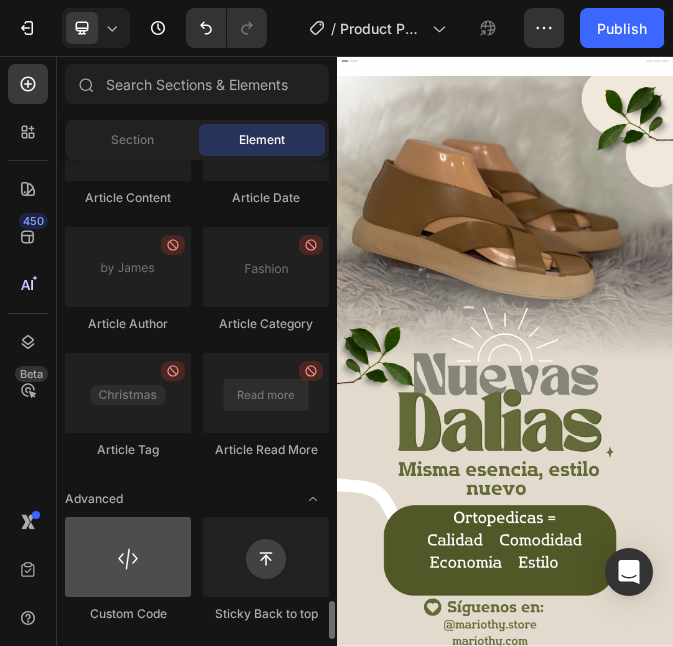 scroll, scrollTop: 5575, scrollLeft: 0, axis: vertical 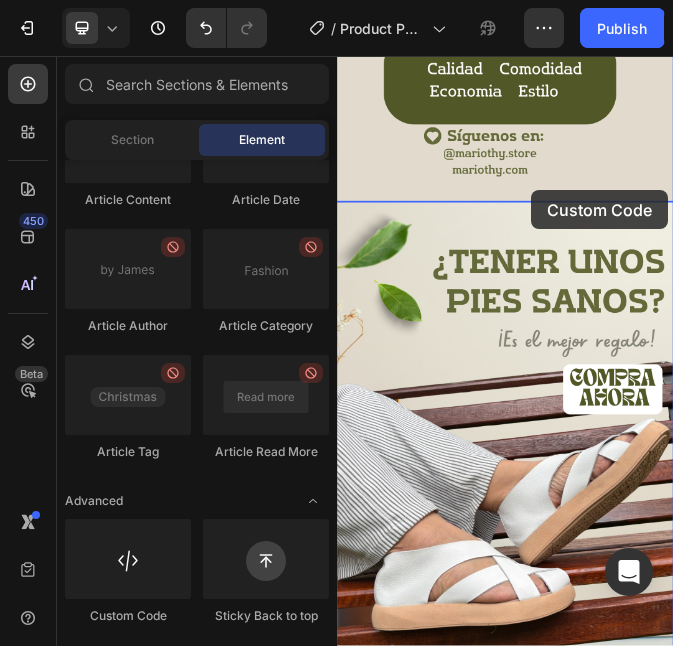 drag, startPoint x: 470, startPoint y: 636, endPoint x: 1029, endPoint y: 530, distance: 568.96136 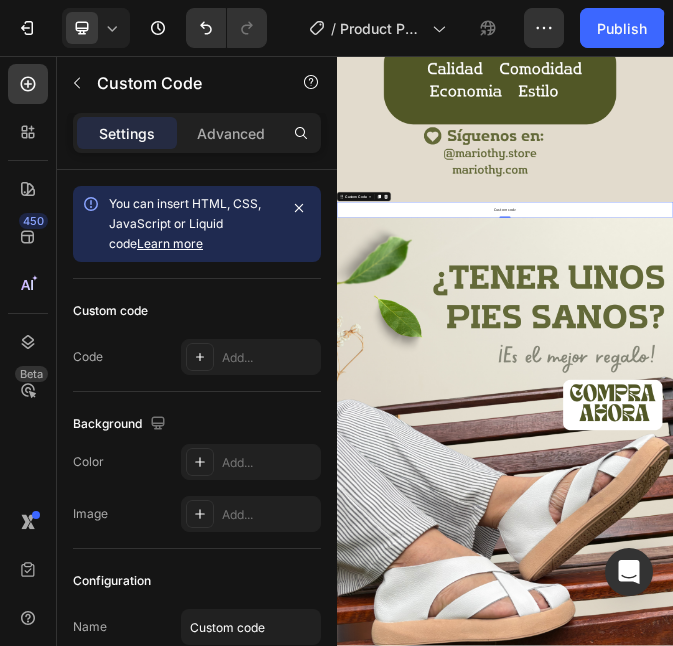 click on "Custom code" at bounding box center [937, 607] 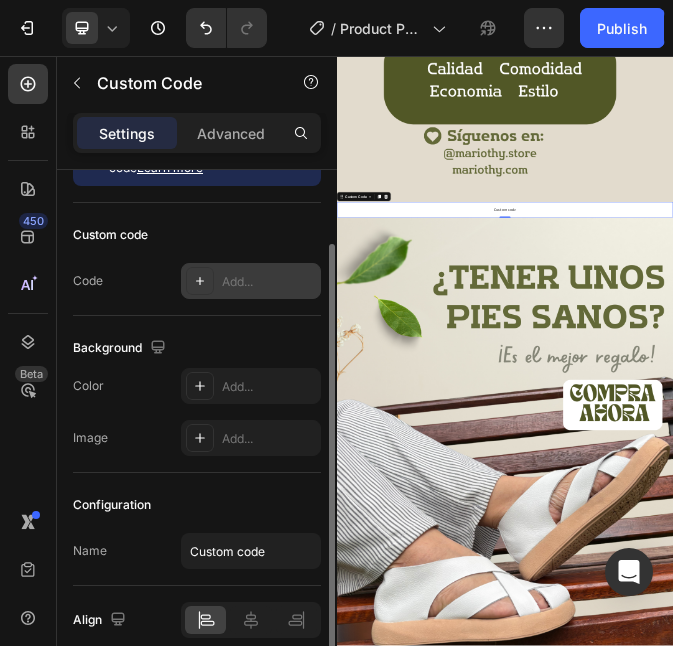 scroll, scrollTop: 0, scrollLeft: 0, axis: both 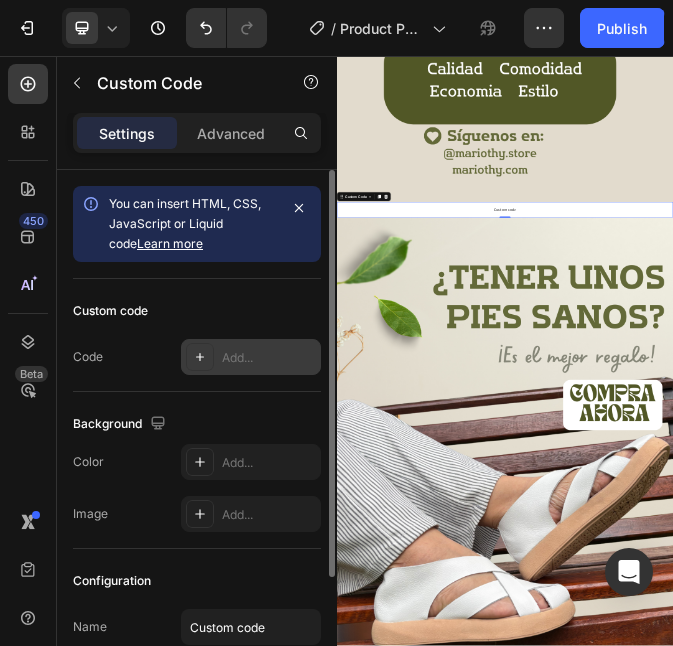 click on "Add..." at bounding box center [269, 358] 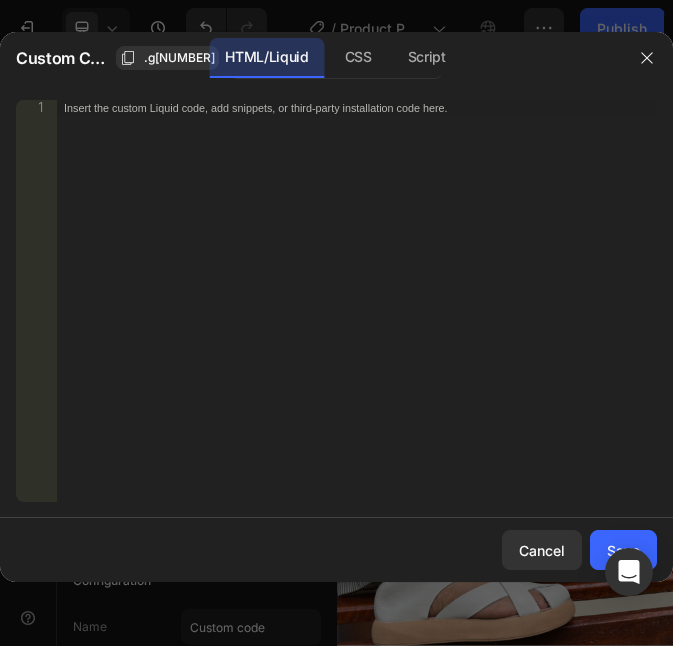 click on "Insert the custom Liquid code, add snippets, or third-party installation code here." at bounding box center [356, 317] 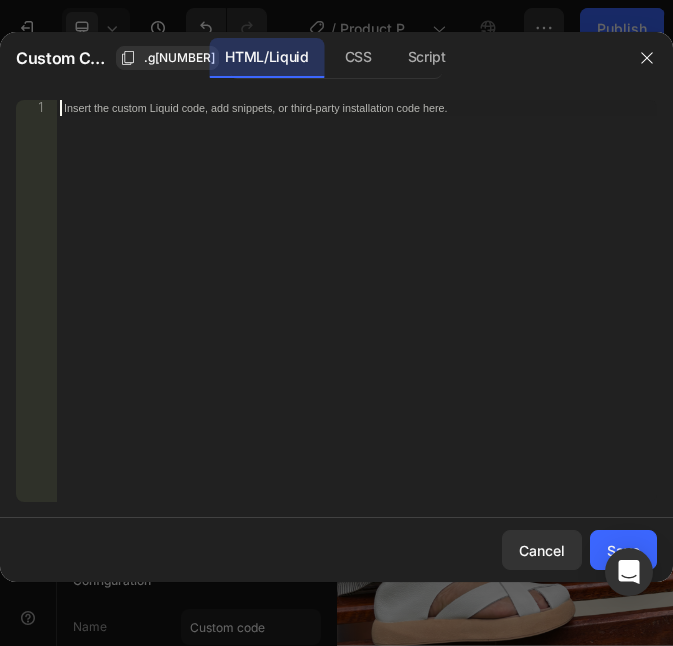 paste on "<div class="_rsi-cod-form-is-gempage"></div><div class="_rsi-cod-form-gempages-button-hook"></div>" 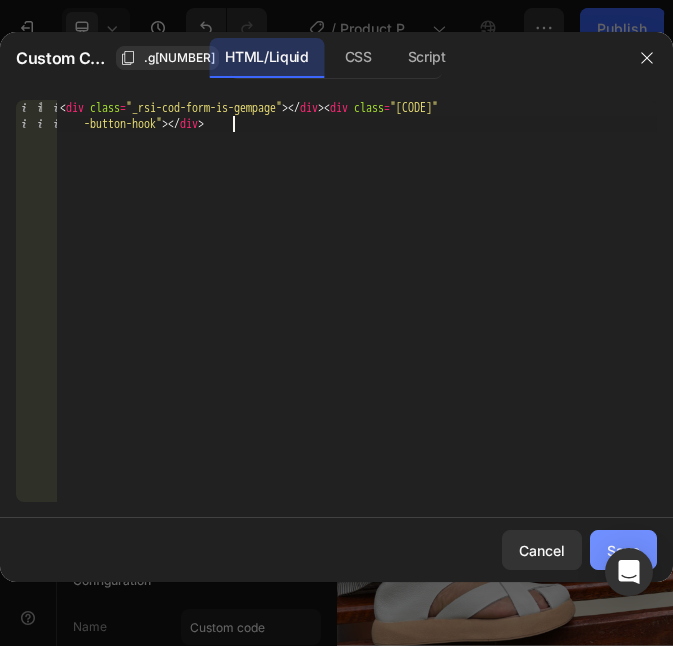click on "Save" 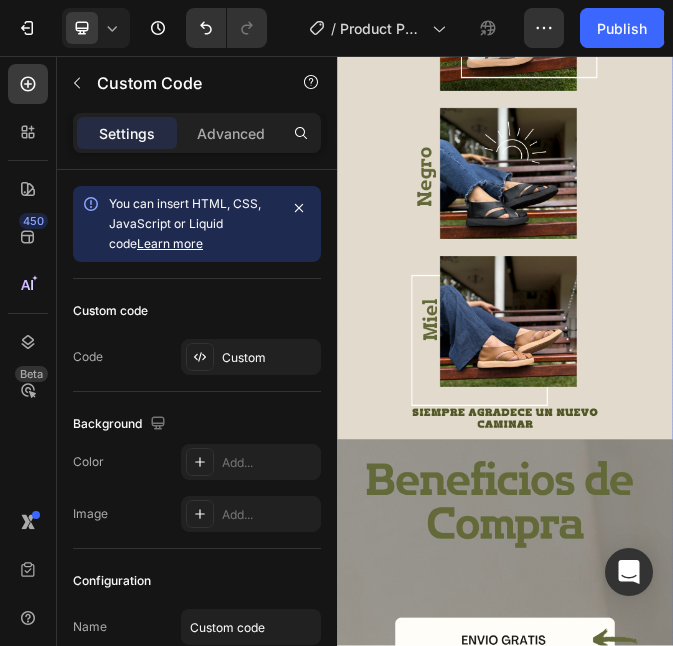 scroll, scrollTop: 11182, scrollLeft: 0, axis: vertical 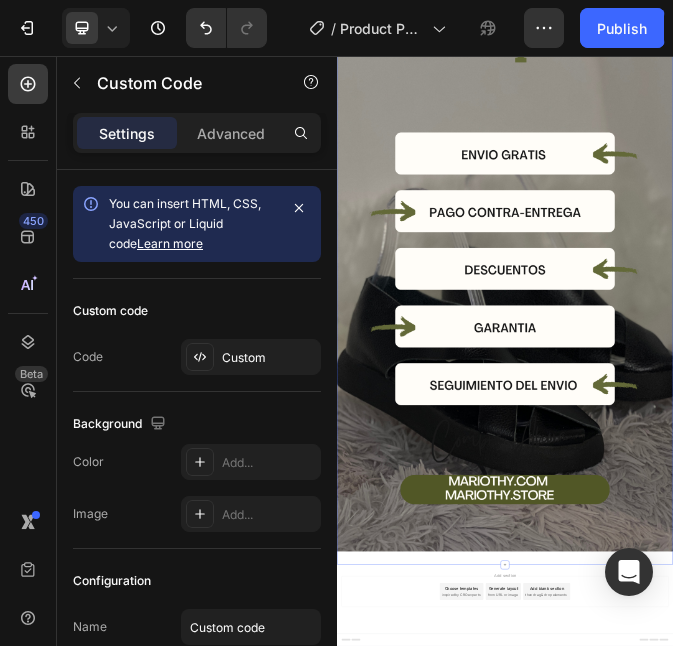 click on "Image
Custom code
Publish the page to see the content.
Custom Code   0 Image Image Image Image Image Row Section 1" at bounding box center (937, -4605) 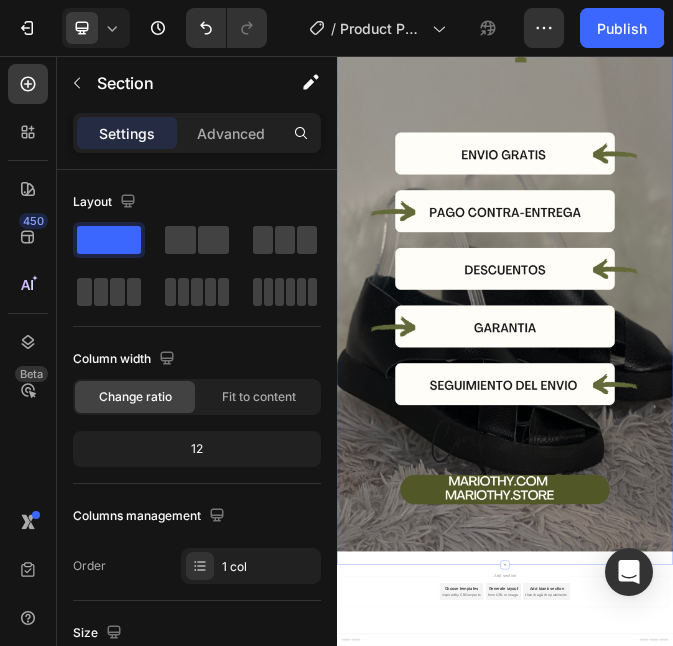 click on "Image
Custom code
Publish the page to see the content.
Custom Code Image Image Image Image Image Row" at bounding box center [937, -4605] 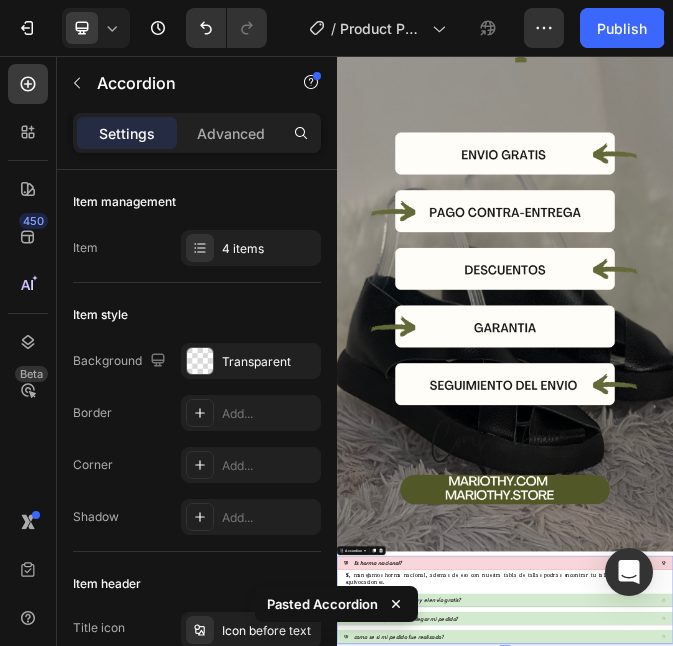 click on "Es horma nacional?" at bounding box center (921, 1867) 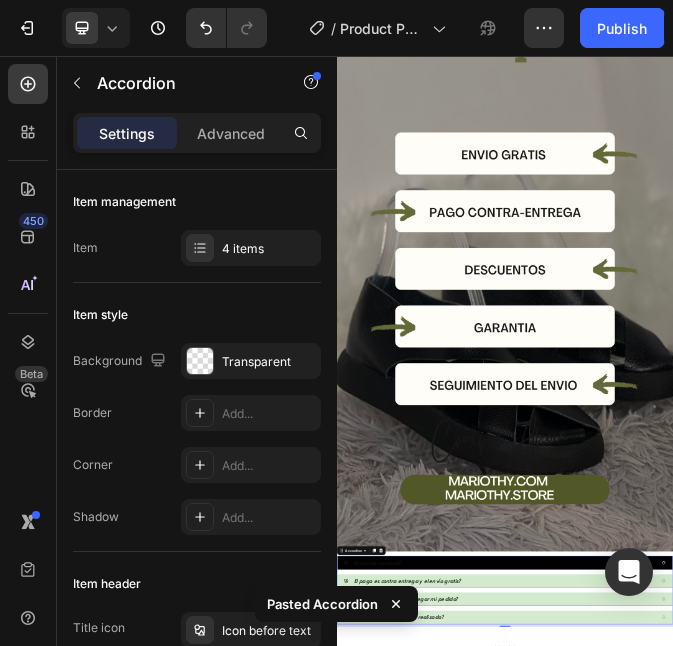 scroll, scrollTop: 11435, scrollLeft: 0, axis: vertical 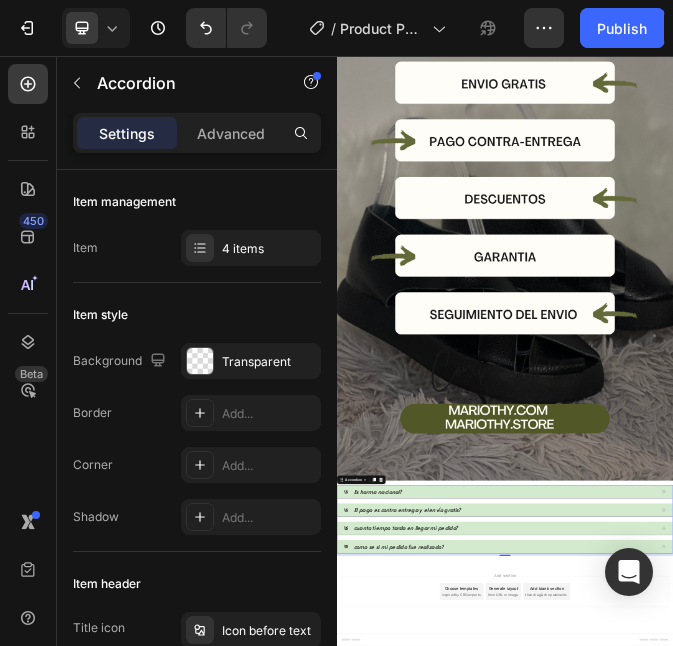 click on "Image
Custom code
Publish the page to see the content.
Custom Code Image Image Image Image Image Row
Es horma nacional?
El pago es contra entrega y el envío gratis?
cuanto tiempo tarda en llegar mi pedido?
como se si mi pedido fue realizado? Accordion   9 Section 1" at bounding box center (937, -4732) 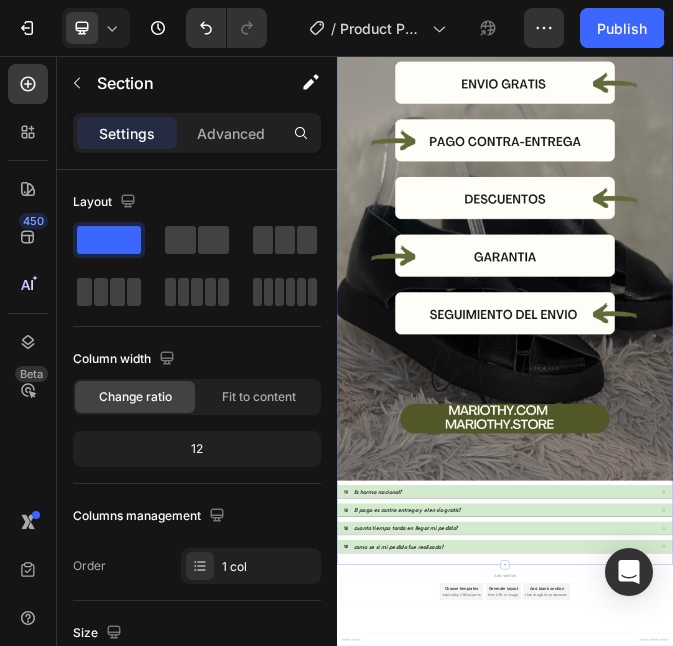 click on "Image
Custom code
Publish the page to see the content.
Custom Code Image Image Image Image Image Row
Es horma nacional?
El pago es contra entrega y el envío gratis?
cuanto tiempo tarda en llegar mi pedido?
como se si mi pedido fue realizado? Accordion Section 1   You can create reusable sections Create Theme Section AI Content Write with GemAI What would you like to describe here? Tone and Voice Persuasive Product DALIAS FLEX Show more Generate" at bounding box center (937, -4732) 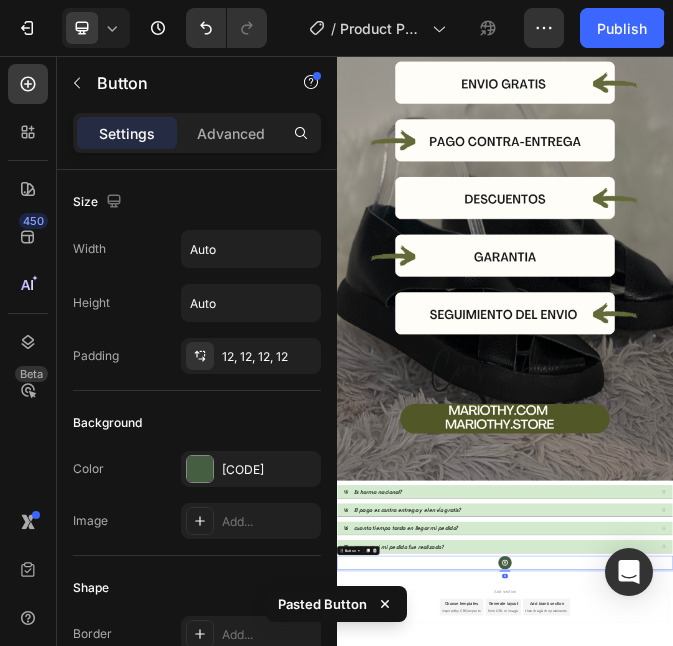 click on "Pasted Button" 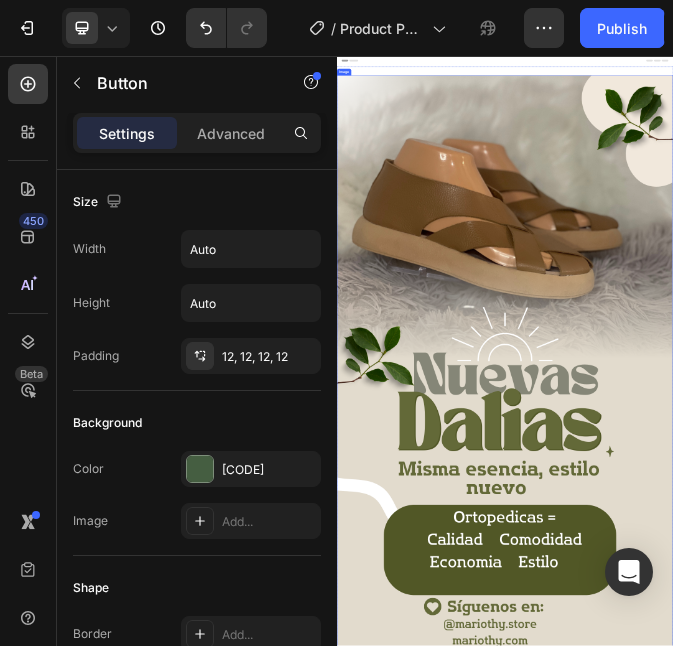 scroll, scrollTop: 0, scrollLeft: 0, axis: both 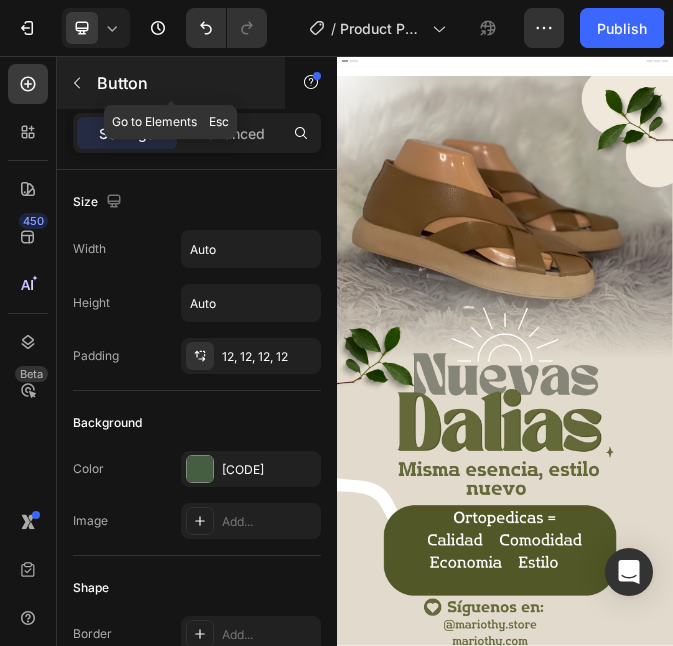 click on "Button" at bounding box center [171, 83] 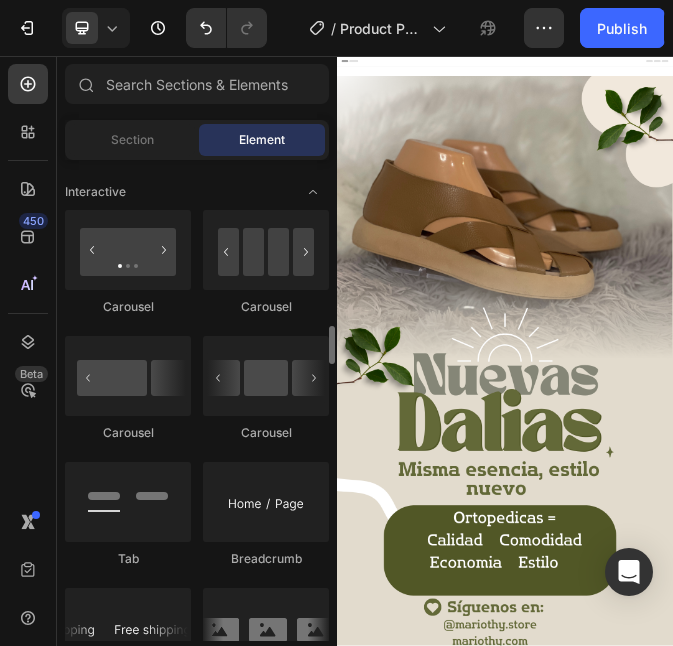 scroll, scrollTop: 2000, scrollLeft: 0, axis: vertical 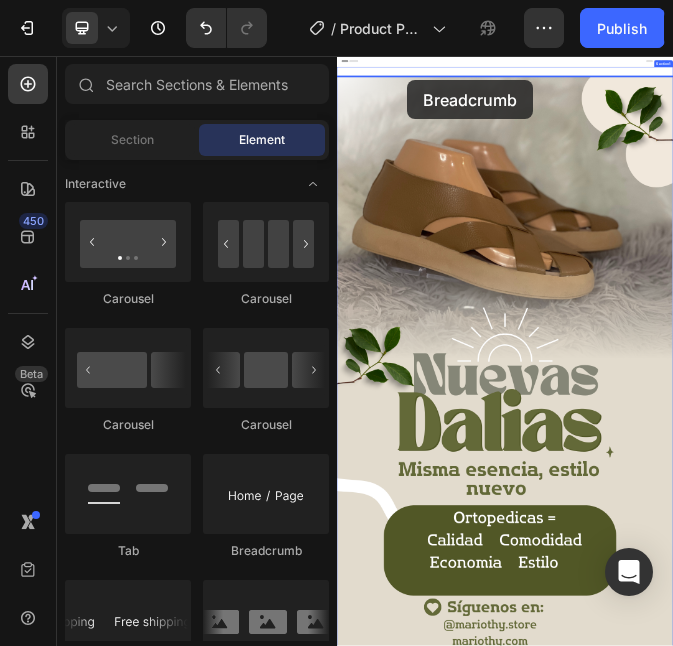 drag, startPoint x: 586, startPoint y: 538, endPoint x: 581, endPoint y: 132, distance: 406.0308 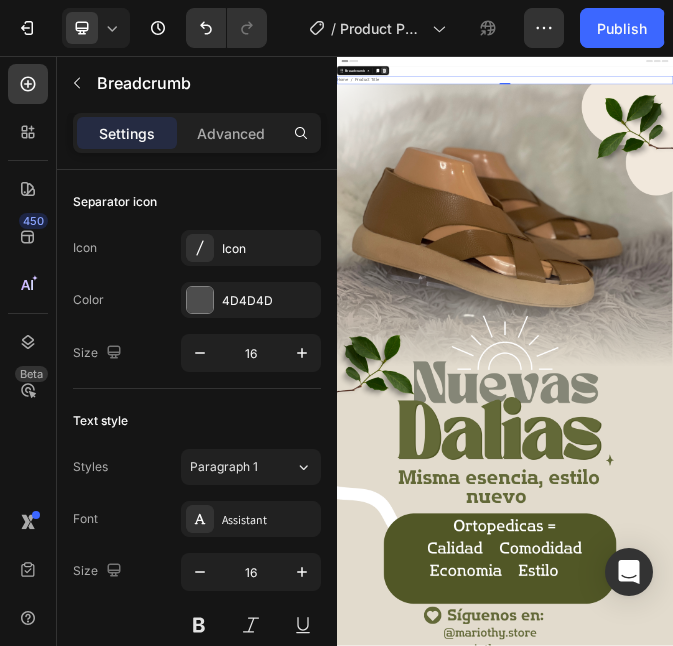 click 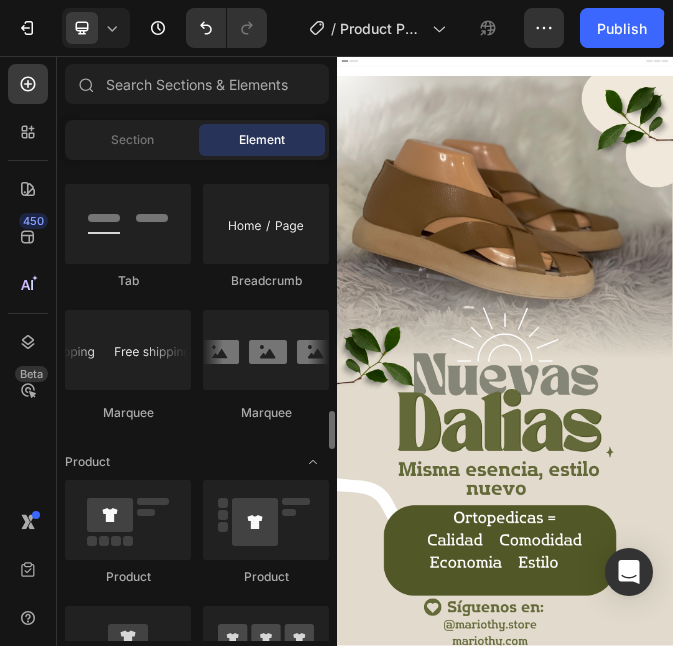 scroll, scrollTop: 2222, scrollLeft: 0, axis: vertical 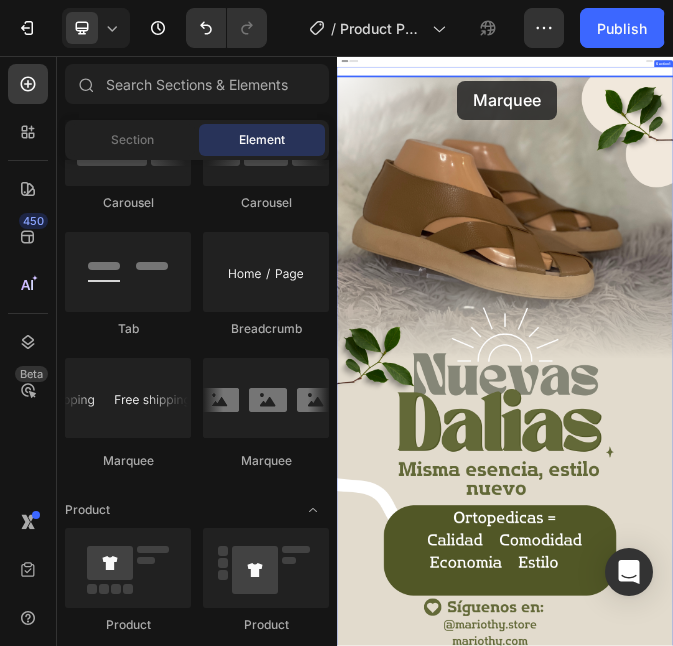 drag, startPoint x: 499, startPoint y: 460, endPoint x: 764, endPoint y: 144, distance: 412.40878 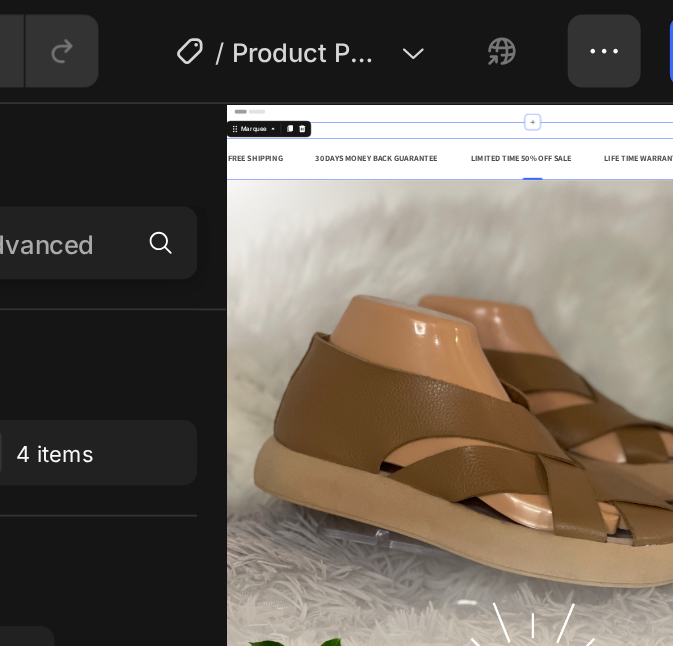 click on "30 DAYS MONEY BACK GUARANTEE" at bounding box center (521, 215) 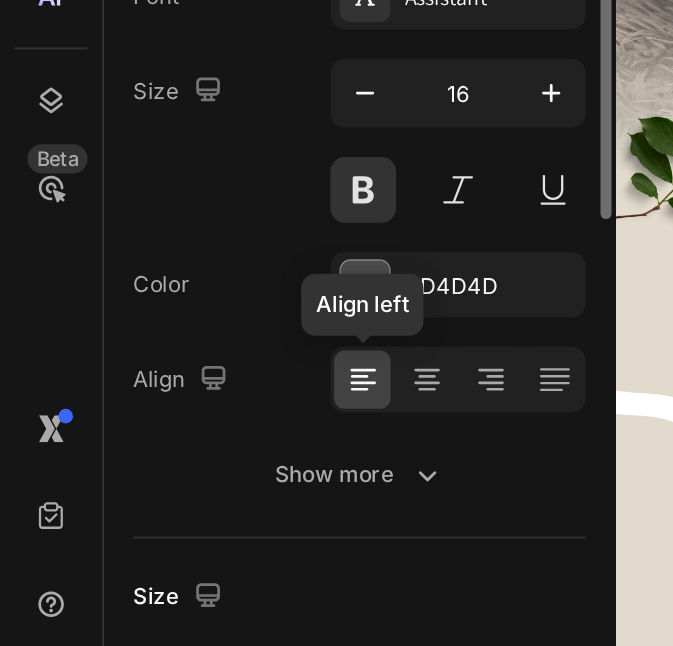 scroll, scrollTop: 0, scrollLeft: 0, axis: both 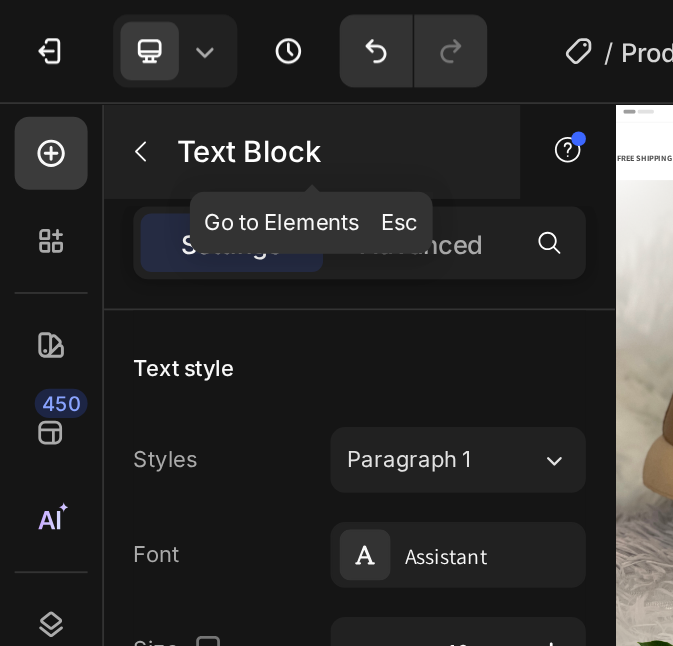 click at bounding box center [77, 83] 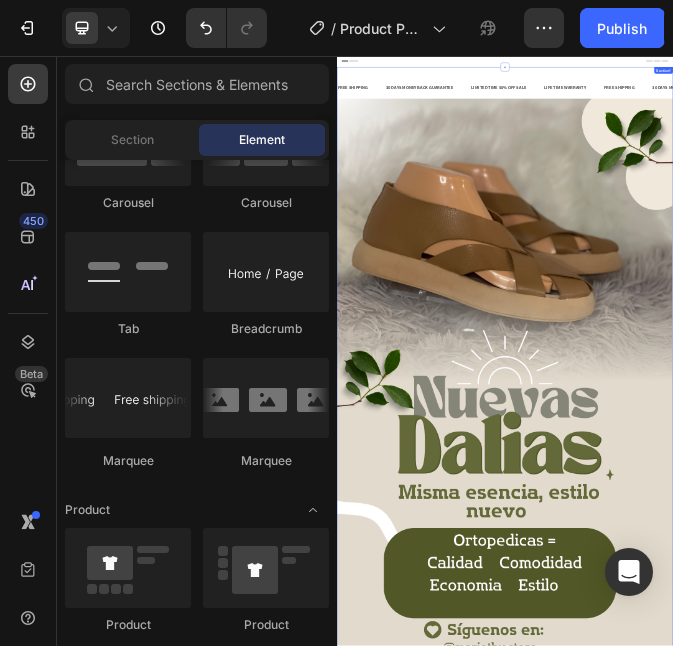 click on "FREE SHIPPING Text Block 30 DAYS MONEY BACK GUARANTEE Text Block LIMITED TIME 50% OFF SALE Text Block LIFE TIME WARRANTY Text Block FREE SHIPPING Text Block 30 DAYS MONEY BACK GUARANTEE Text Block LIMITED TIME 50% OFF SALE Text Block LIFE TIME WARRANTY Text Block FREE SHIPPING Text Block 30 DAYS MONEY BACK GUARANTEE Text Block LIMITED TIME 50% OFF SALE Text Block LIFE TIME WARRANTY Text Block FREE SHIPPING Text Block 30 DAYS MONEY BACK GUARANTEE Text Block LIMITED TIME 50% OFF SALE Text Block LIFE TIME WARRANTY Text Block FREE SHIPPING Text Block 30 DAYS MONEY BACK GUARANTEE Text Block LIMITED TIME 50% OFF SALE Text Block LIFE TIME WARRANTY Text Block FREE SHIPPING Text Block 30 DAYS MONEY BACK GUARANTEE Text Block LIMITED TIME 50% OFF SALE Text Block LIFE TIME WARRANTY Text Block Marquee" at bounding box center (937, 169) 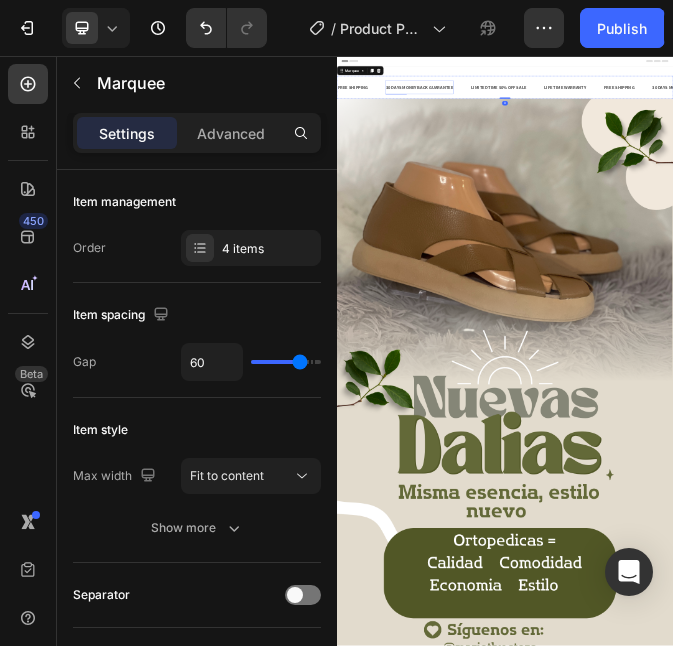 click on "30 DAYS MONEY BACK GUARANTEE" at bounding box center (632, 169) 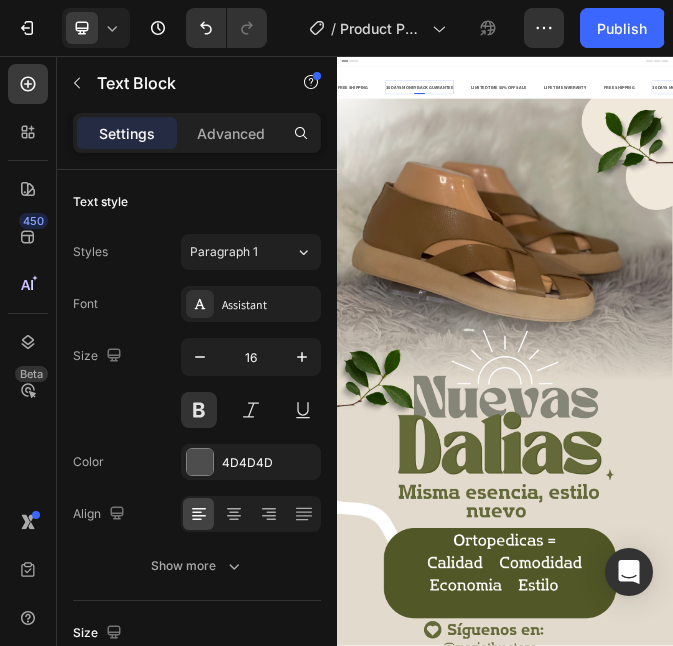 click on "30 DAYS MONEY BACK GUARANTEE" at bounding box center [632, 169] 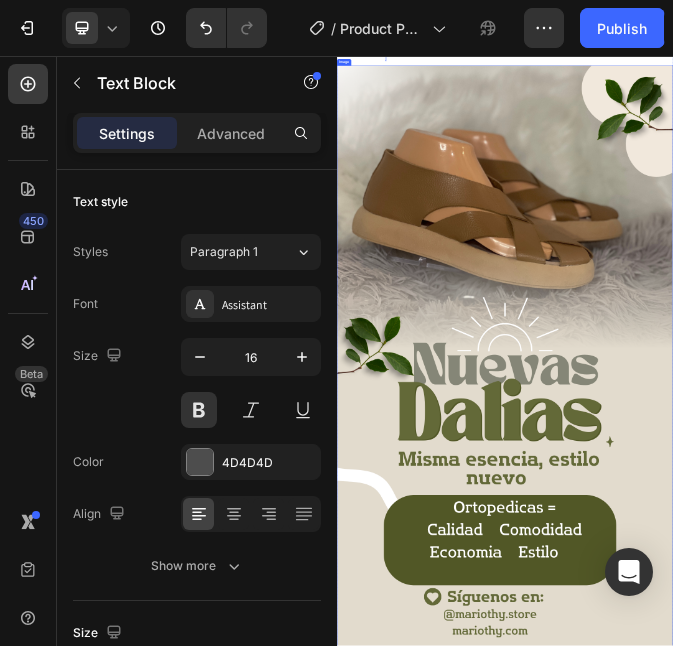 scroll, scrollTop: 0, scrollLeft: 0, axis: both 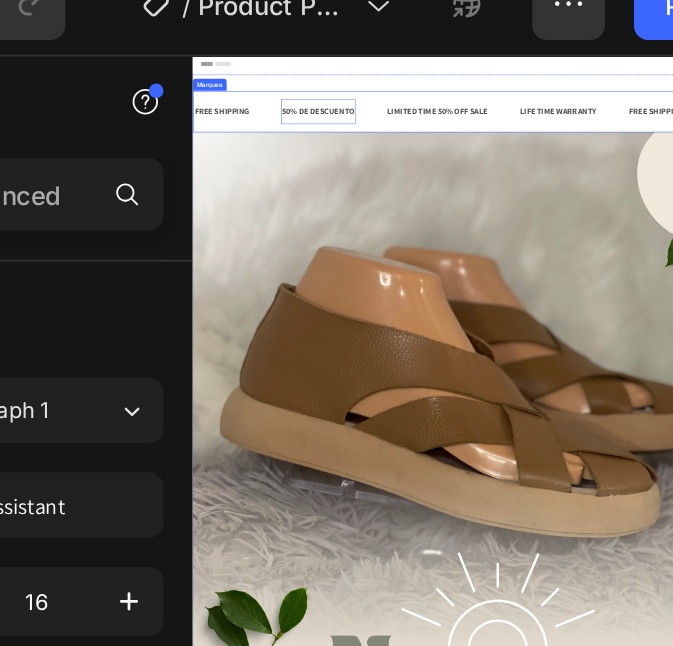 click on "LIMITED TIME 50% OFF SALE" at bounding box center (672, 167) 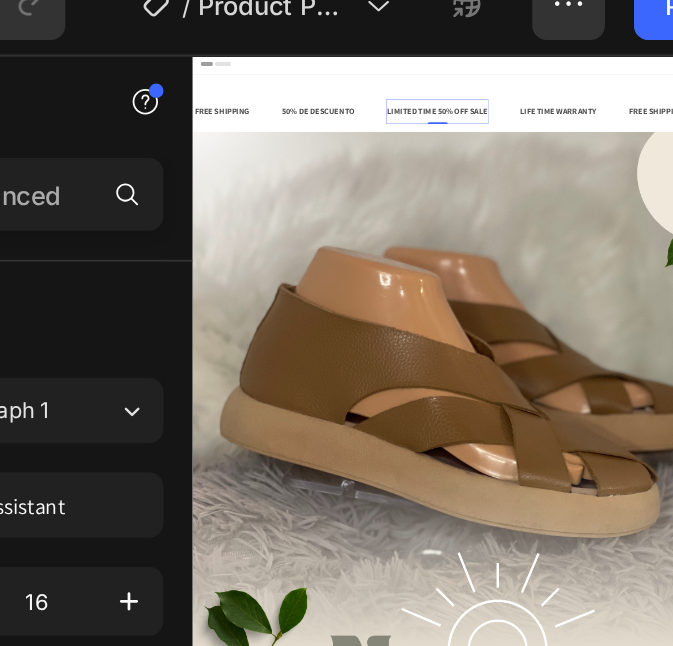 click on "LIMITED TIME 50% OFF SALE" at bounding box center (672, 167) 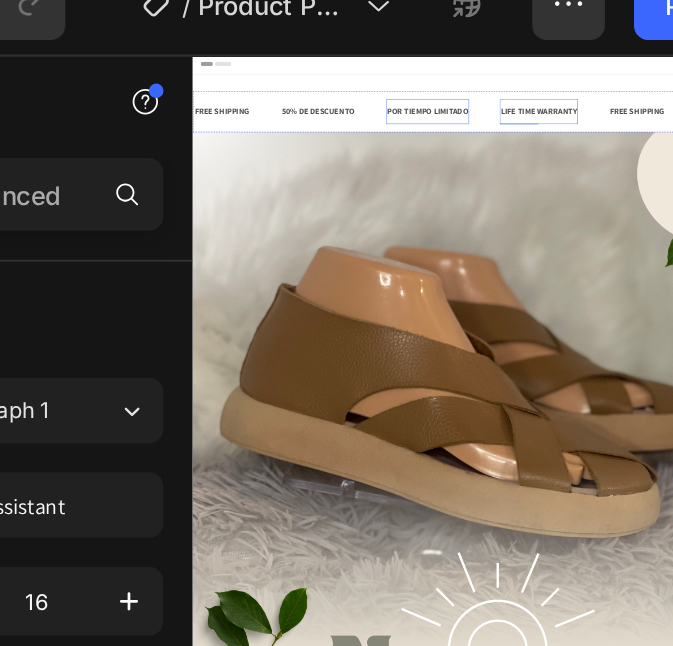 click on "LIFE TIME WARRANTY" at bounding box center (872, 167) 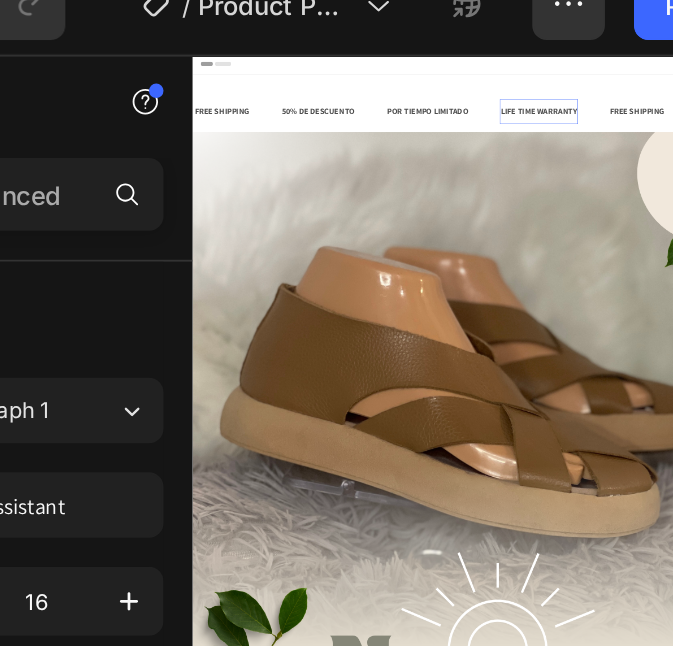click on "LIFE TIME WARRANTY" at bounding box center (872, 167) 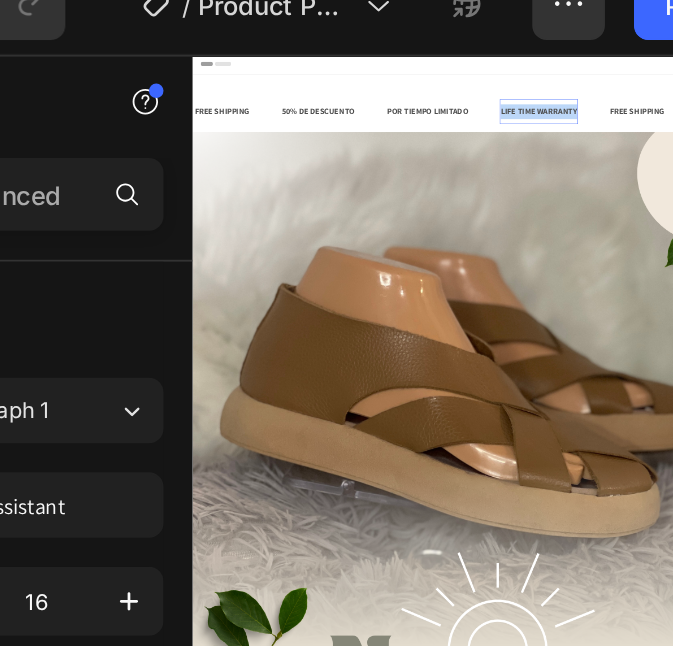 click on "LIFE TIME WARRANTY" at bounding box center [872, 167] 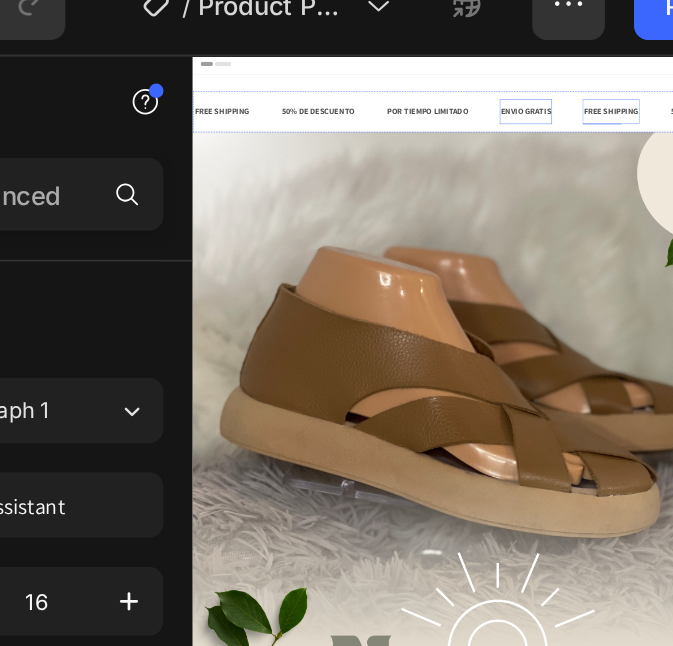 click on "FREE SHIPPING" at bounding box center (1014, 167) 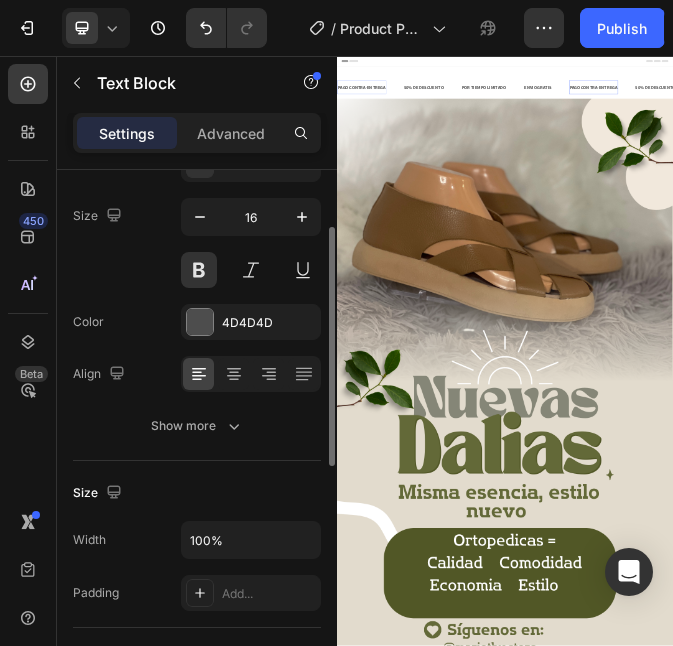 scroll, scrollTop: 136, scrollLeft: 0, axis: vertical 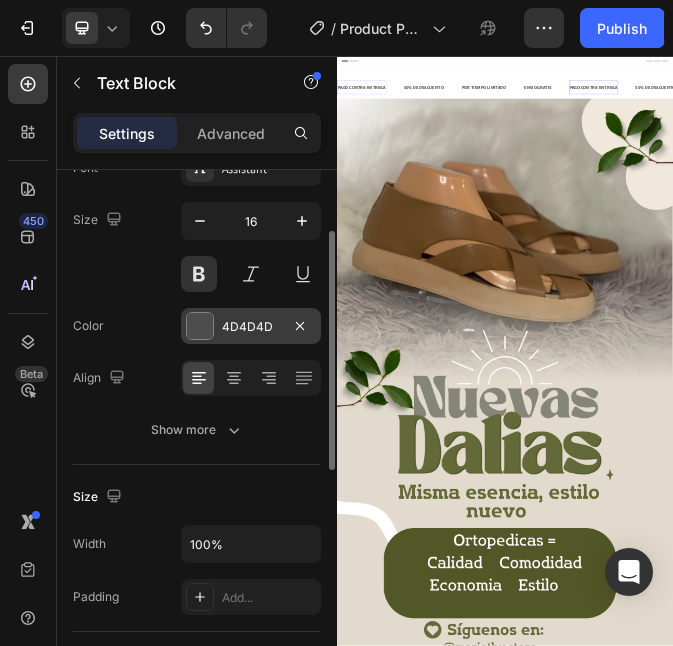 click at bounding box center (200, 326) 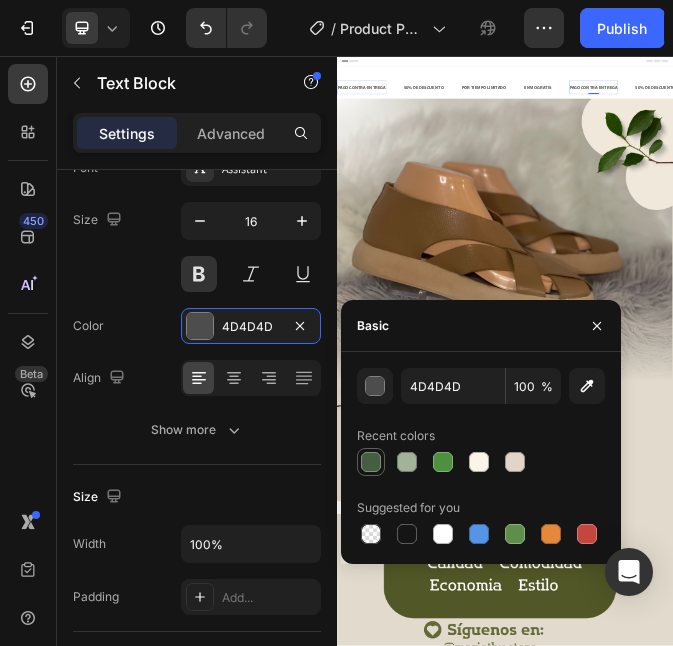 click at bounding box center [371, 462] 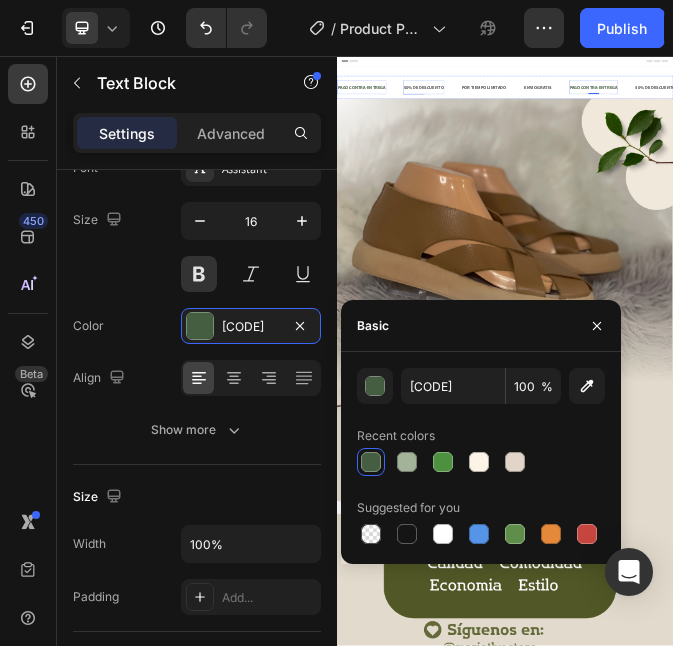 click on "50% DE DESCUENTO" at bounding box center (646, 169) 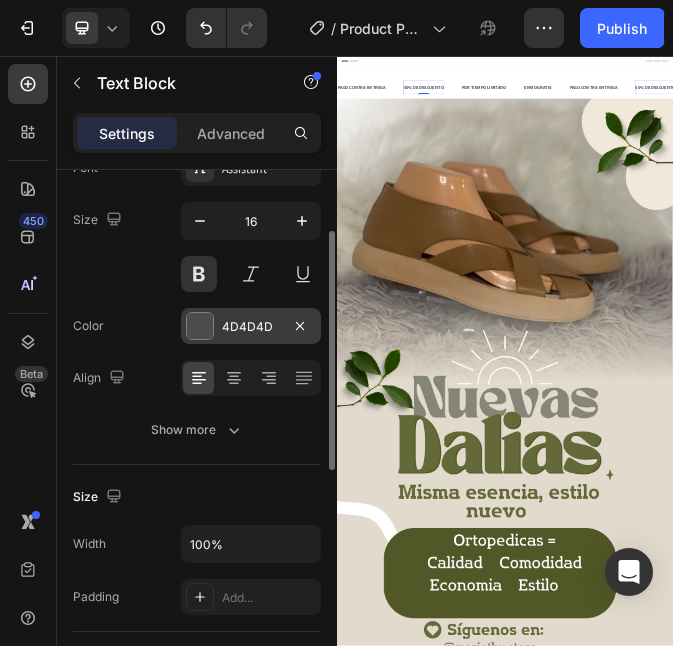 click on "4D4D4D" at bounding box center [251, 326] 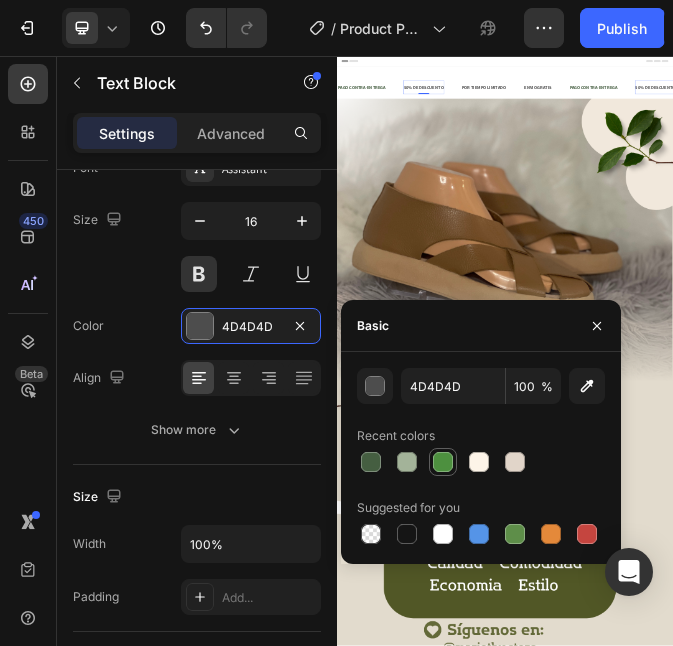 click at bounding box center (443, 462) 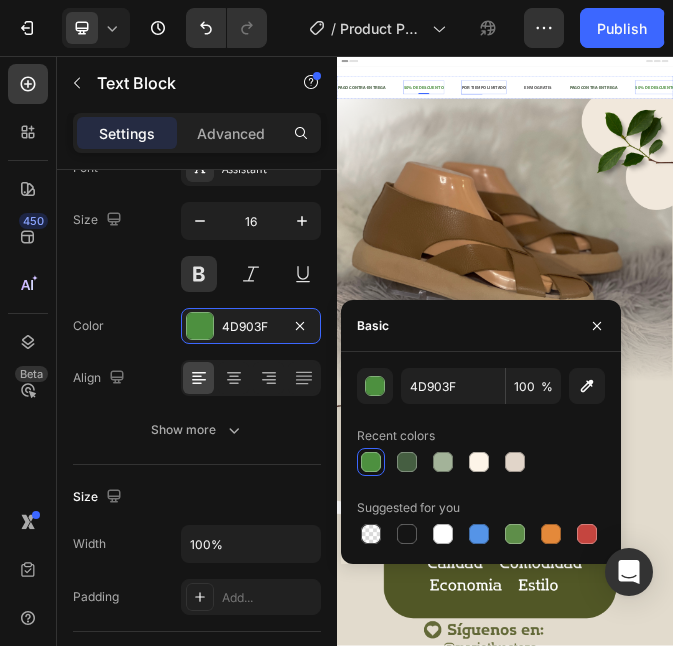 click on "POR TIEMPO LIMITADO" at bounding box center [861, 169] 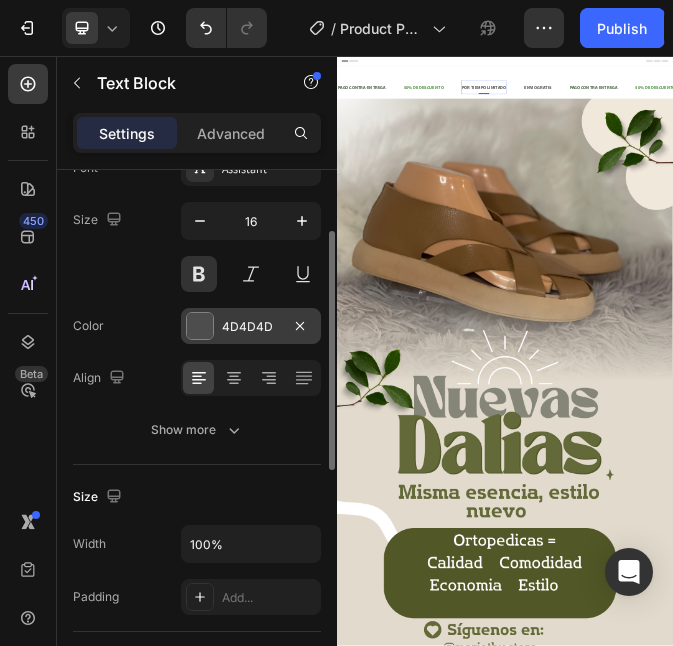 click at bounding box center [200, 326] 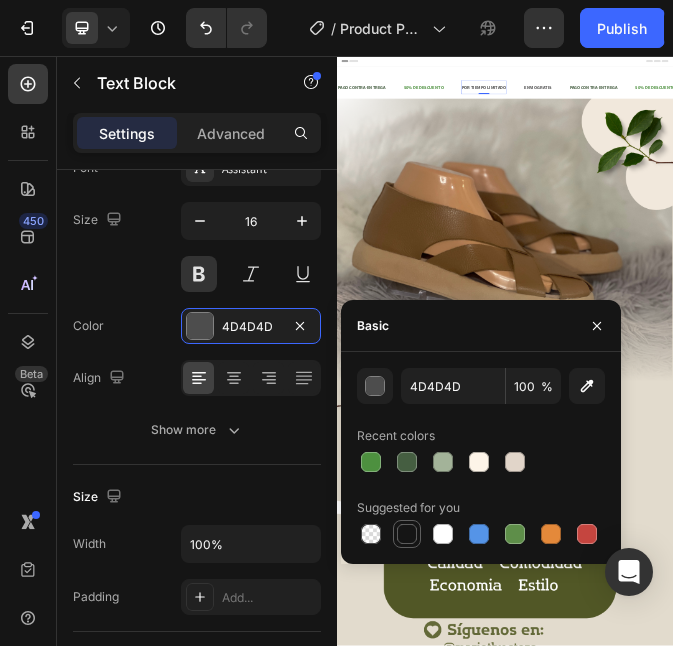 click at bounding box center [407, 534] 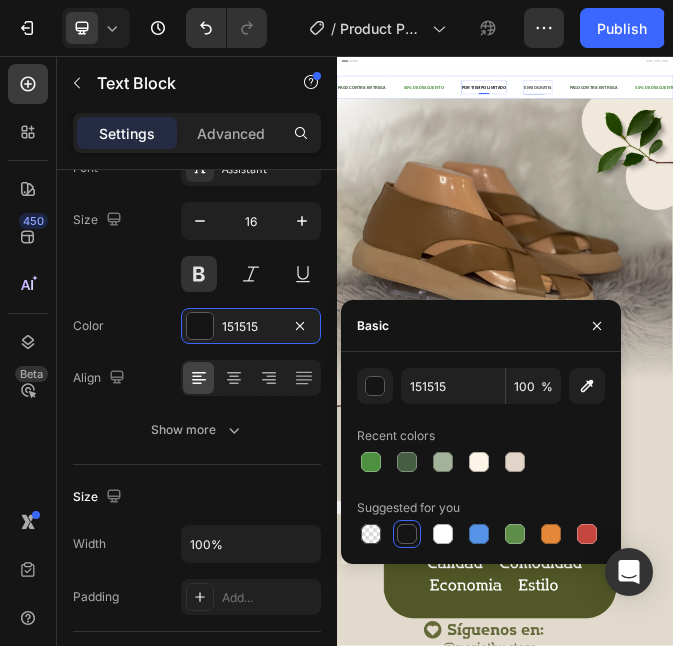 click on "ENVIO GRATIS" at bounding box center (1054, 169) 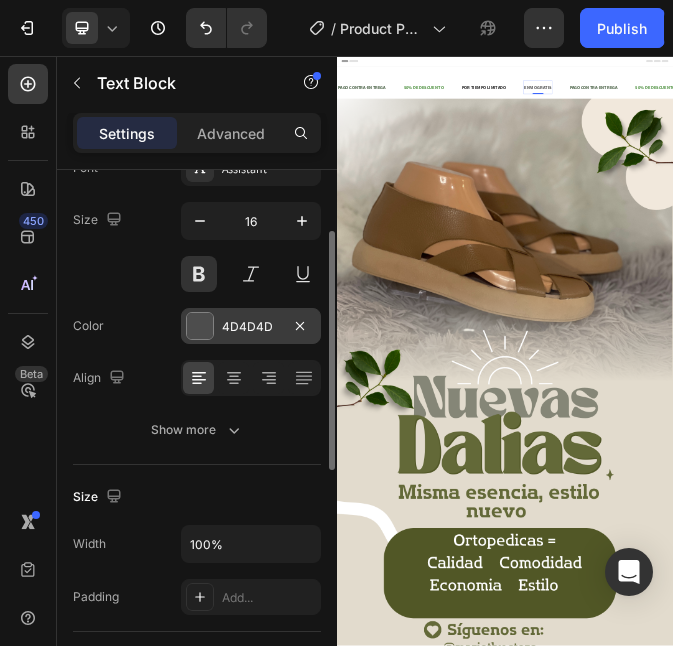 click on "4D4D4D" at bounding box center (251, 327) 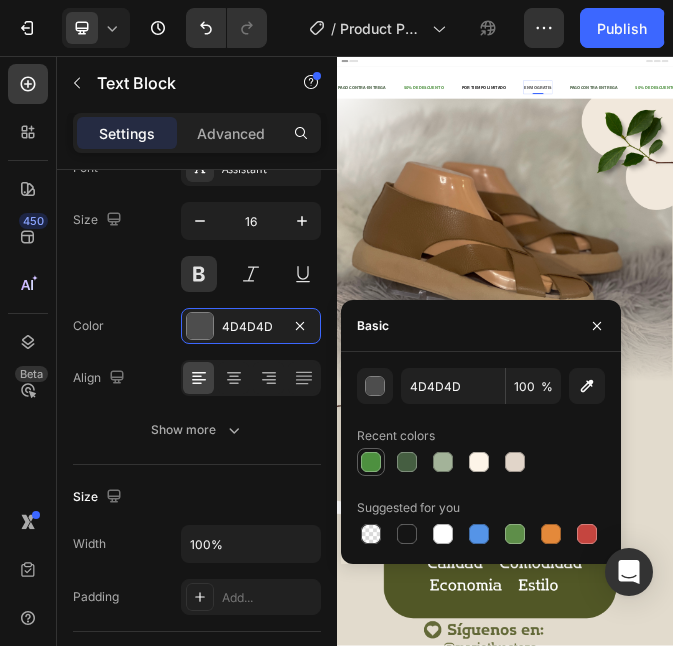click at bounding box center [371, 462] 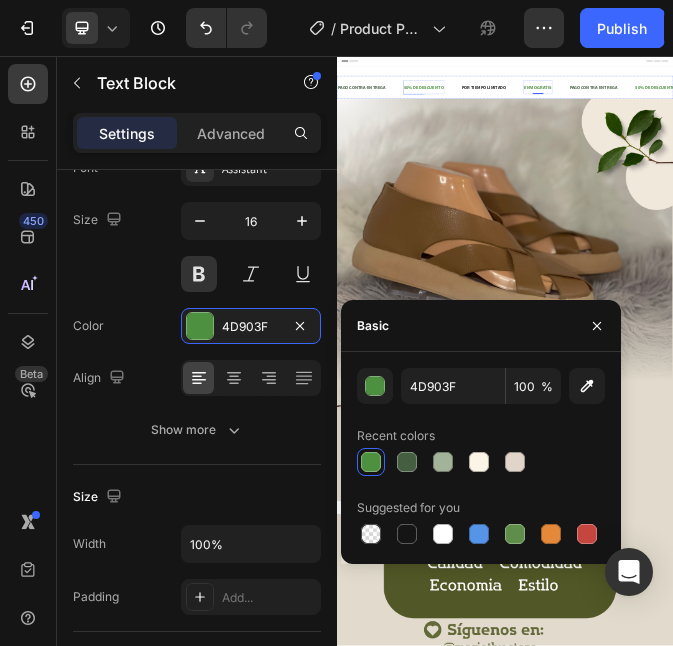 click on "50% DE DESCUENTO" at bounding box center (646, 169) 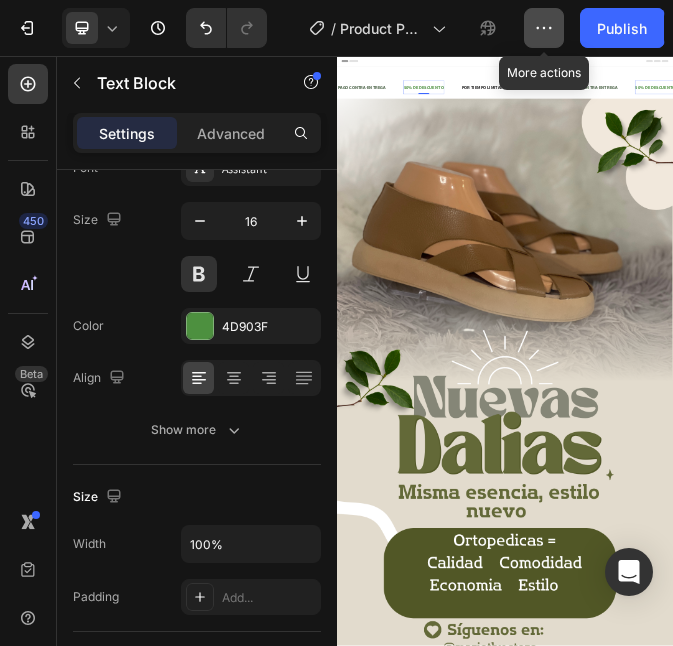 click 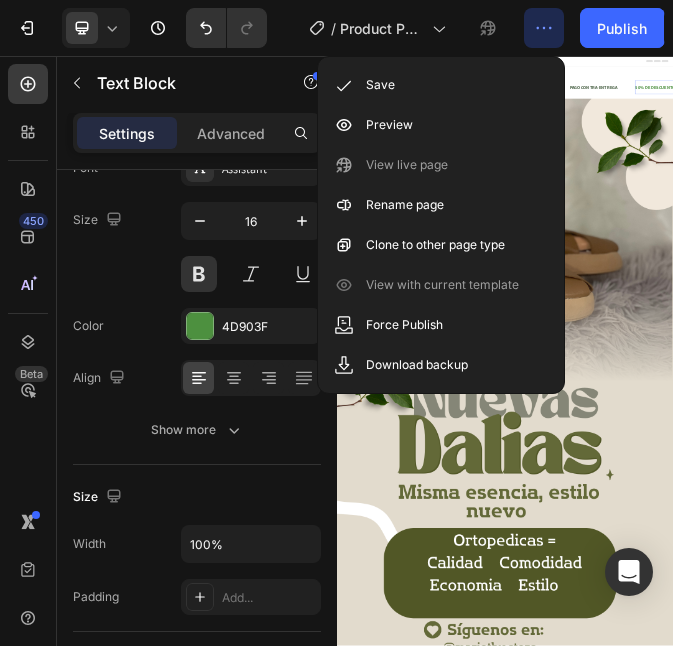 click 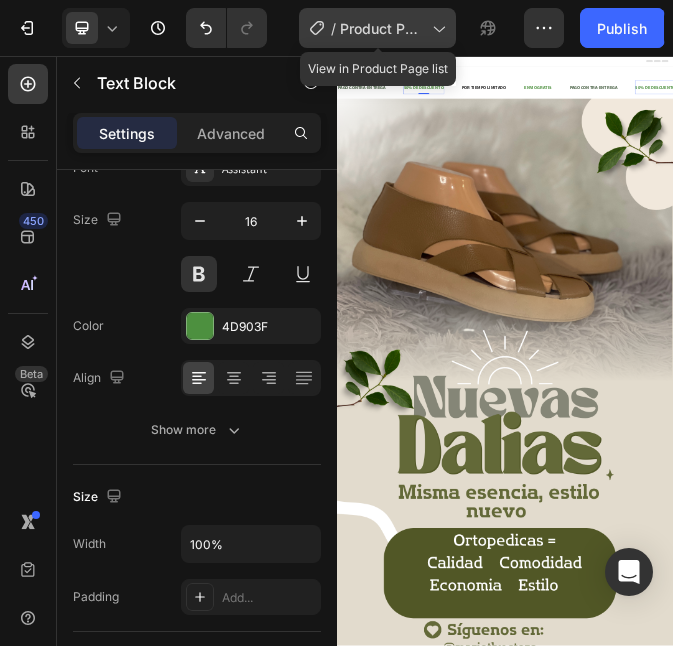 click on "/  Product Page - Aug 1, 14:40:47" 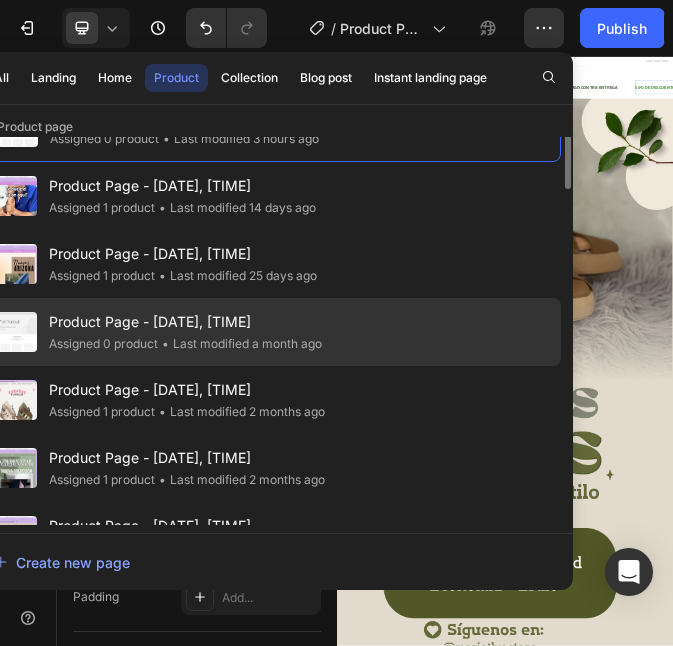 scroll, scrollTop: 0, scrollLeft: 0, axis: both 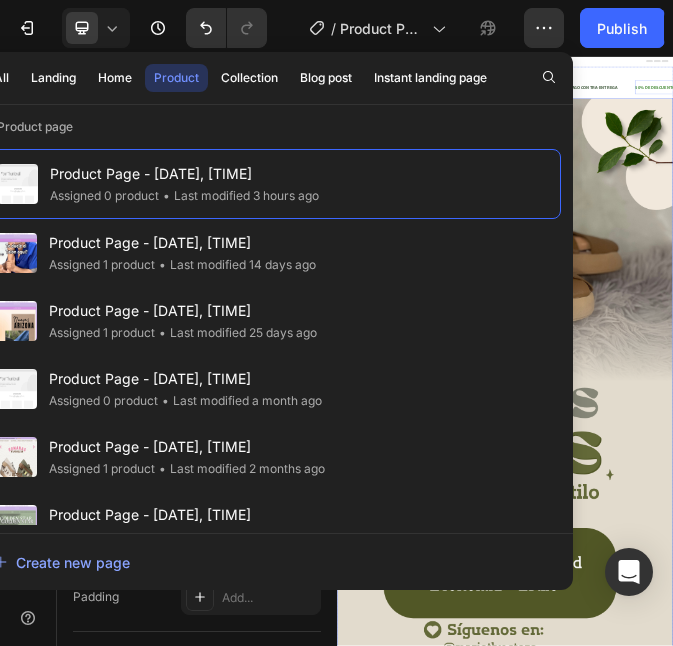 click at bounding box center (937, 1276) 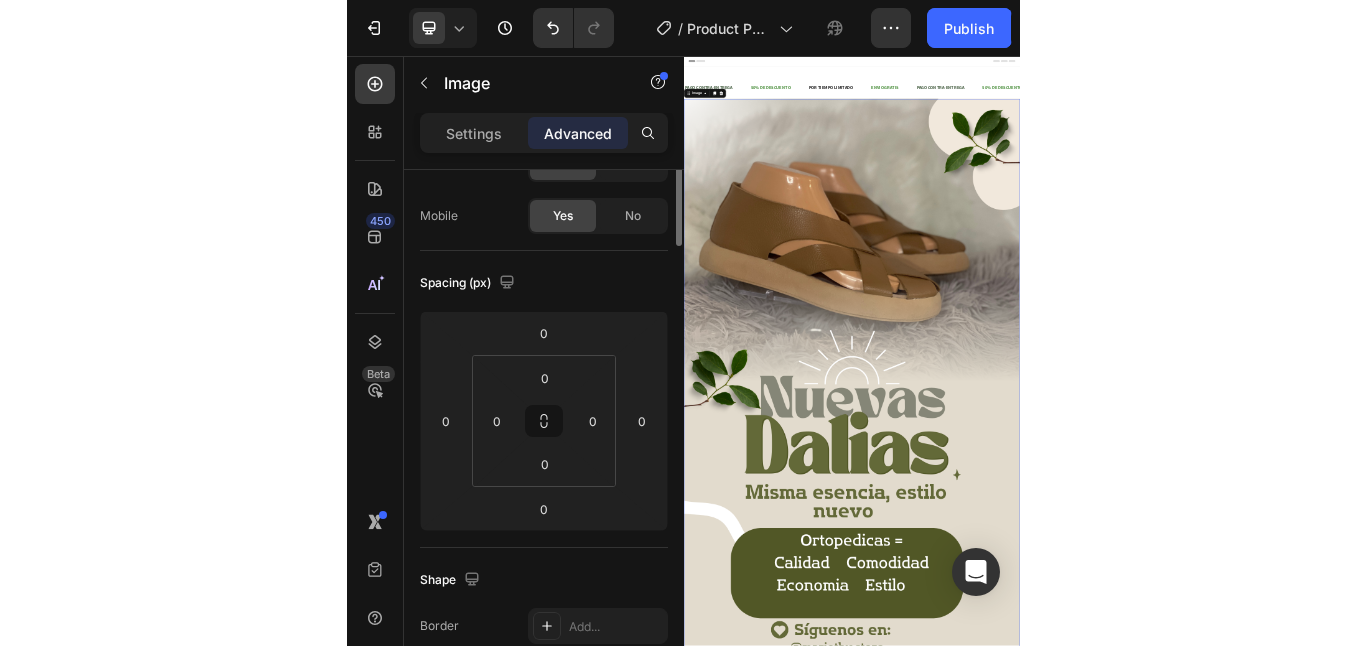 scroll, scrollTop: 0, scrollLeft: 0, axis: both 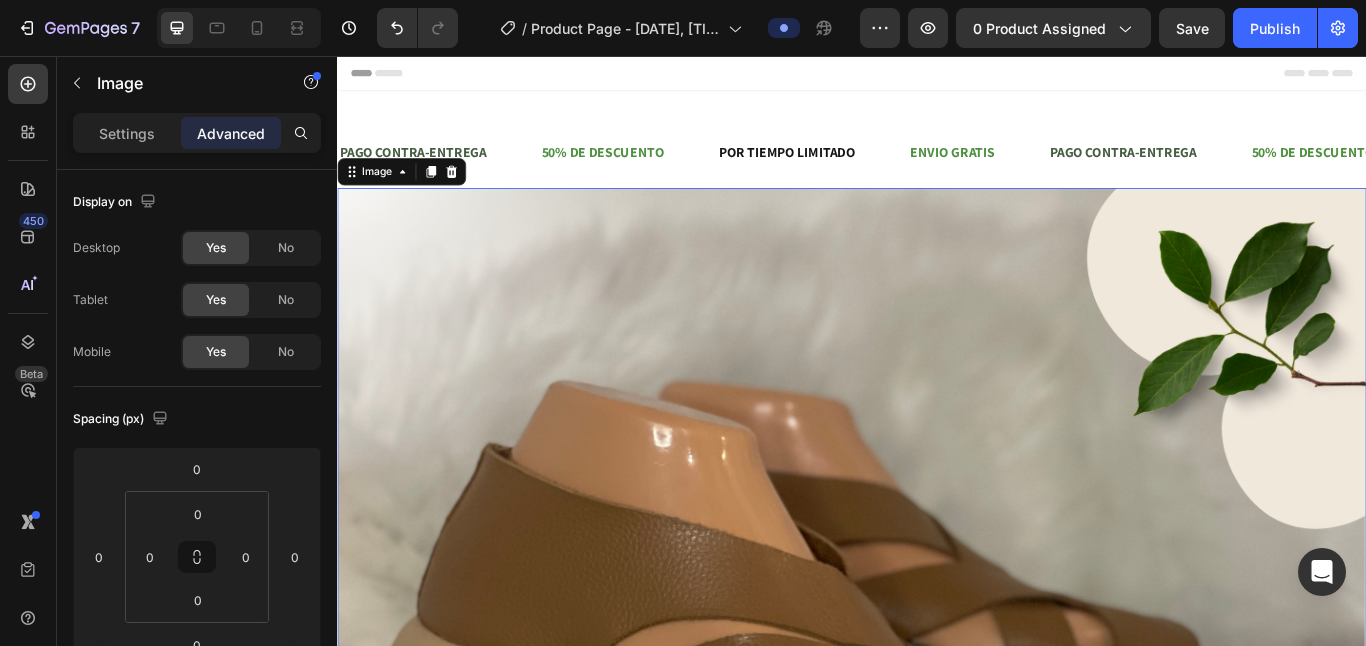 click on "POR TIEMPO LIMITADO" at bounding box center (861, 169) 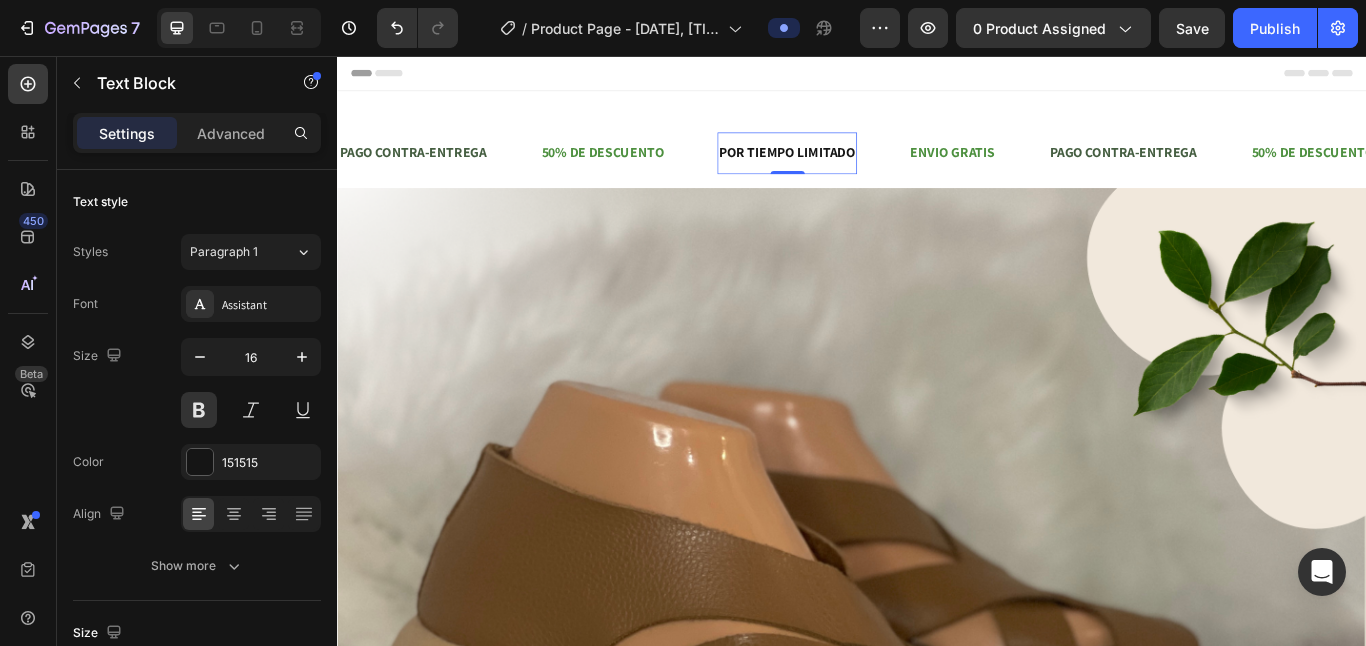 click on "Save" 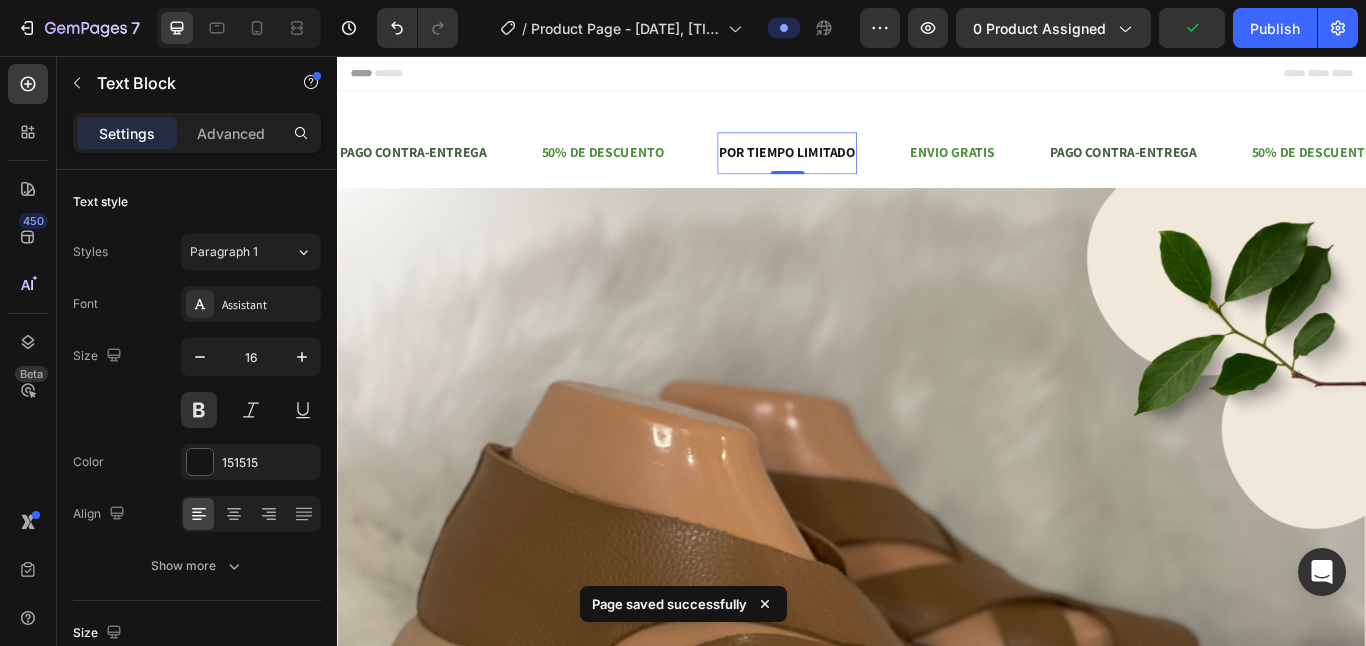 click on "0 product assigned" 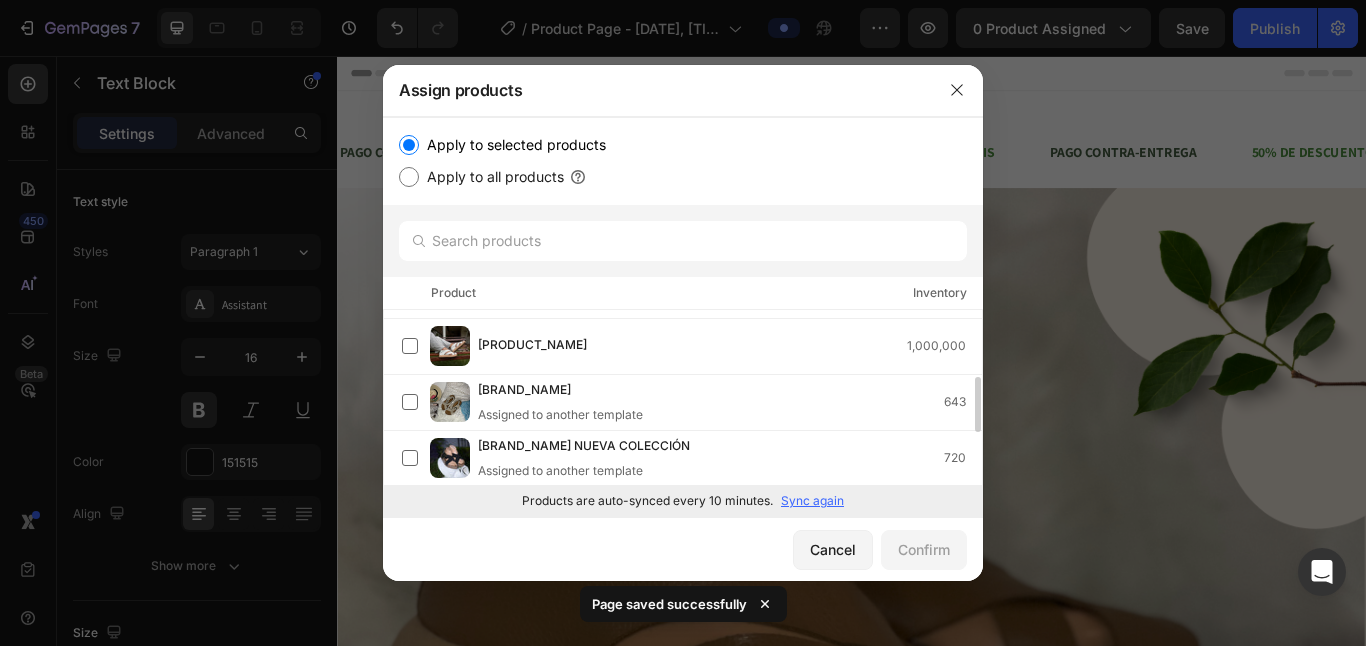 scroll, scrollTop: 257, scrollLeft: 0, axis: vertical 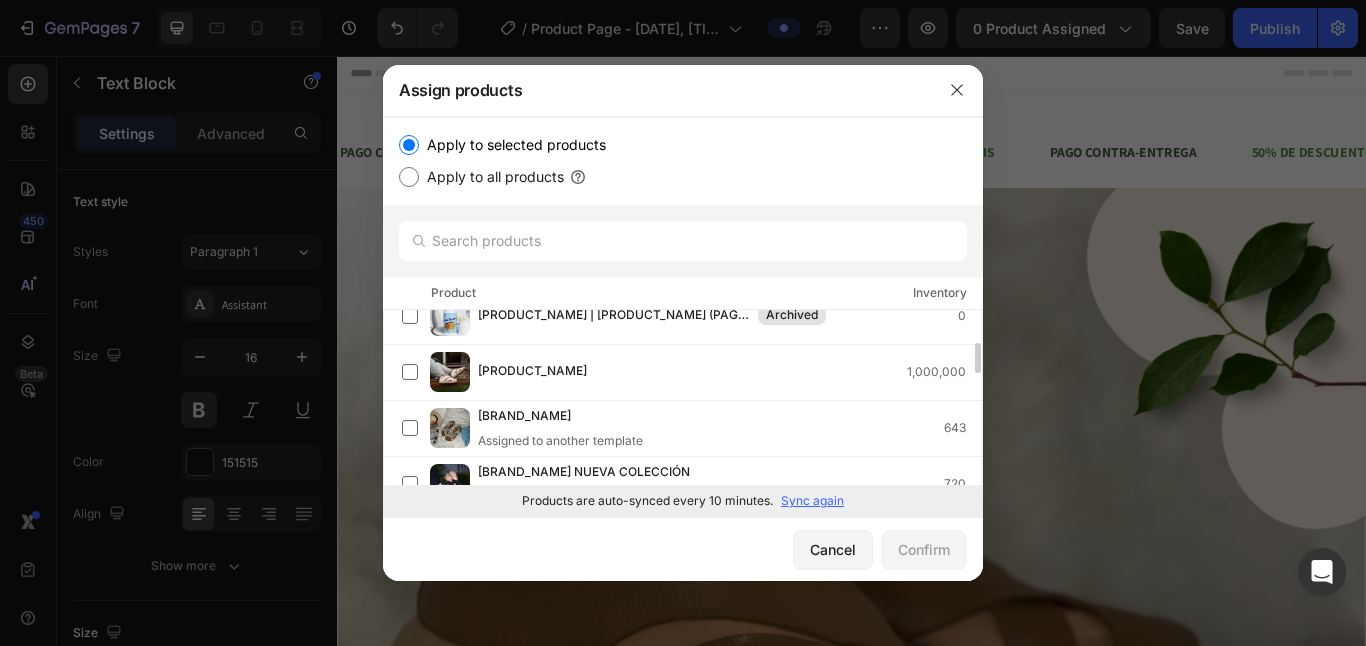 click on "DALIAS FLEX 1,000,000" at bounding box center [730, 372] 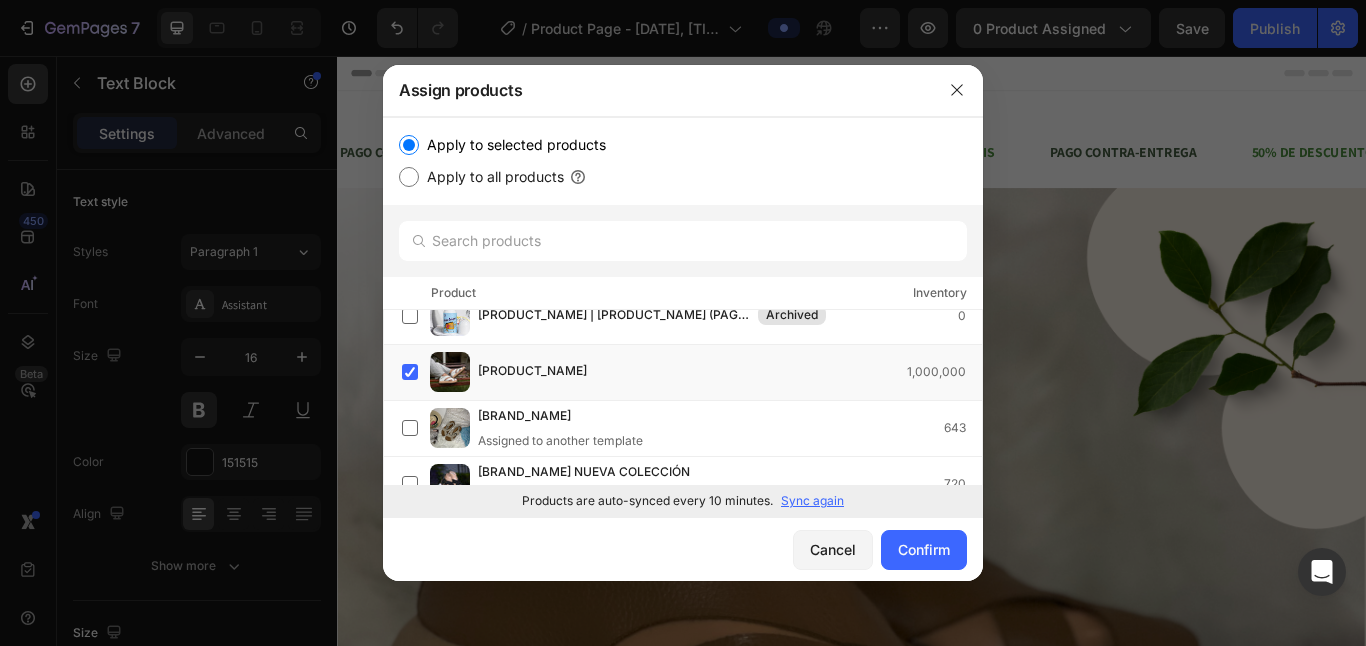click on "Confirm" at bounding box center [924, 549] 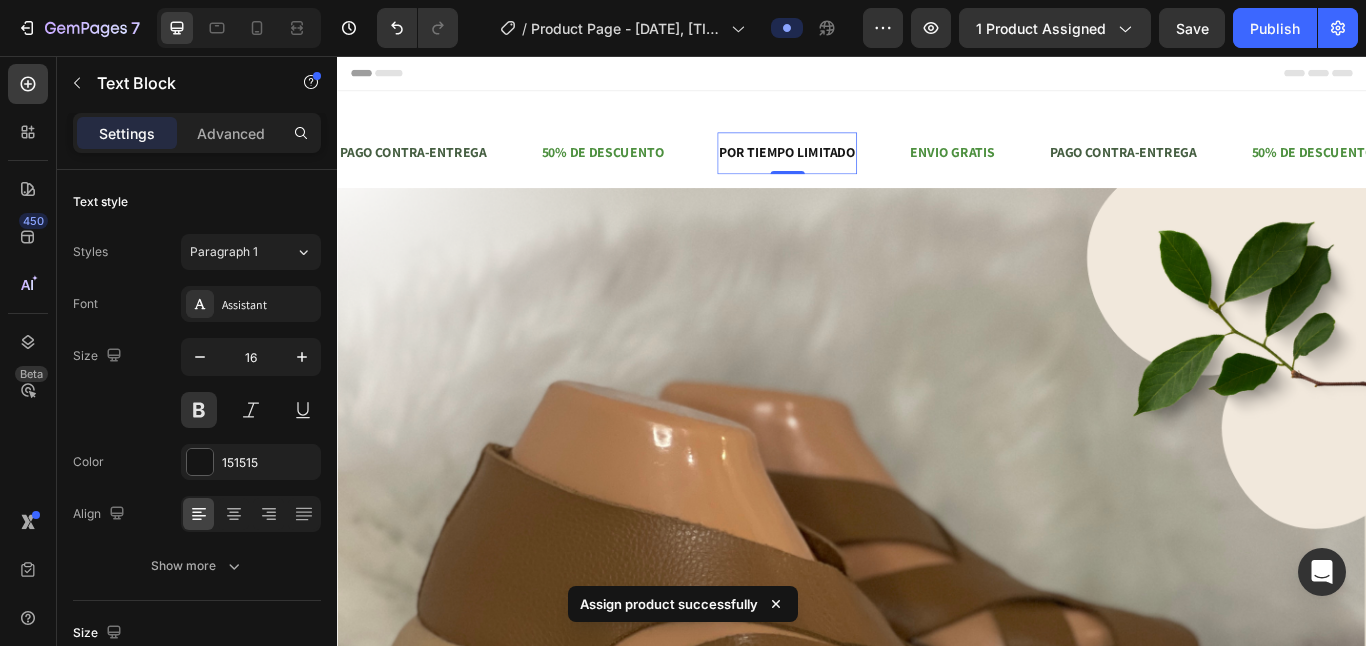 click on "Publish" at bounding box center (1275, 28) 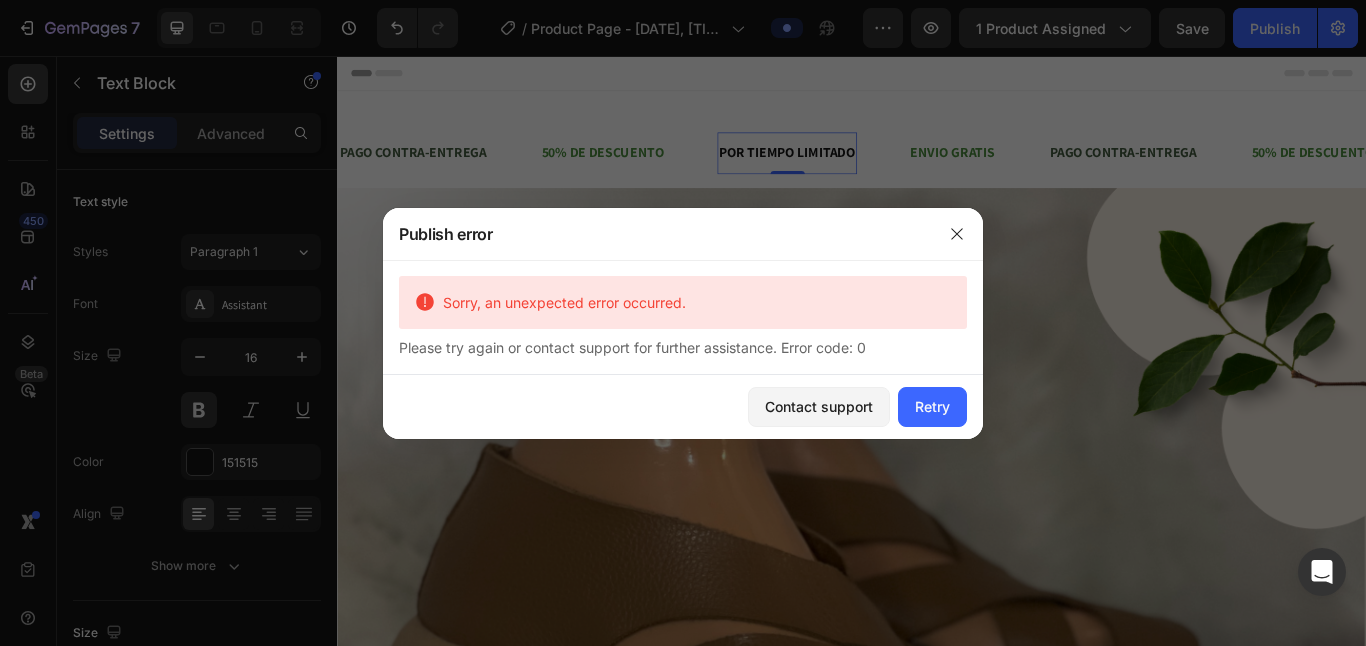 click on "Retry" at bounding box center [932, 406] 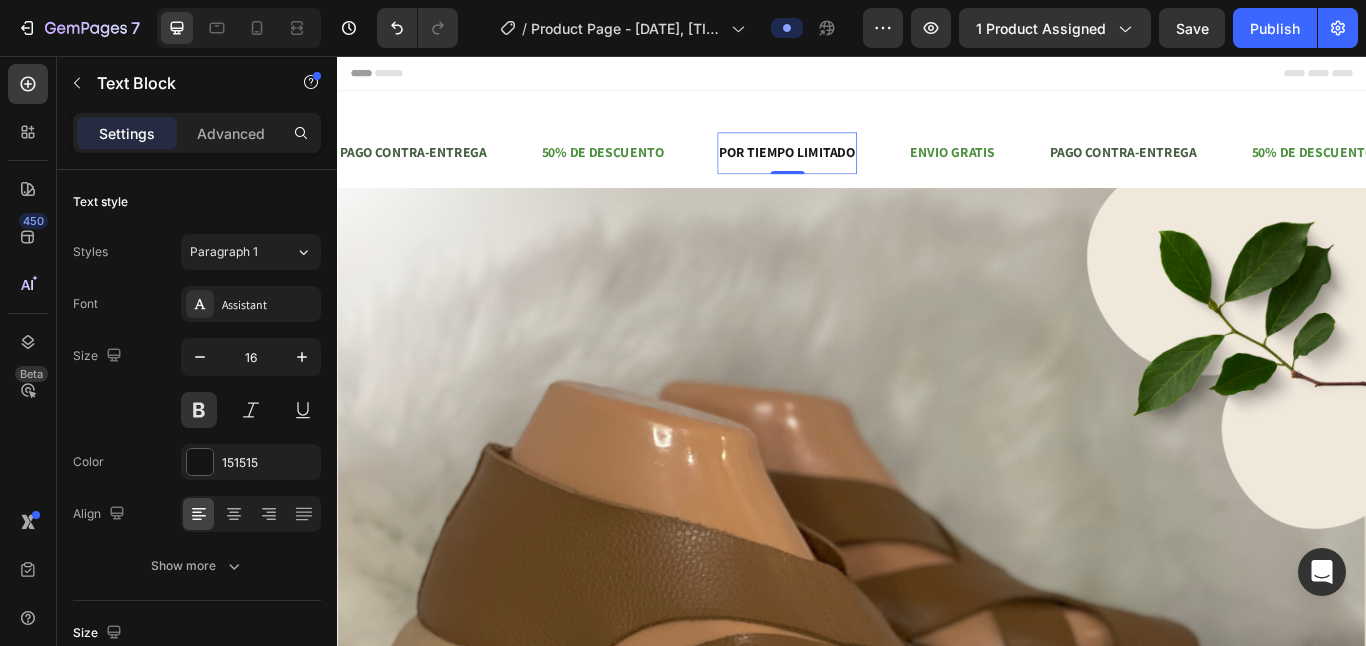 click on "Publish" at bounding box center (1275, 28) 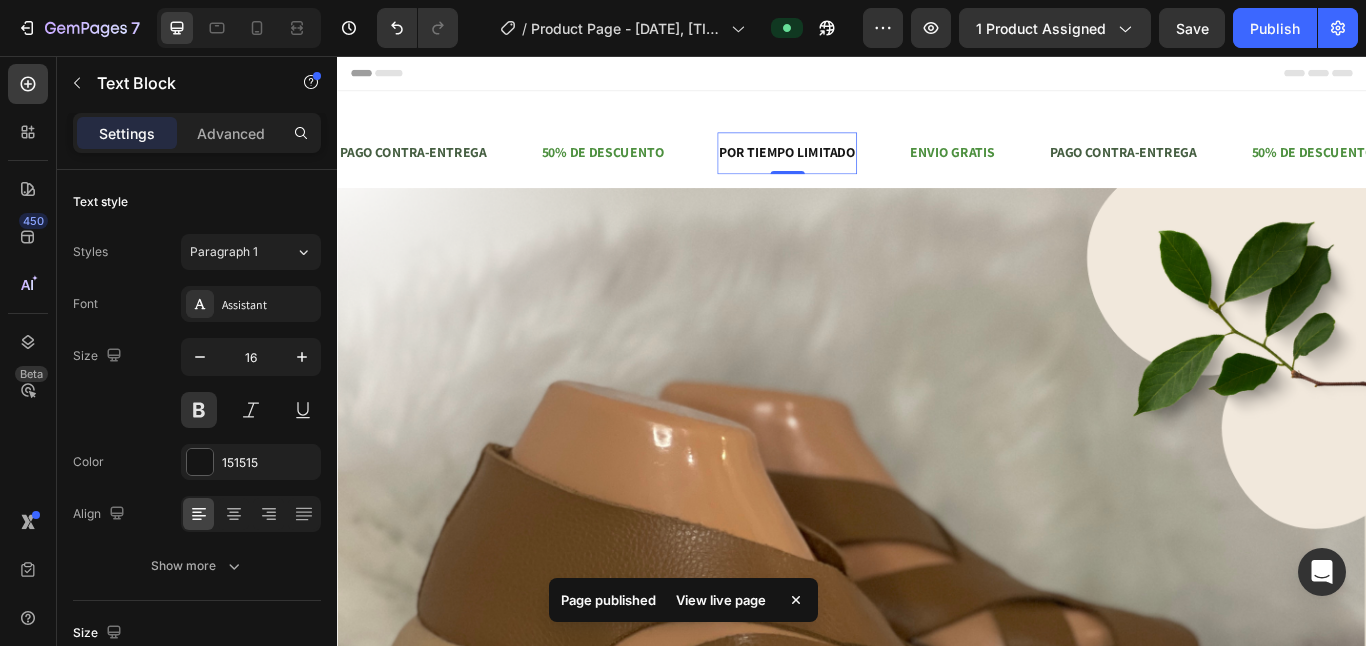 click on "View live page" at bounding box center (721, 600) 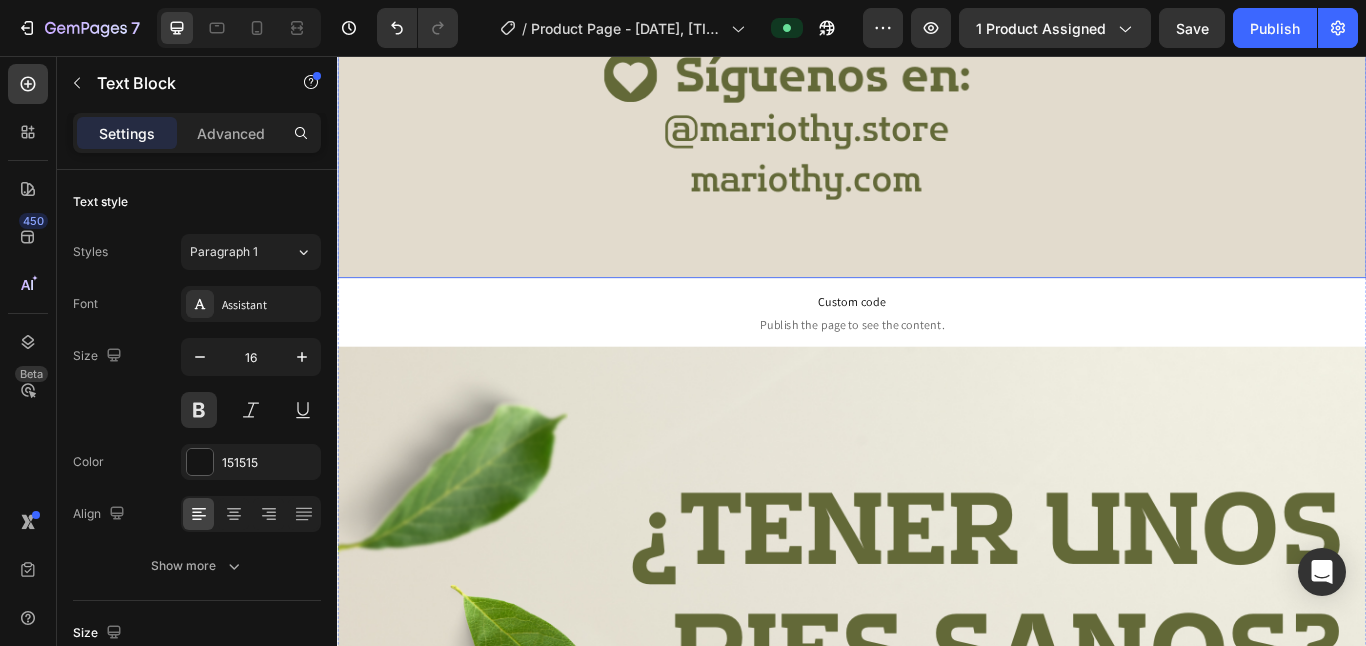 scroll, scrollTop: 2195, scrollLeft: 0, axis: vertical 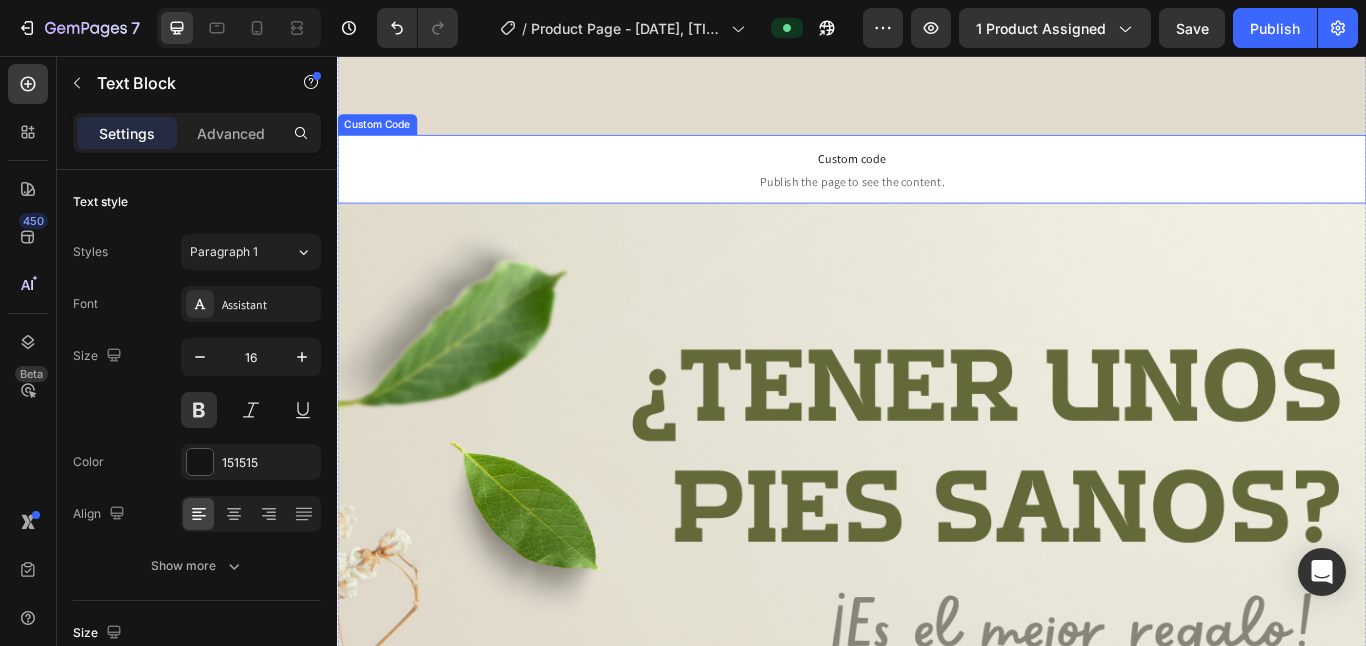 click on "Custom code" at bounding box center (937, 176) 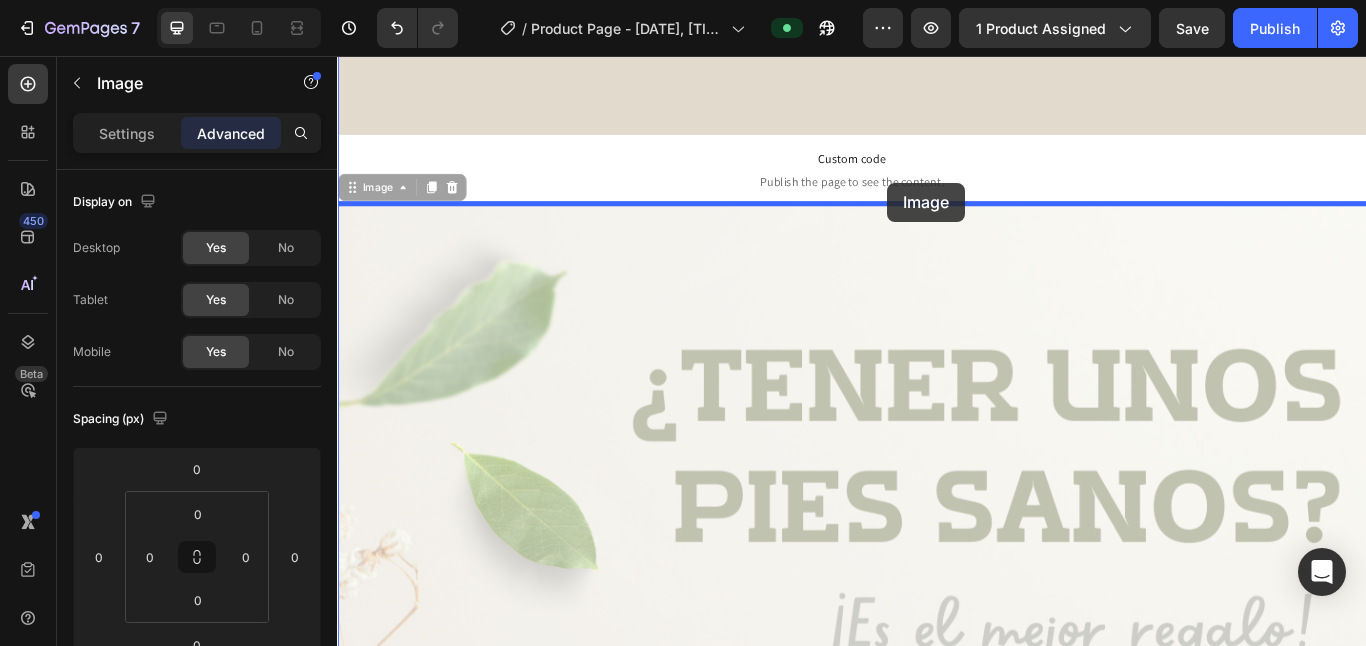 drag, startPoint x: 976, startPoint y: 291, endPoint x: 979, endPoint y: 209, distance: 82.05486 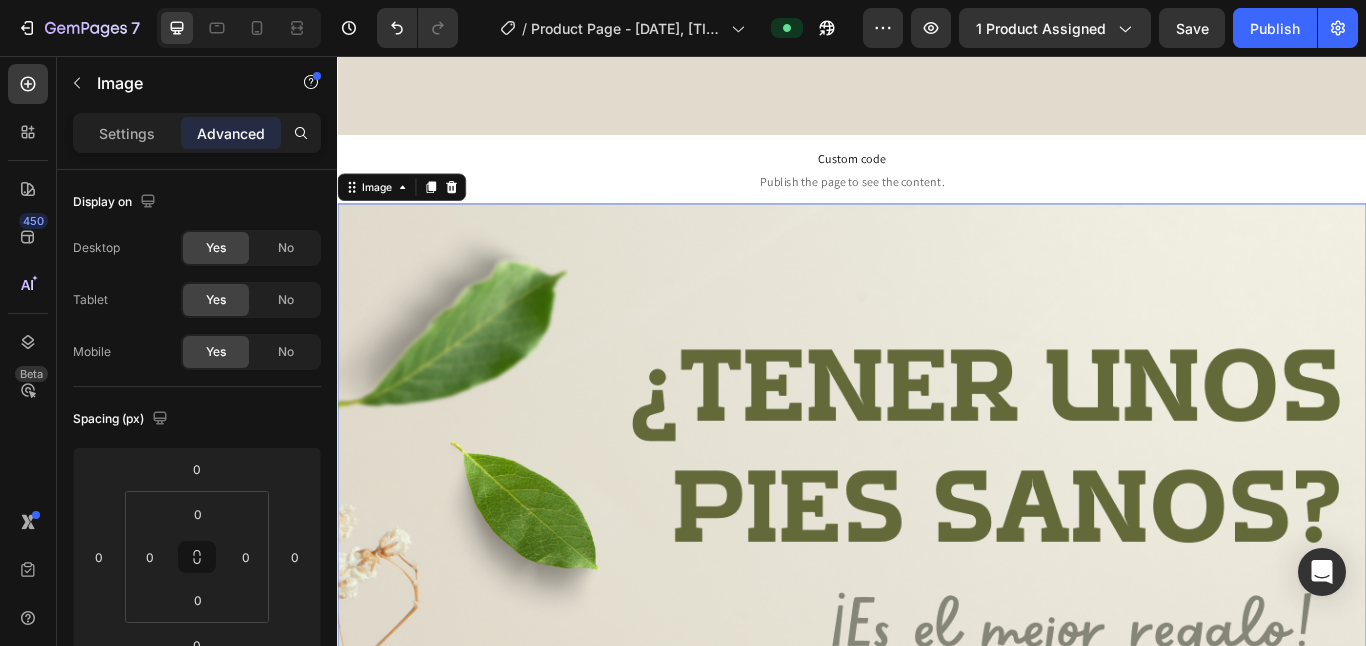 click at bounding box center [937, 1294] 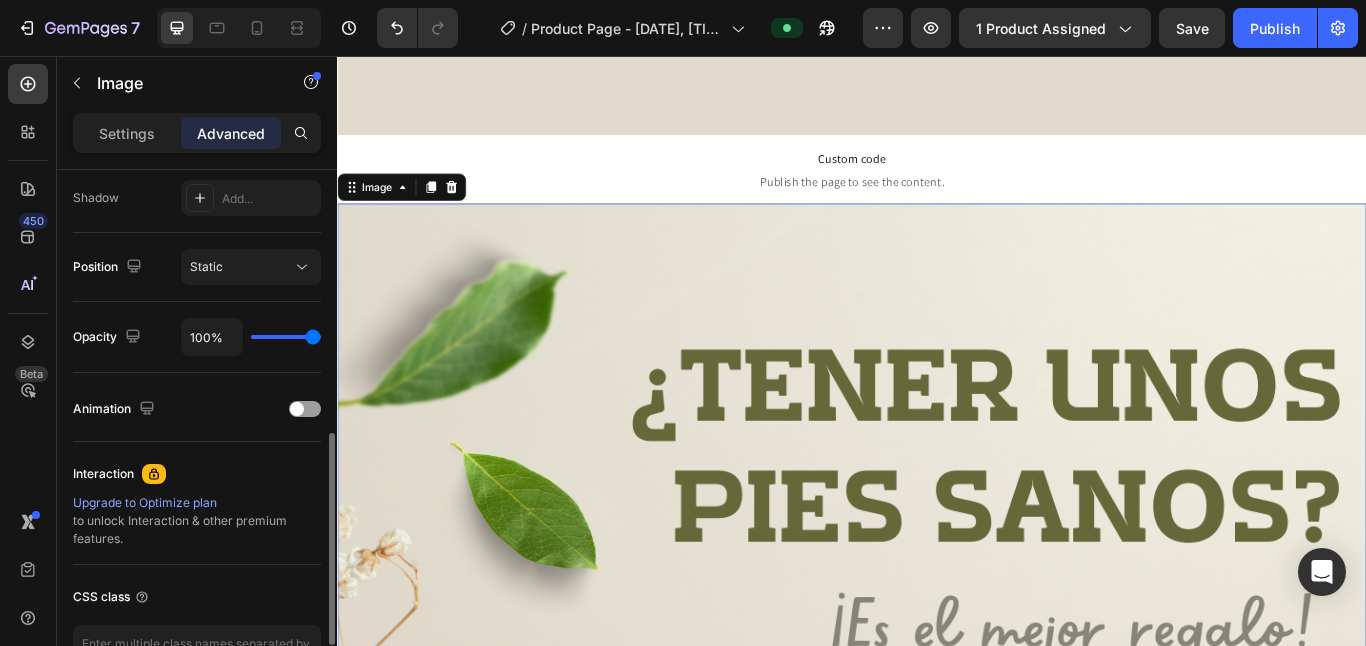 scroll, scrollTop: 665, scrollLeft: 0, axis: vertical 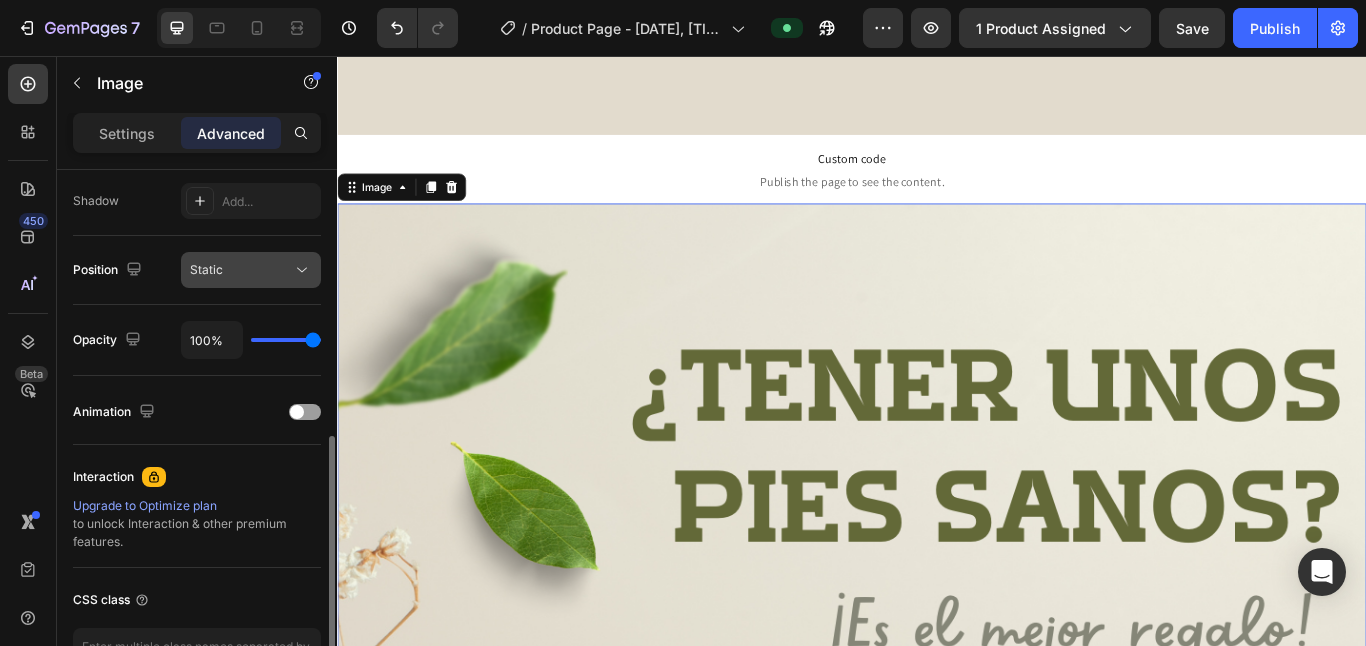 click on "Static" at bounding box center [241, 270] 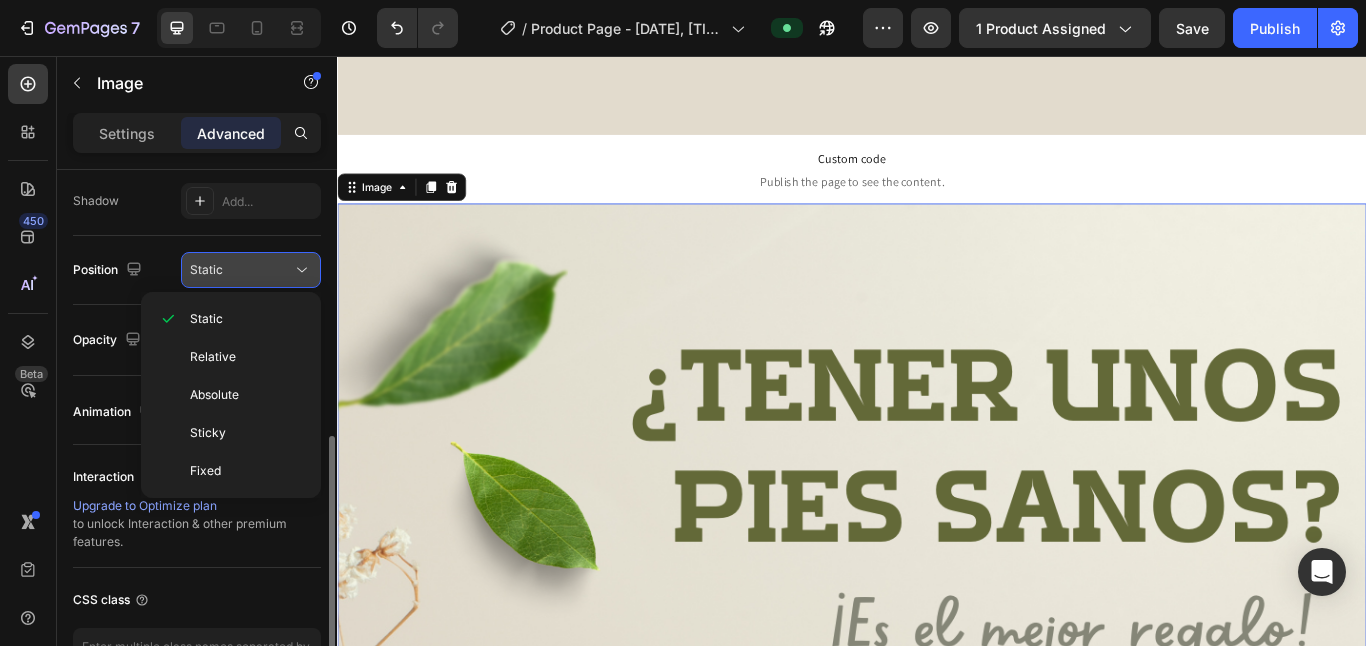 click on "Static" at bounding box center [241, 270] 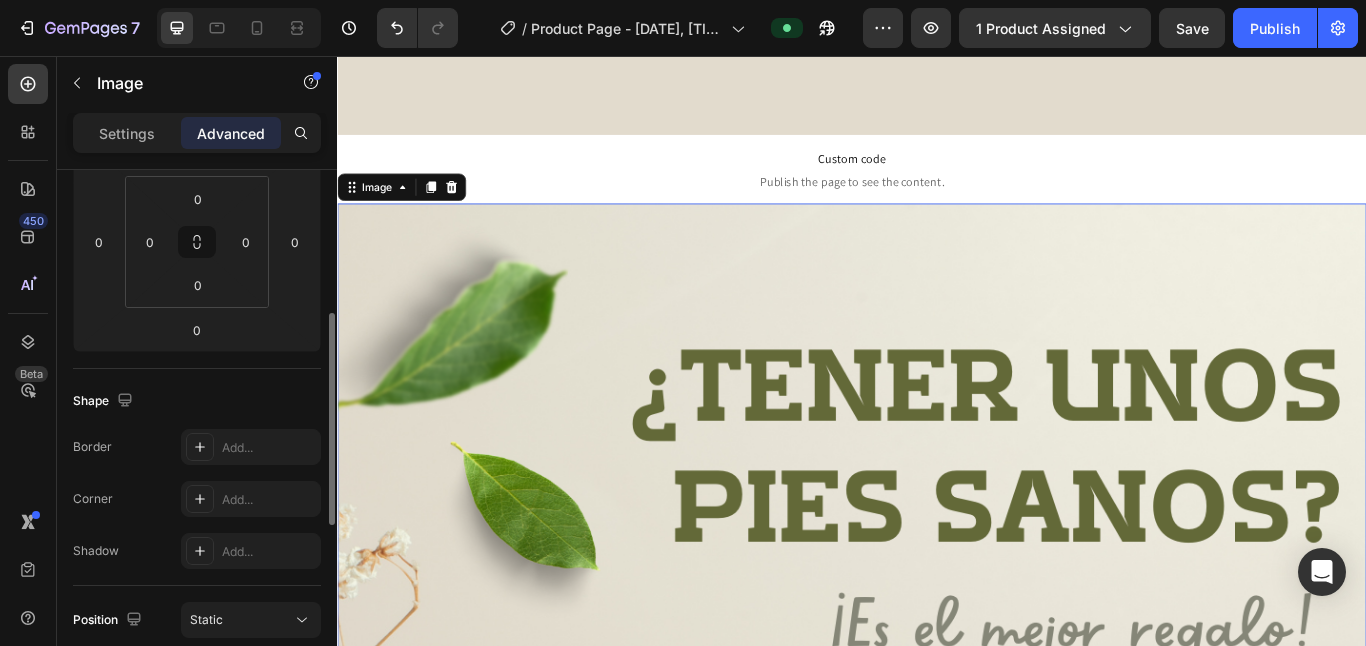 scroll, scrollTop: 342, scrollLeft: 0, axis: vertical 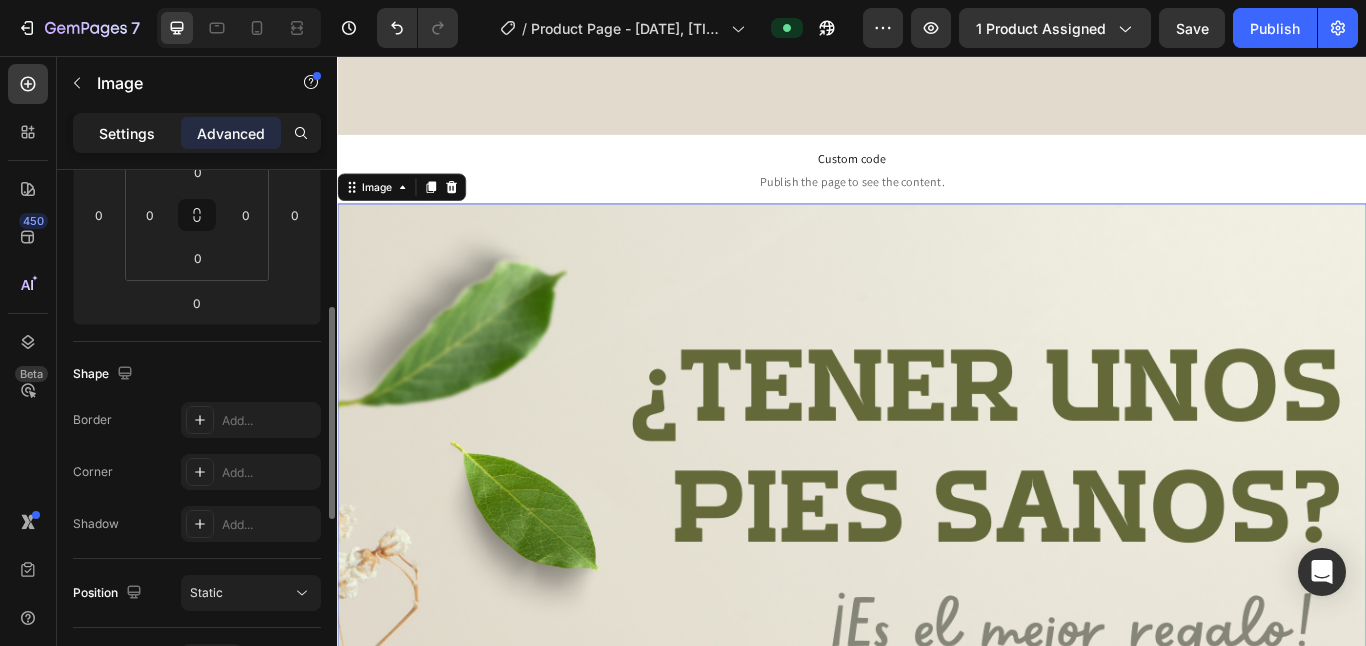 click on "Settings" at bounding box center (127, 133) 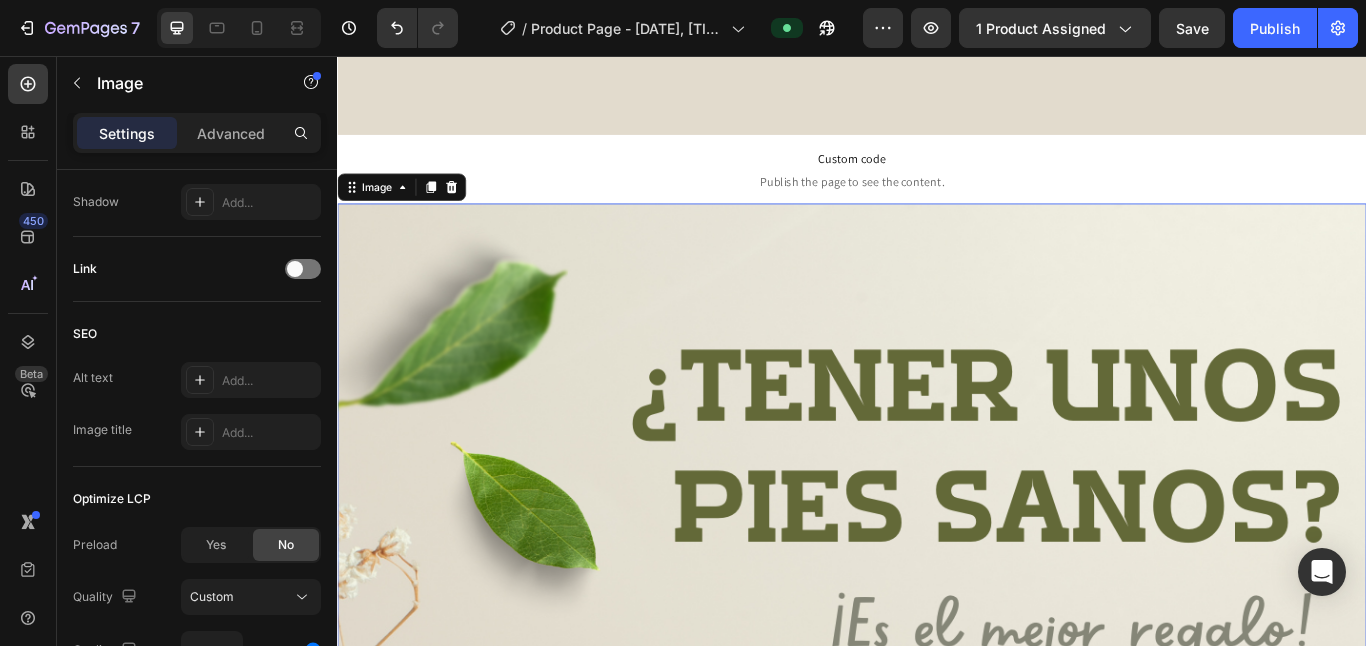 scroll, scrollTop: 1031, scrollLeft: 0, axis: vertical 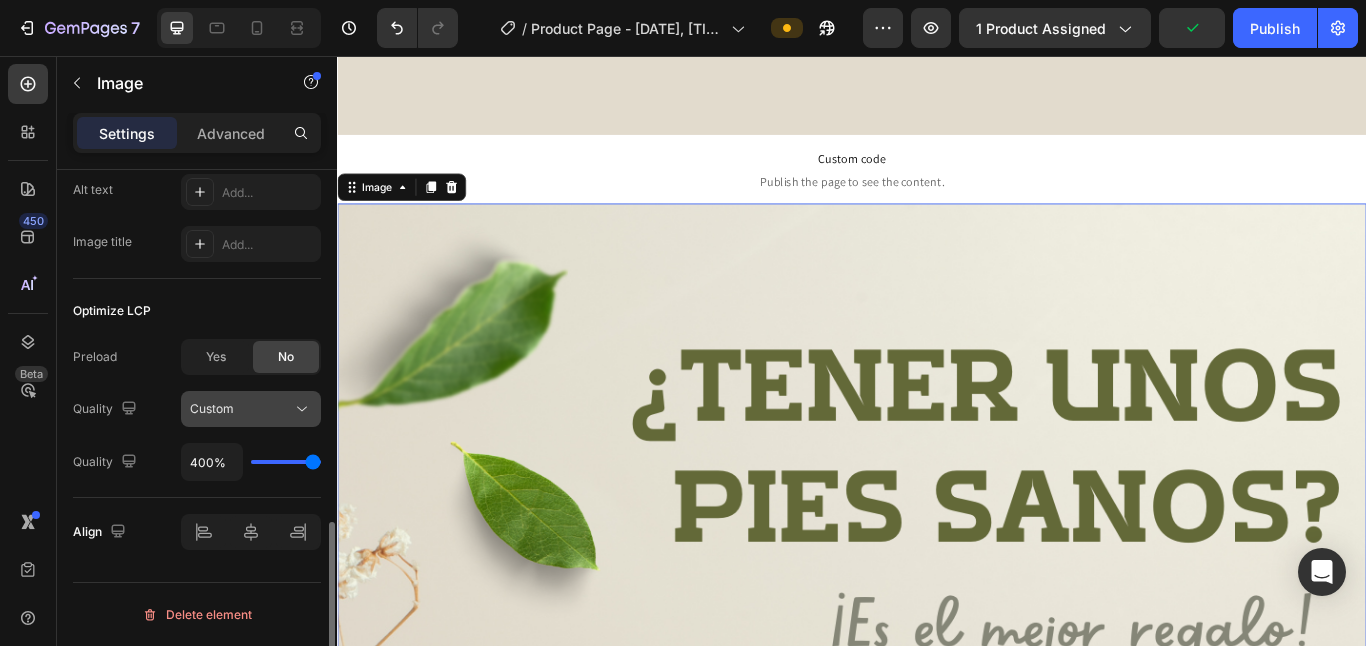 click on "Custom" at bounding box center [212, 408] 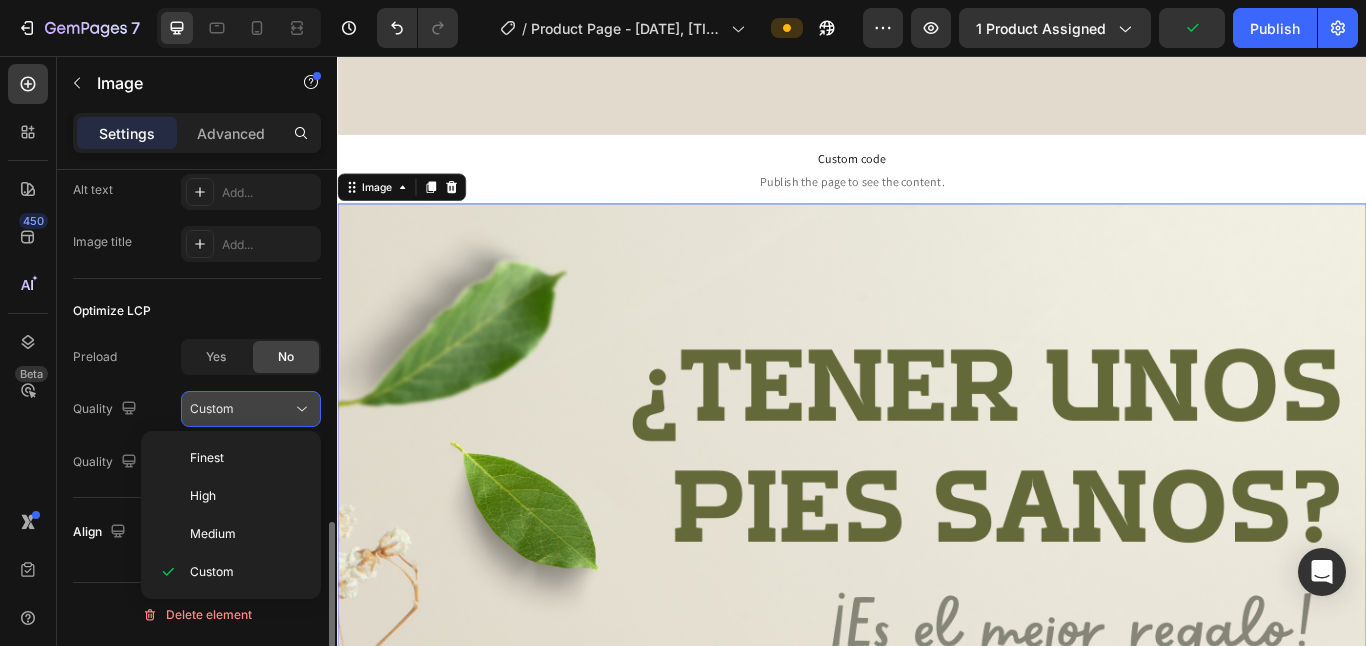click on "Custom" at bounding box center [212, 408] 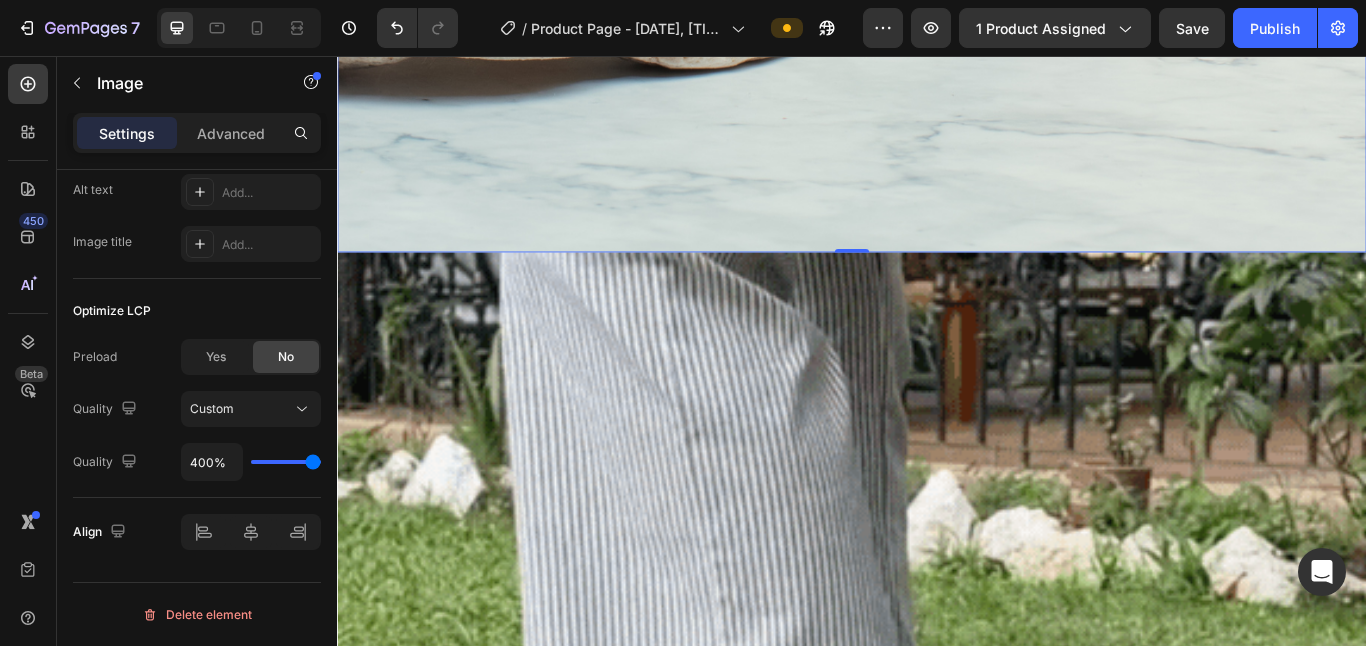 scroll, scrollTop: 4264, scrollLeft: 0, axis: vertical 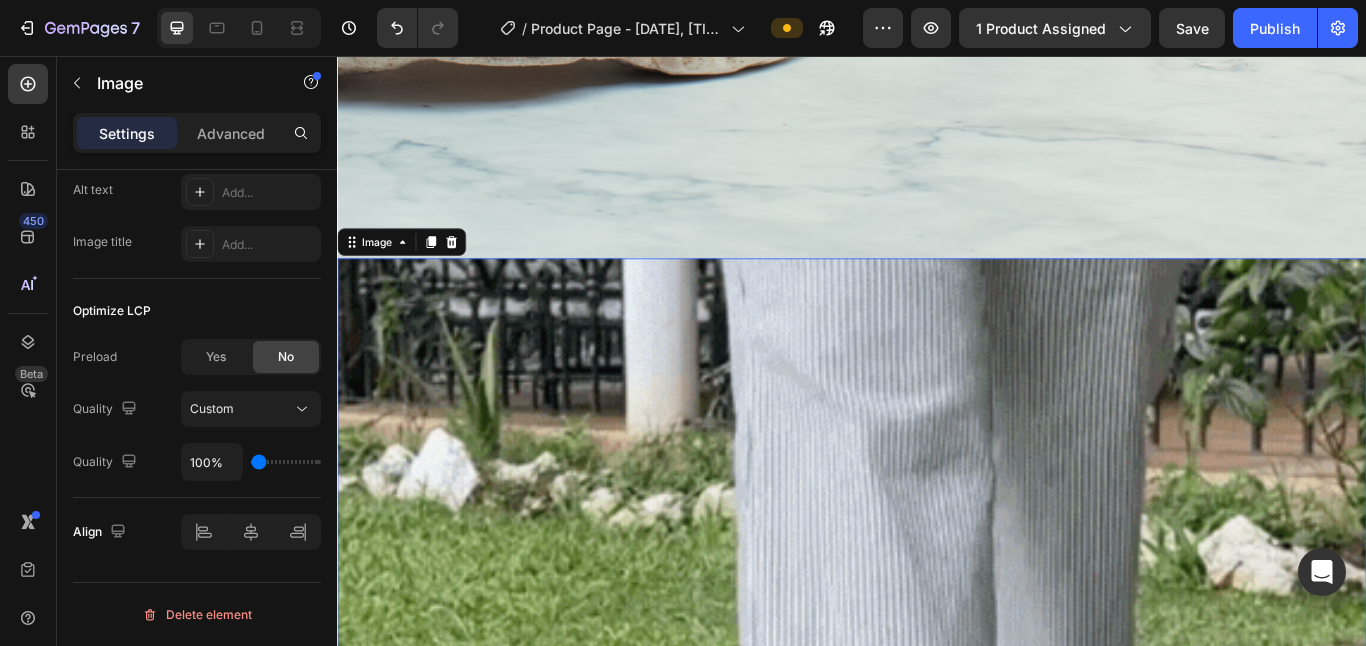 click at bounding box center (937, 1358) 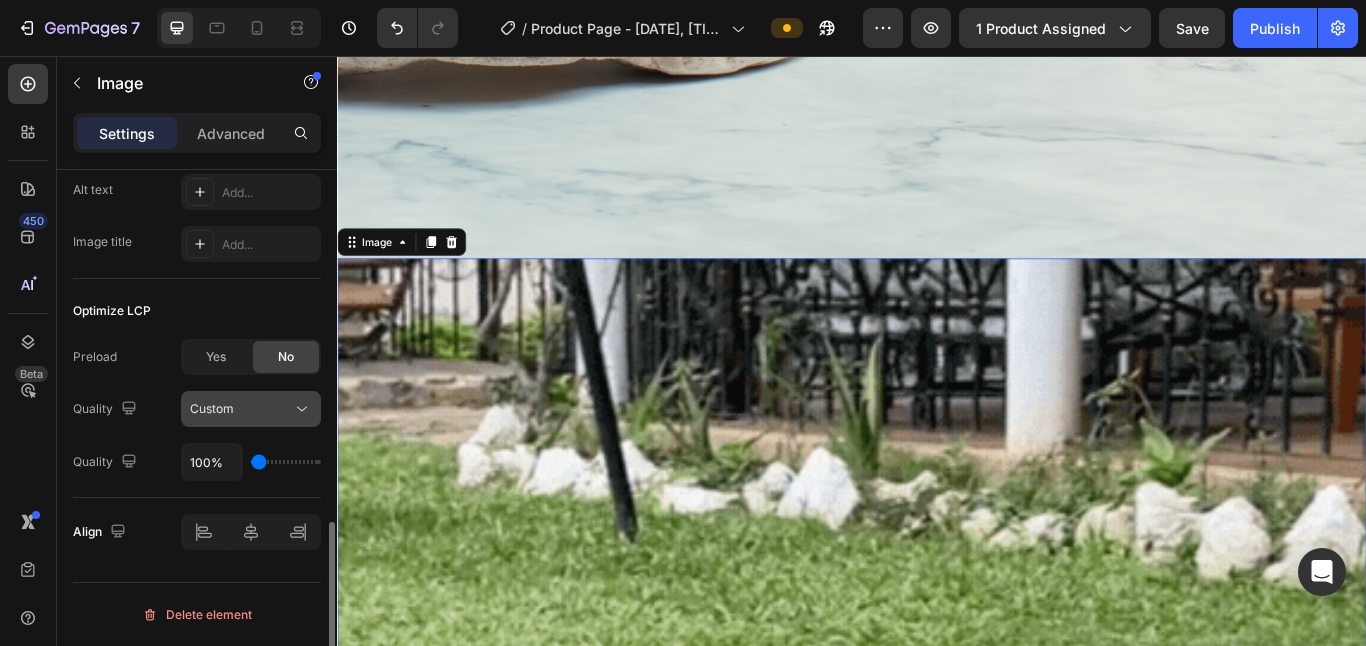 click on "Custom" 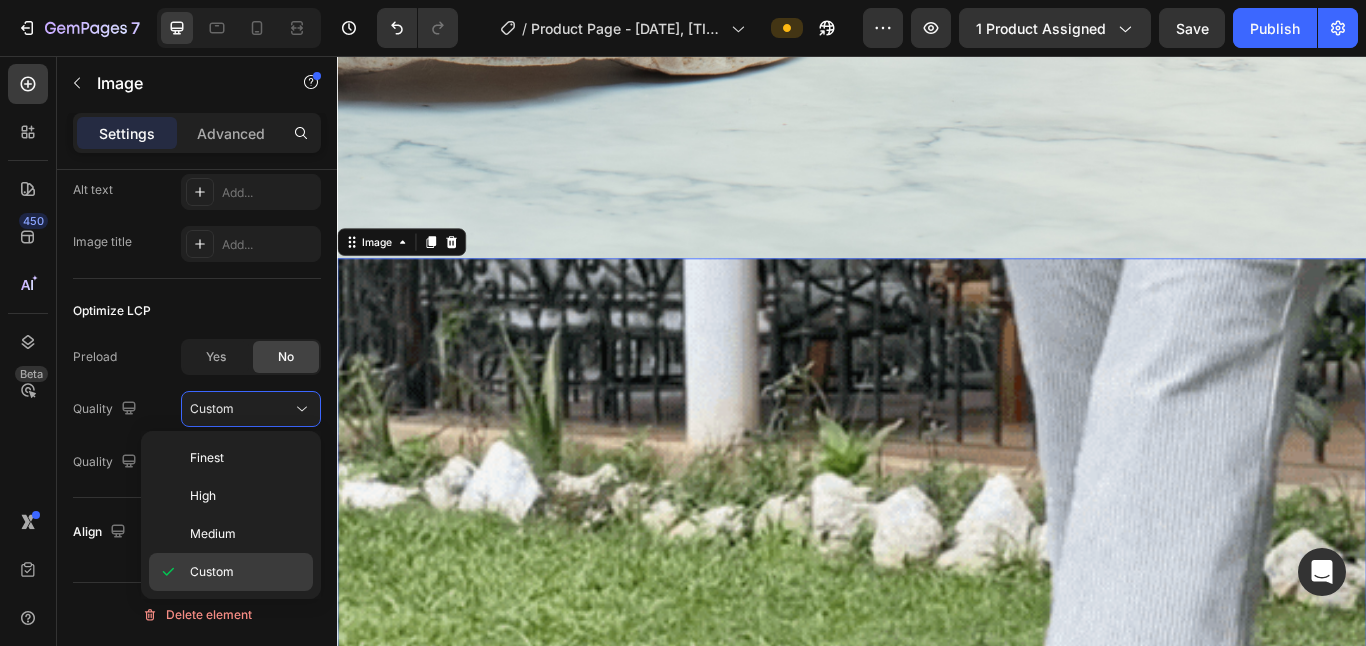 click on "Custom" 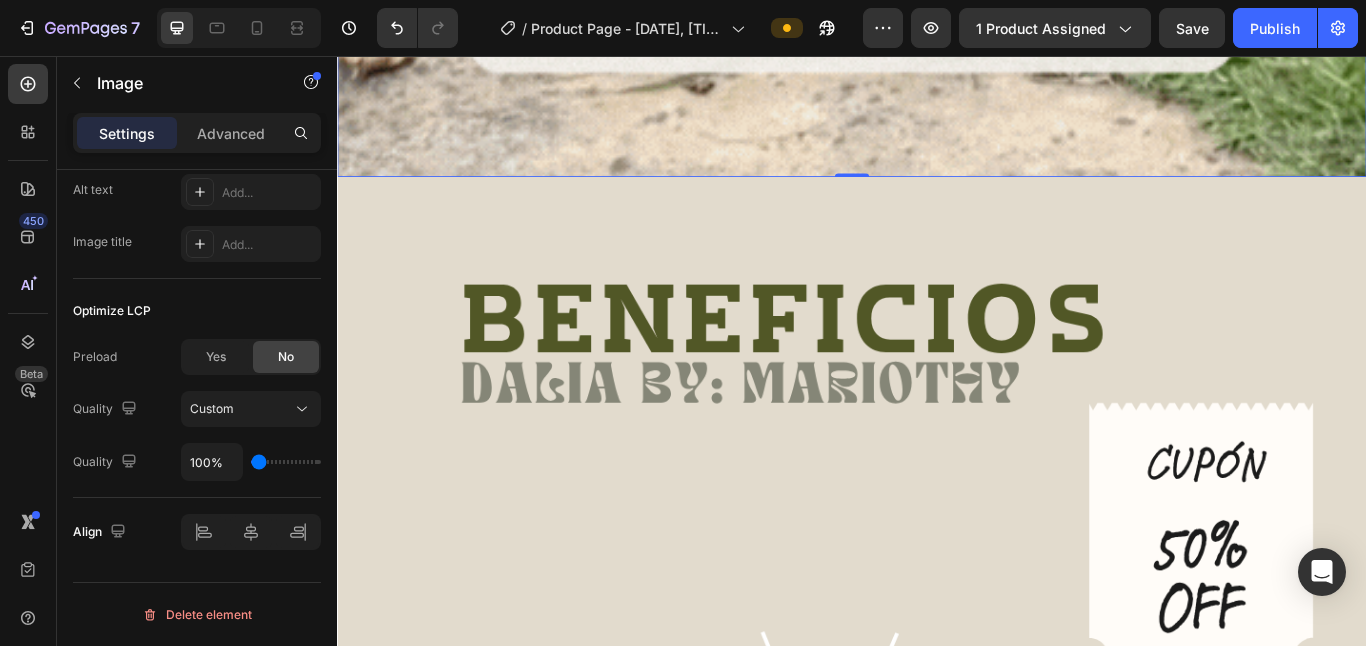 scroll, scrollTop: 6509, scrollLeft: 0, axis: vertical 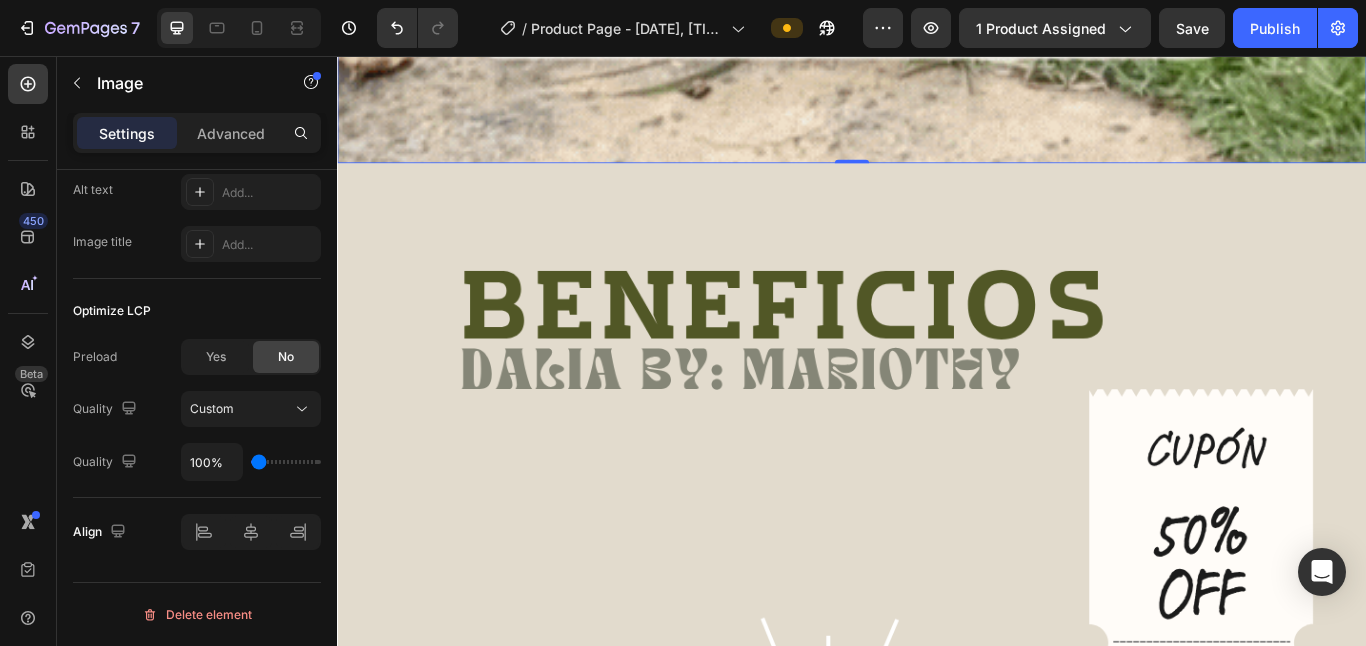 click at bounding box center (937, 1247) 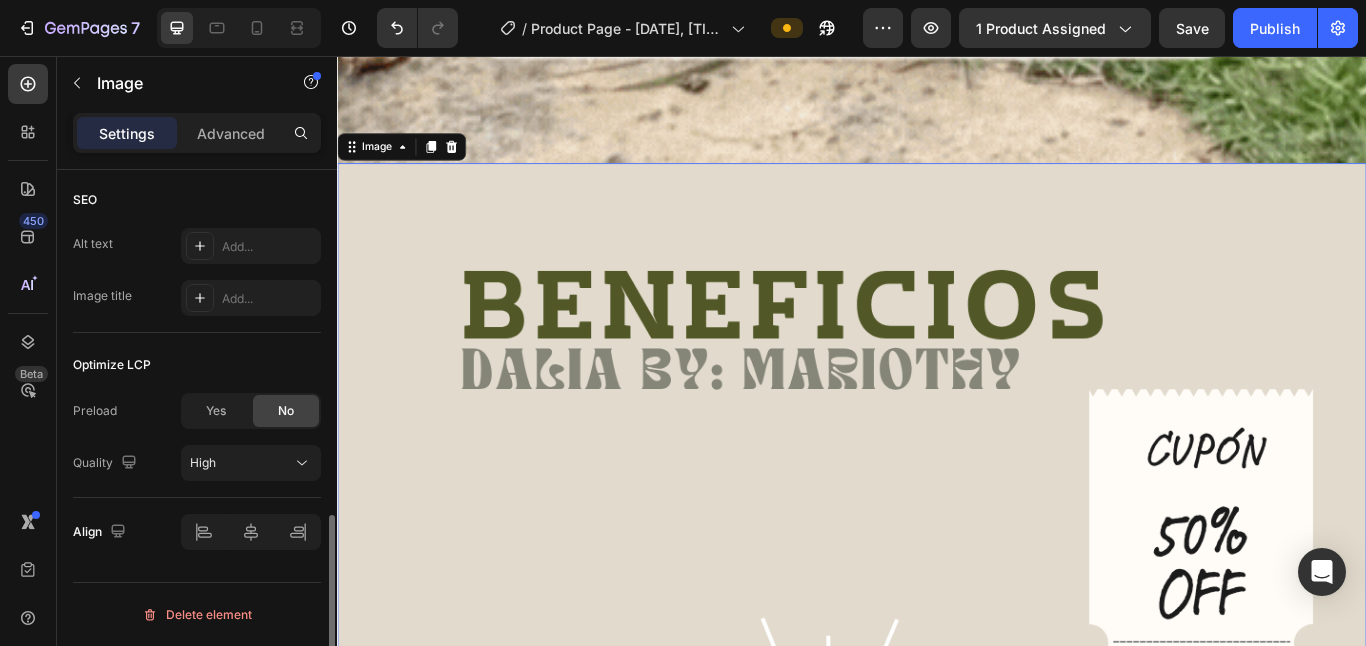scroll, scrollTop: 977, scrollLeft: 0, axis: vertical 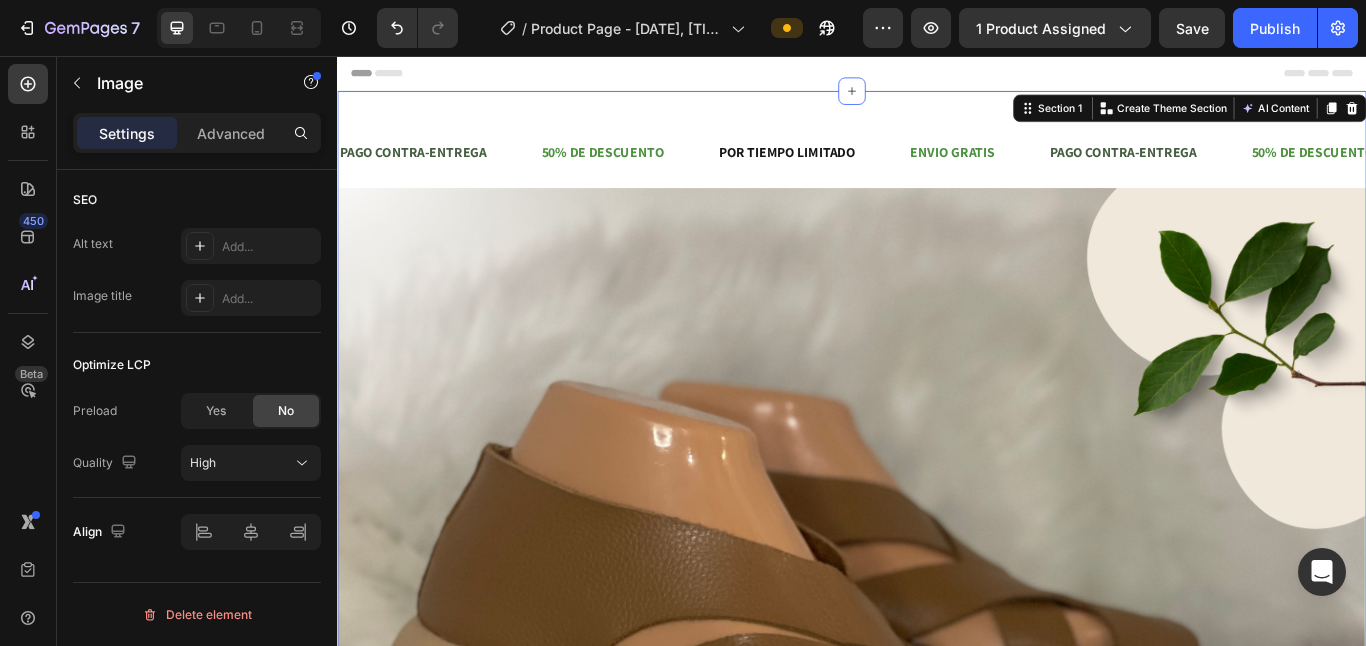 click on "PAGO CONTRA-ENTREGA  Text Block 50% DE DESCUENTO Text Block POR TIEMPO LIMITADO Text Block ENVIO GRATIS Text Block PAGO CONTRA-ENTREGA  Text Block 50% DE DESCUENTO Text Block POR TIEMPO LIMITADO Text Block ENVIO GRATIS Text Block PAGO CONTRA-ENTREGA  Text Block 50% DE DESCUENTO Text Block POR TIEMPO LIMITADO Text Block ENVIO GRATIS Text Block PAGO CONTRA-ENTREGA  Text Block 50% DE DESCUENTO Text Block POR TIEMPO LIMITADO Text Block ENVIO GRATIS Text Block PAGO CONTRA-ENTREGA  Text Block 50% DE DESCUENTO Text Block POR TIEMPO LIMITADO Text Block ENVIO GRATIS Text Block PAGO CONTRA-ENTREGA  Text Block 50% DE DESCUENTO Text Block POR TIEMPO LIMITADO Text Block ENVIO GRATIS Text Block Marquee Image
Custom code
Publish the page to see the content.
Custom Code Image Image Image Image Image Row
Es horma nacional?
El pago es contra entrega y el envío gratis?
Button" at bounding box center (937, 6772) 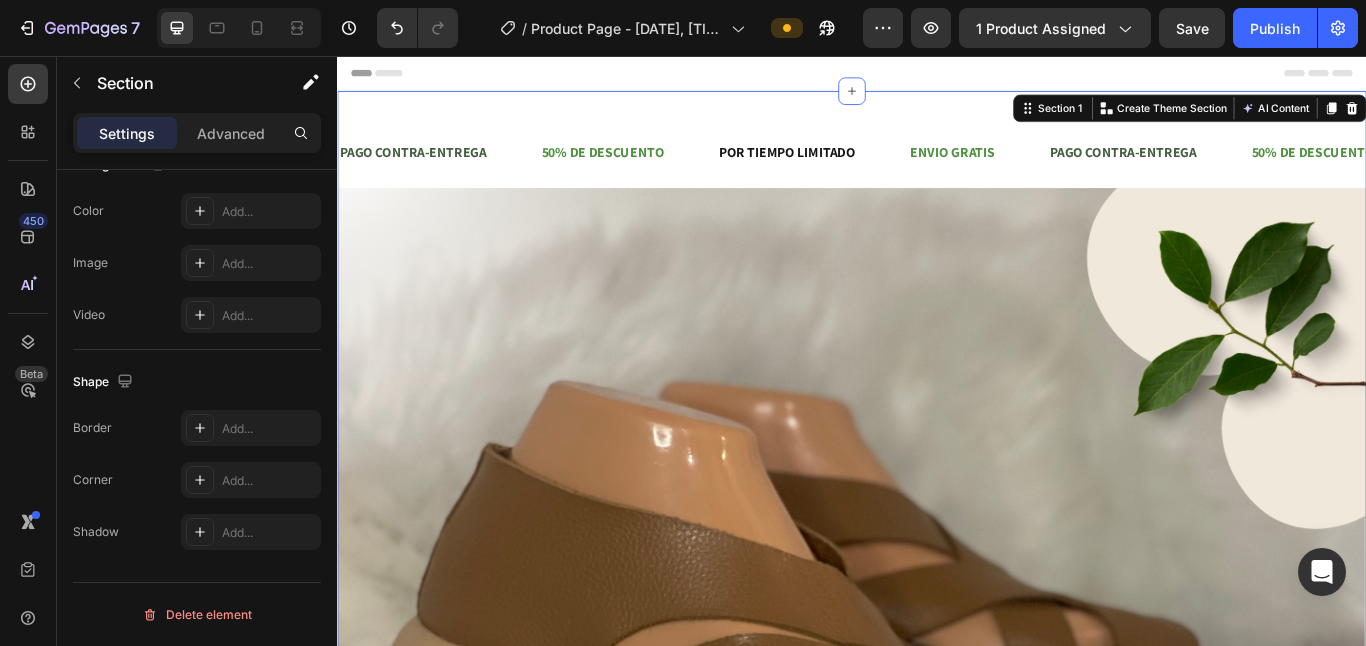 scroll, scrollTop: 0, scrollLeft: 0, axis: both 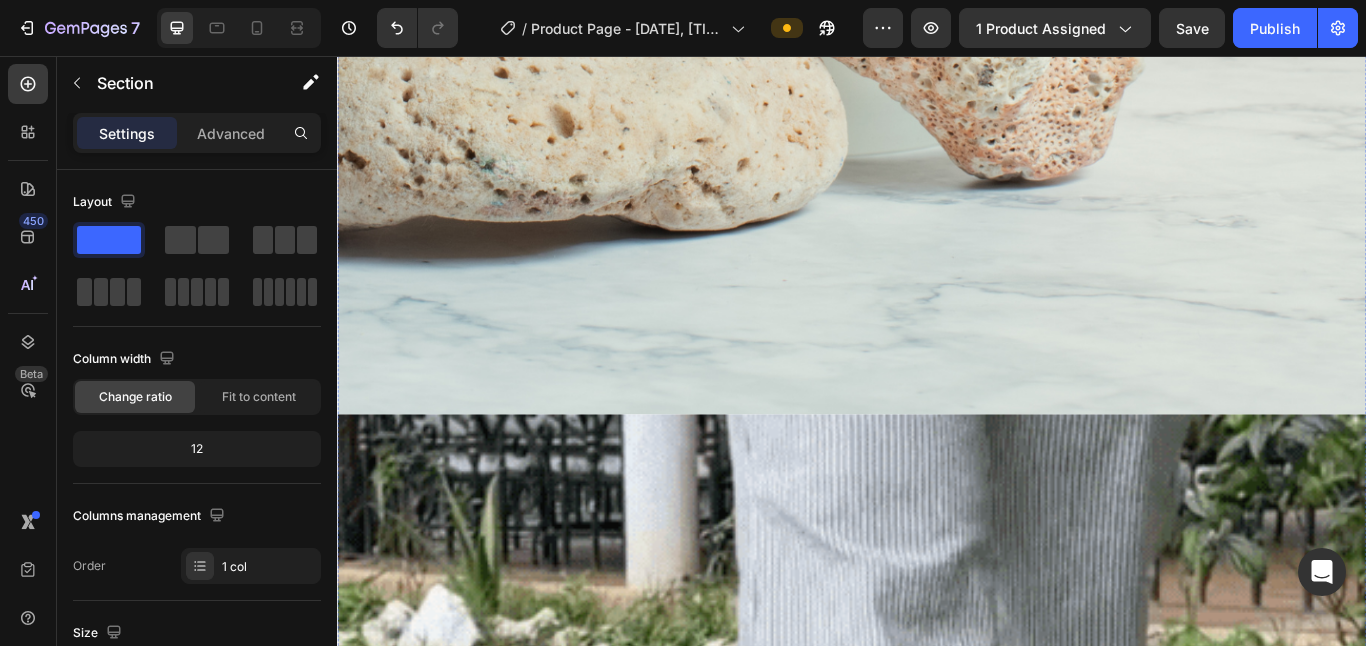 click at bounding box center (937, -593) 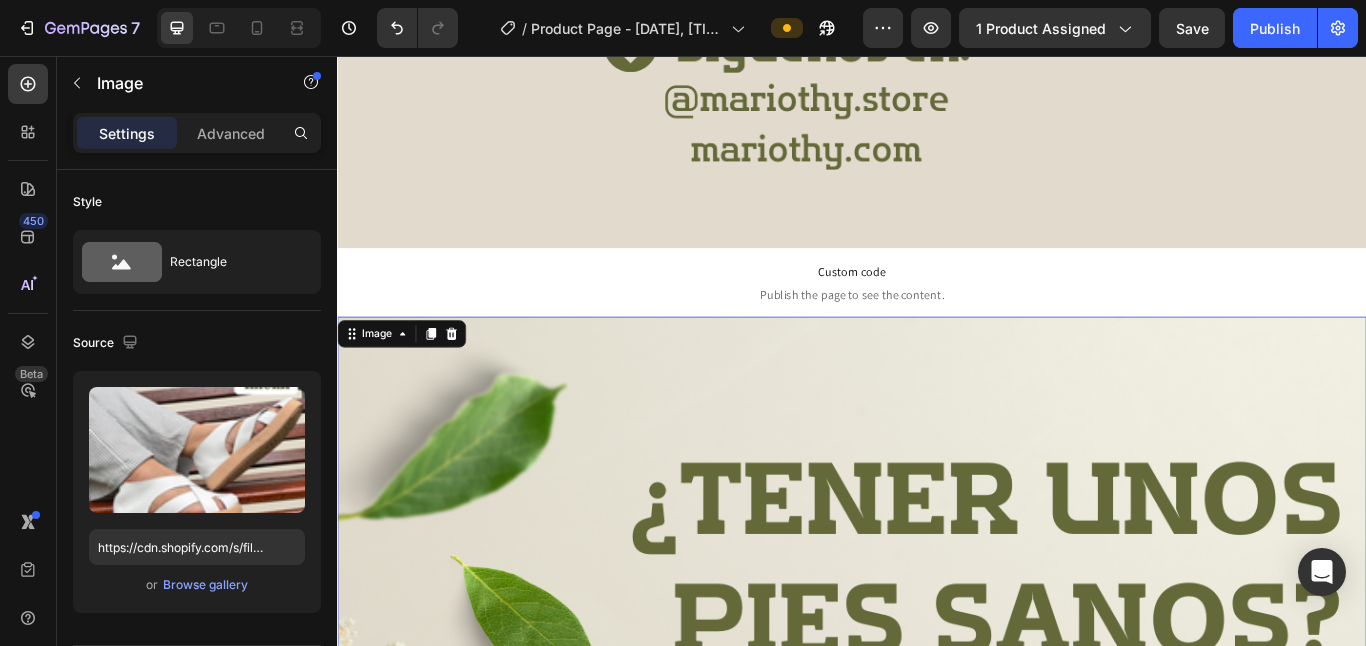 scroll, scrollTop: 2224, scrollLeft: 0, axis: vertical 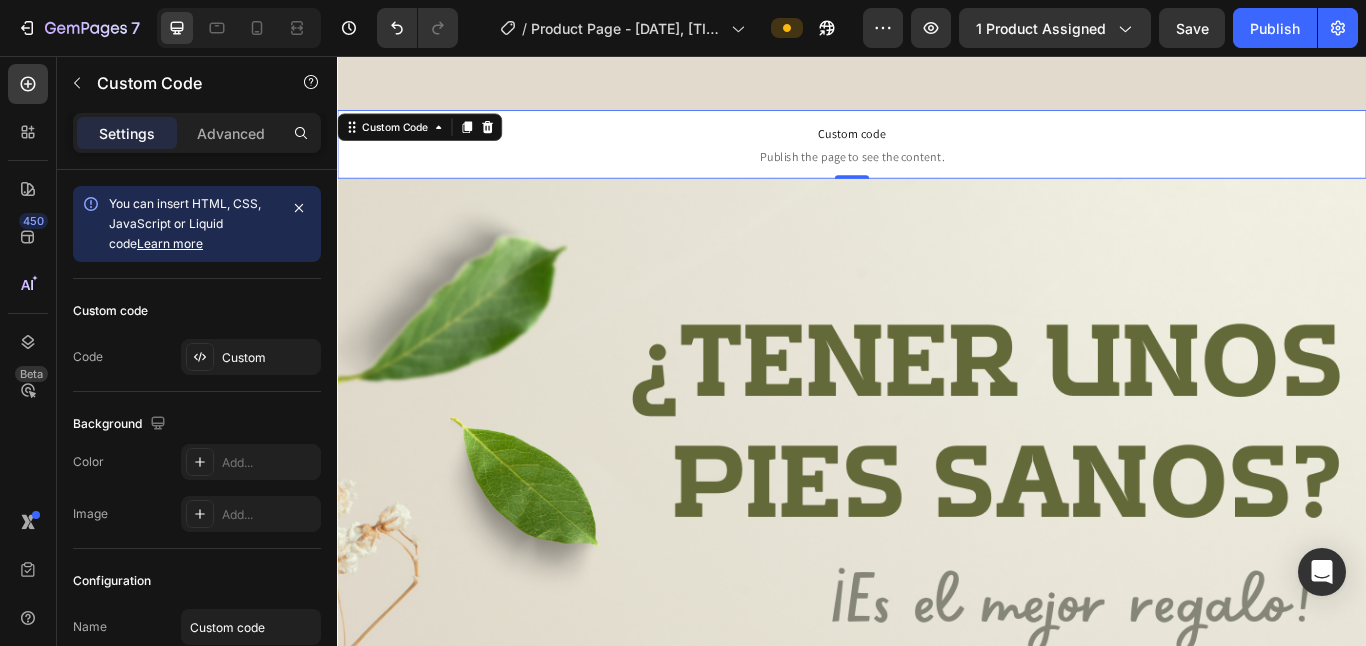 click on "Publish the page to see the content." at bounding box center [937, 173] 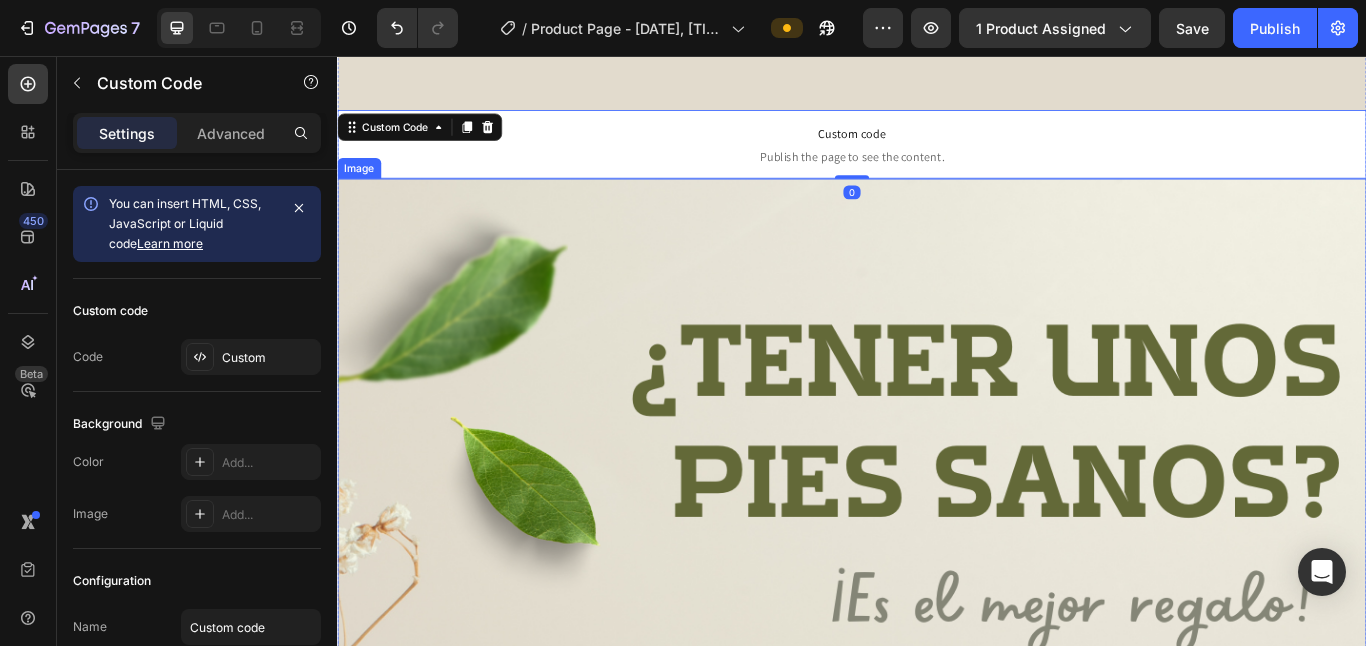 click at bounding box center [937, 1265] 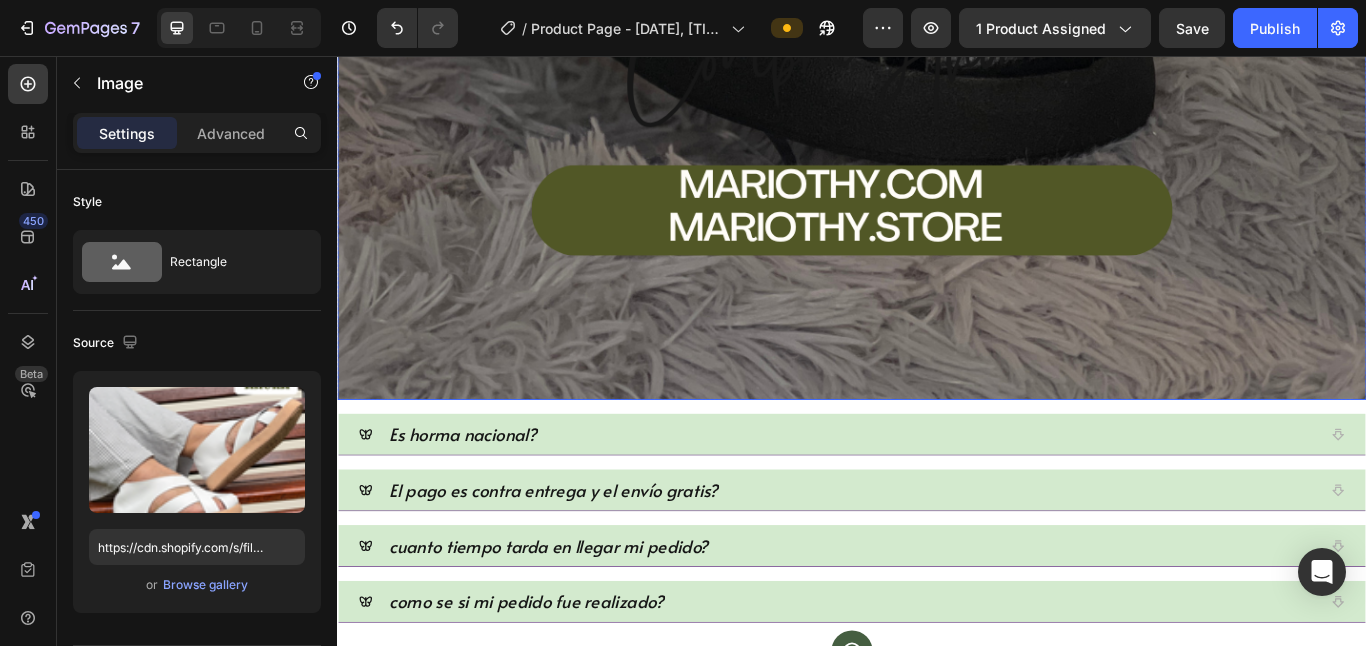 scroll, scrollTop: 12991, scrollLeft: 0, axis: vertical 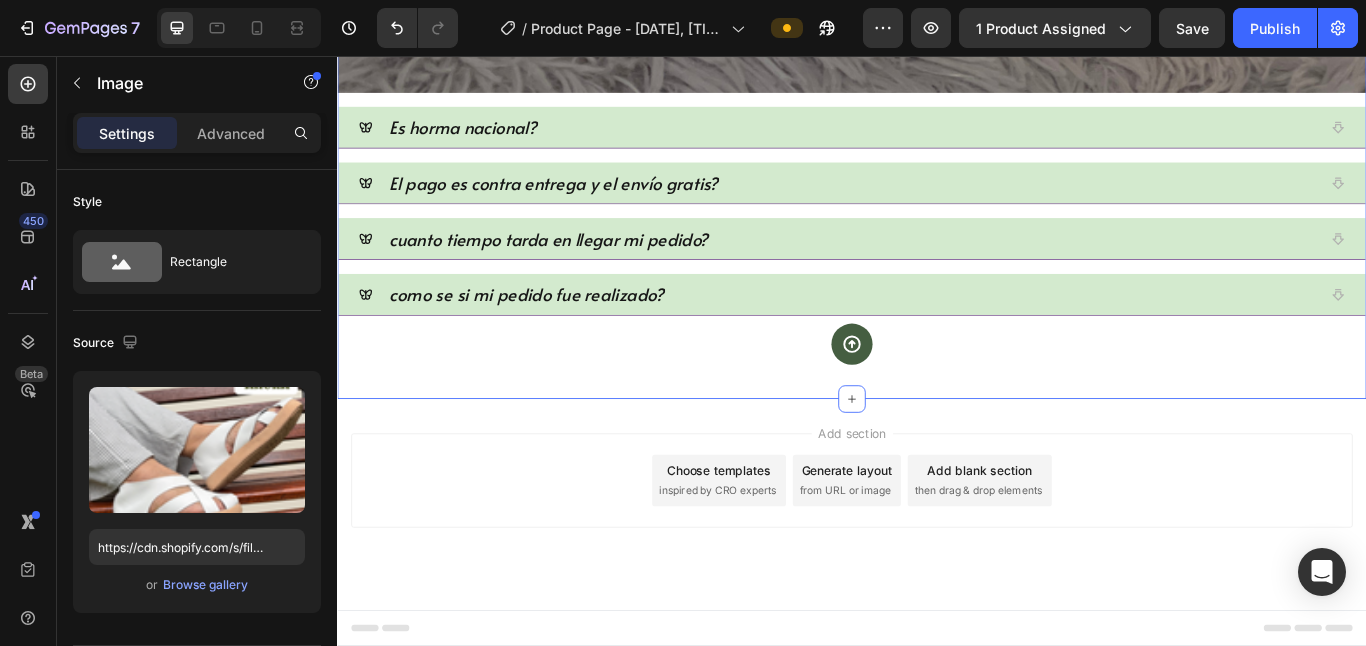 click on "PAGO CONTRA-ENTREGA  Text Block 50% DE DESCUENTO Text Block POR TIEMPO LIMITADO Text Block ENVIO GRATIS Text Block PAGO CONTRA-ENTREGA  Text Block 50% DE DESCUENTO Text Block POR TIEMPO LIMITADO Text Block ENVIO GRATIS Text Block PAGO CONTRA-ENTREGA  Text Block 50% DE DESCUENTO Text Block POR TIEMPO LIMITADO Text Block ENVIO GRATIS Text Block PAGO CONTRA-ENTREGA  Text Block 50% DE DESCUENTO Text Block POR TIEMPO LIMITADO Text Block ENVIO GRATIS Text Block PAGO CONTRA-ENTREGA  Text Block 50% DE DESCUENTO Text Block POR TIEMPO LIMITADO Text Block ENVIO GRATIS Text Block PAGO CONTRA-ENTREGA  Text Block 50% DE DESCUENTO Text Block POR TIEMPO LIMITADO Text Block ENVIO GRATIS Text Block Marquee Image
Custom code
Publish the page to see the content.
Custom Code Image Image Image Image Image Row
Es horma nacional?
El pago es contra entrega y el envío gratis?
Button" at bounding box center (937, -6219) 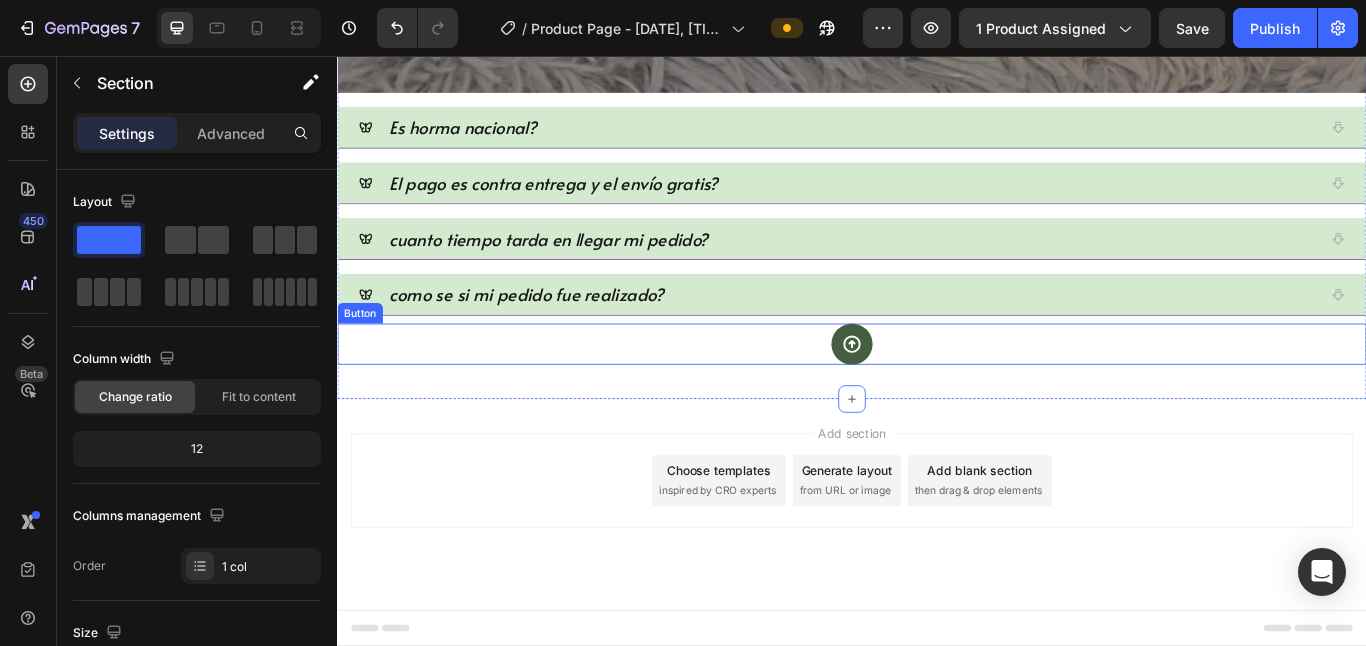 click on "Button" at bounding box center (937, 392) 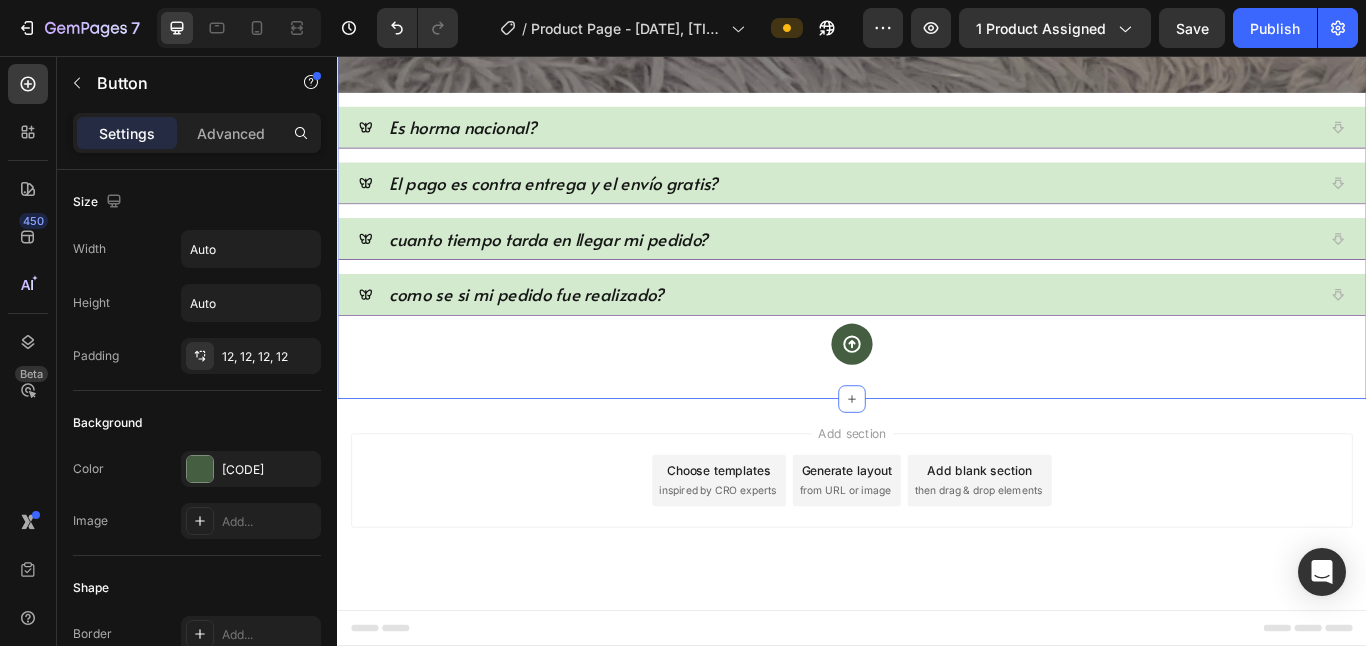 click on "PAGO CONTRA-ENTREGA  Text Block 50% DE DESCUENTO Text Block POR TIEMPO LIMITADO Text Block ENVIO GRATIS Text Block PAGO CONTRA-ENTREGA  Text Block 50% DE DESCUENTO Text Block POR TIEMPO LIMITADO Text Block ENVIO GRATIS Text Block PAGO CONTRA-ENTREGA  Text Block 50% DE DESCUENTO Text Block POR TIEMPO LIMITADO Text Block ENVIO GRATIS Text Block PAGO CONTRA-ENTREGA  Text Block 50% DE DESCUENTO Text Block POR TIEMPO LIMITADO Text Block ENVIO GRATIS Text Block PAGO CONTRA-ENTREGA  Text Block 50% DE DESCUENTO Text Block POR TIEMPO LIMITADO Text Block ENVIO GRATIS Text Block PAGO CONTRA-ENTREGA  Text Block 50% DE DESCUENTO Text Block POR TIEMPO LIMITADO Text Block ENVIO GRATIS Text Block Marquee Image
Custom code
Publish the page to see the content.
Custom Code Image Image Image Image Image Row
Es horma nacional?
El pago es contra entrega y el envío gratis?
Button" at bounding box center [937, -6219] 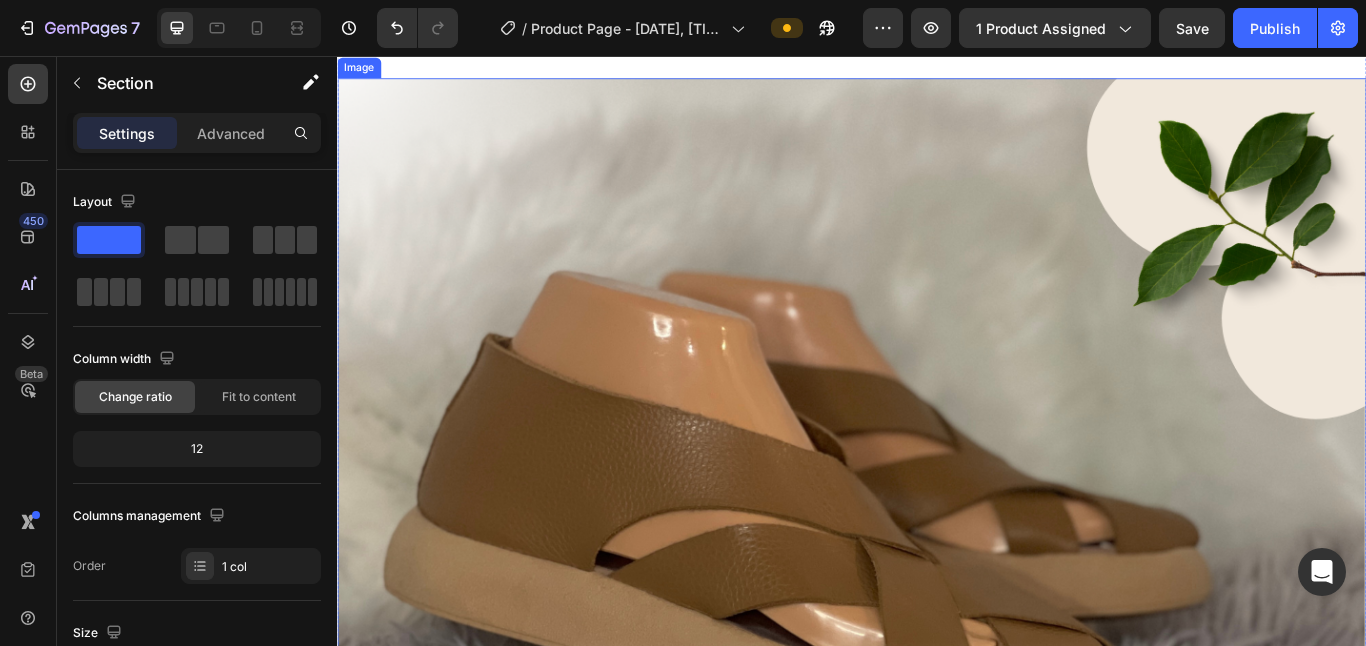 scroll, scrollTop: 163, scrollLeft: 0, axis: vertical 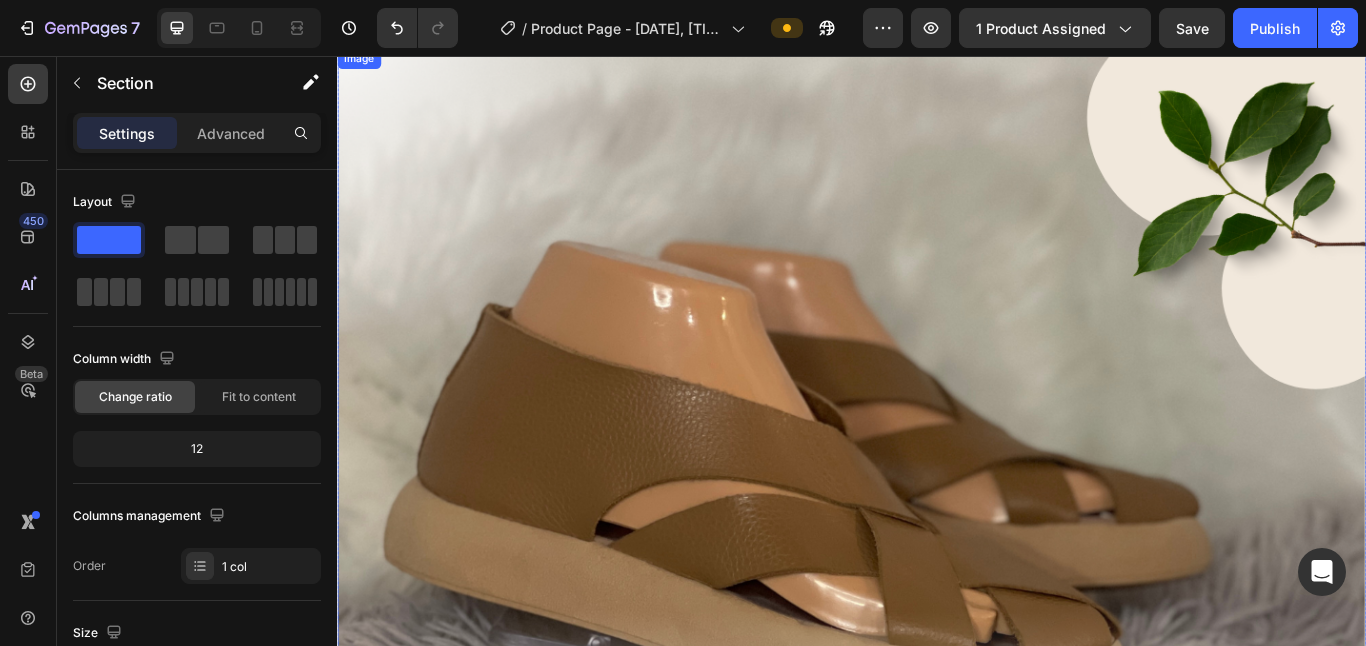 click at bounding box center (937, 1113) 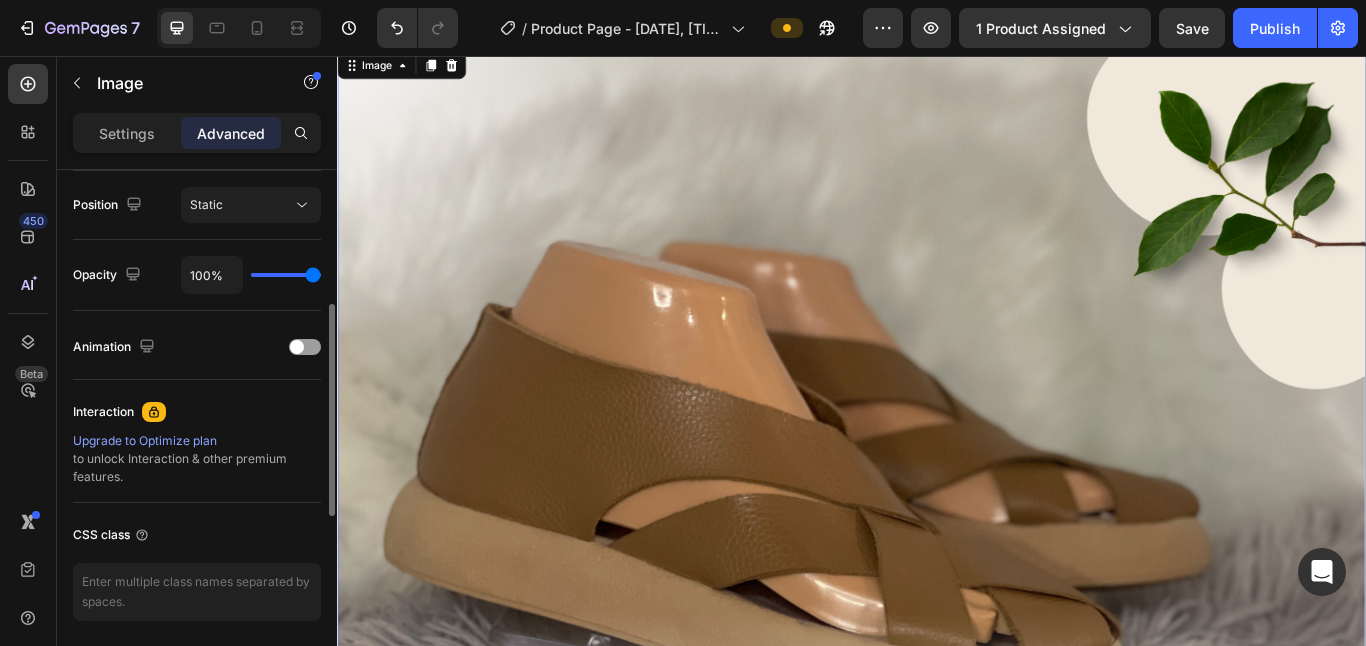 scroll, scrollTop: 519, scrollLeft: 0, axis: vertical 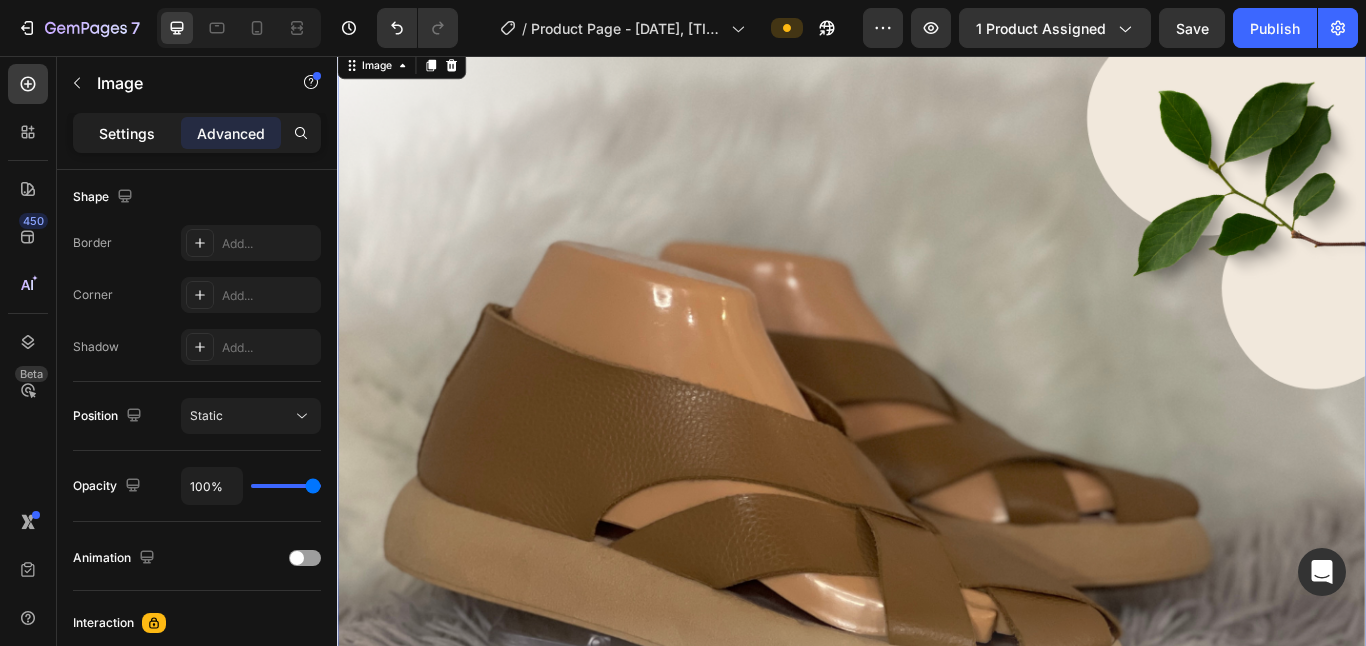 click on "Settings" 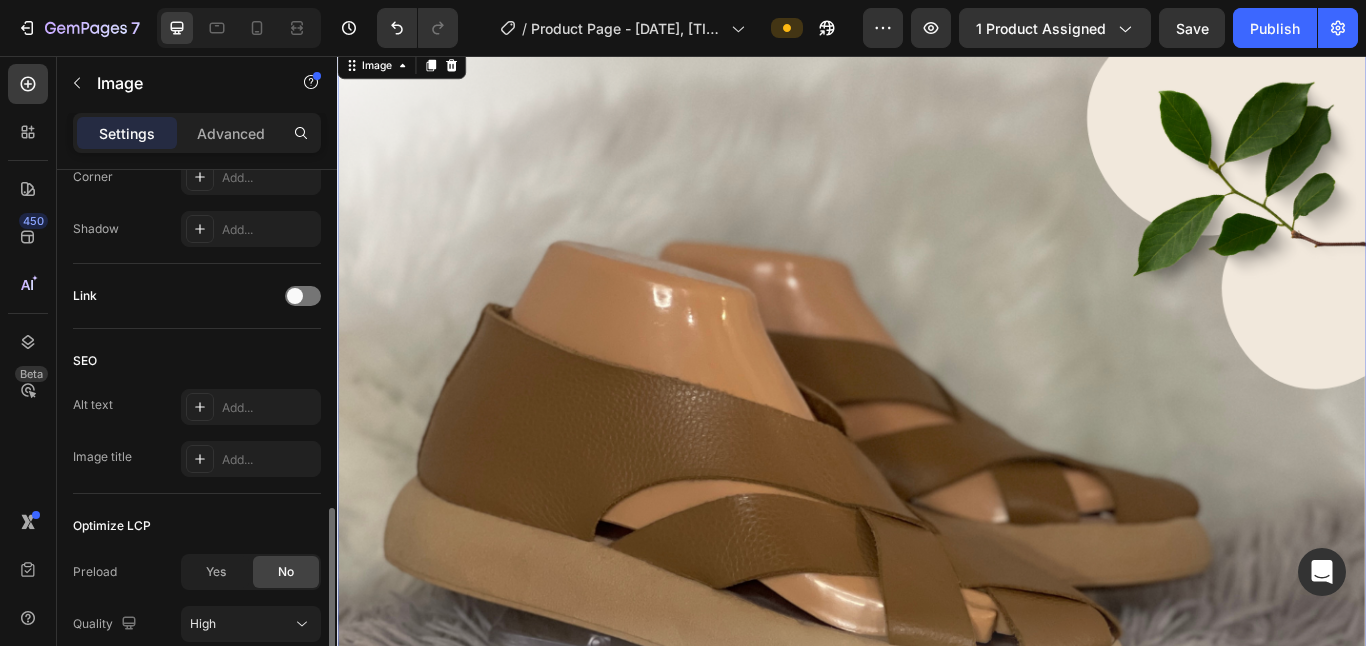 scroll, scrollTop: 977, scrollLeft: 0, axis: vertical 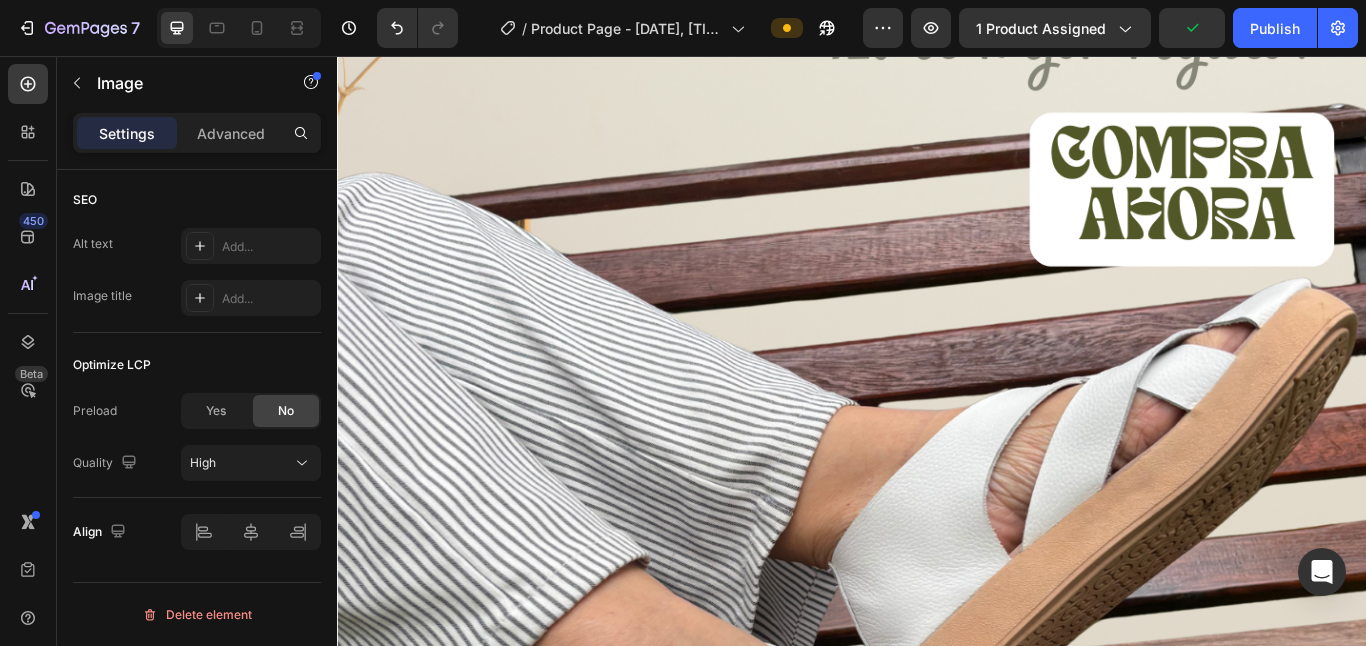 click at bounding box center [937, 609] 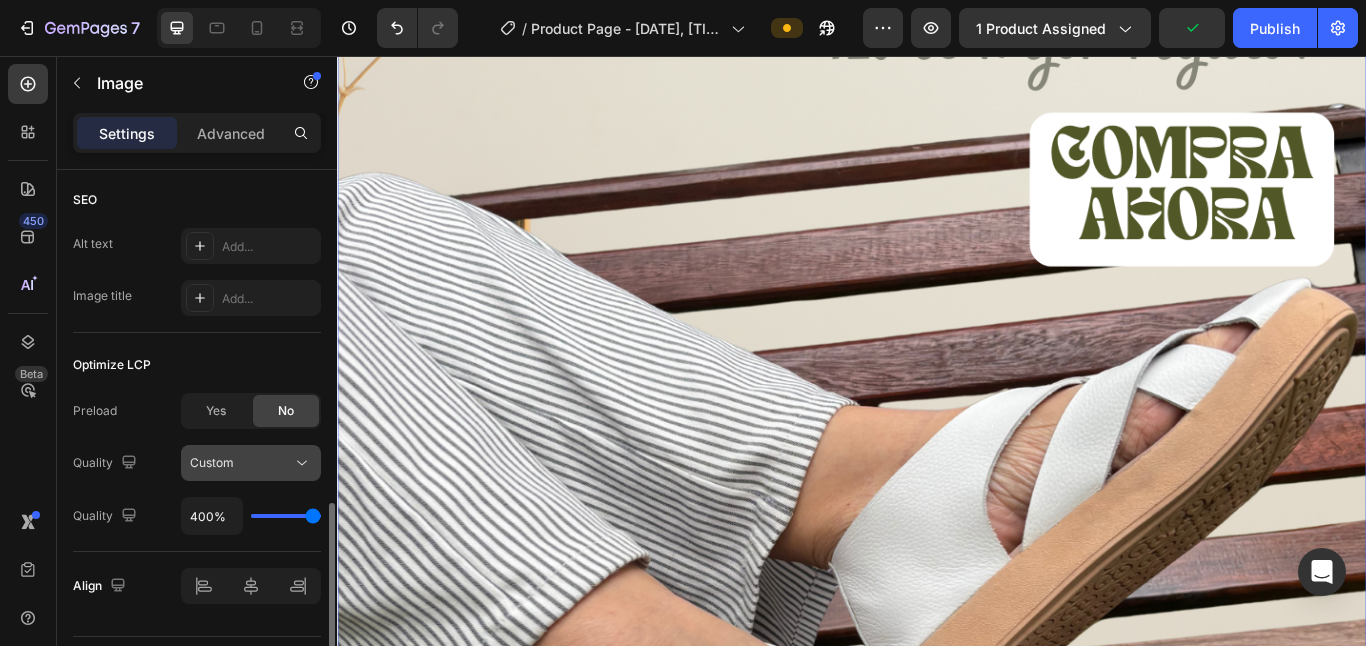click on "Custom" at bounding box center [241, 463] 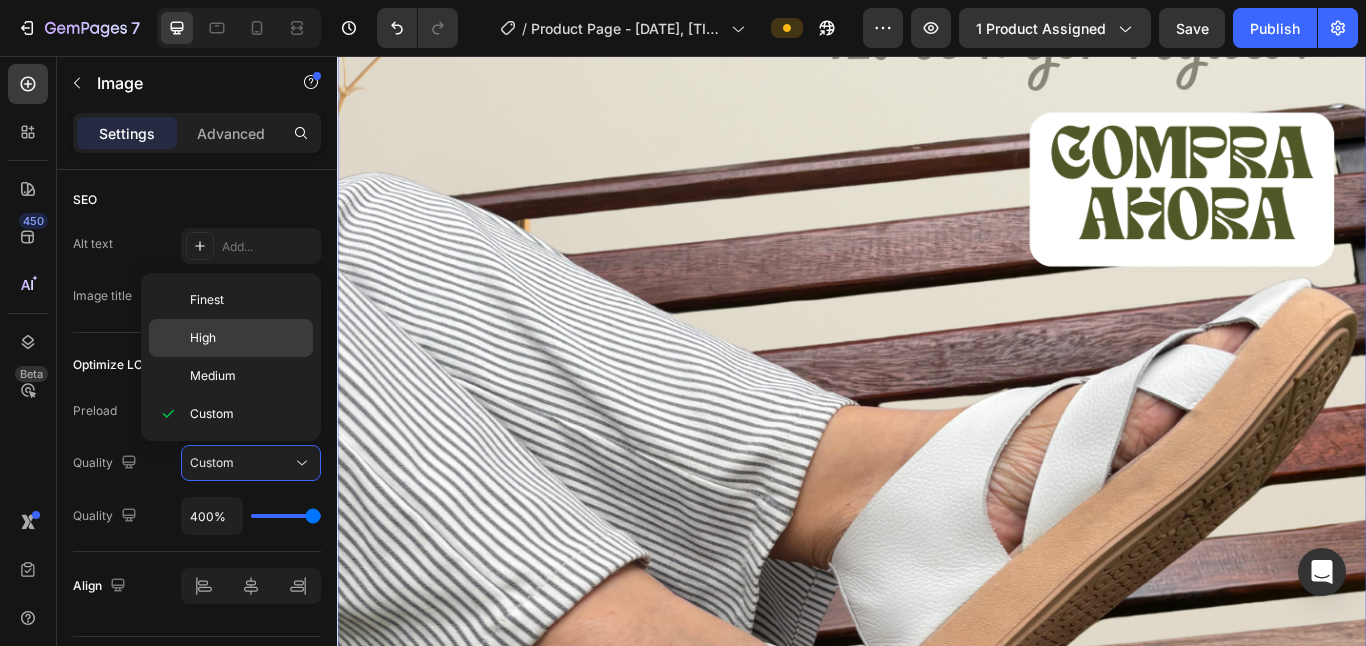 click on "High" at bounding box center (247, 338) 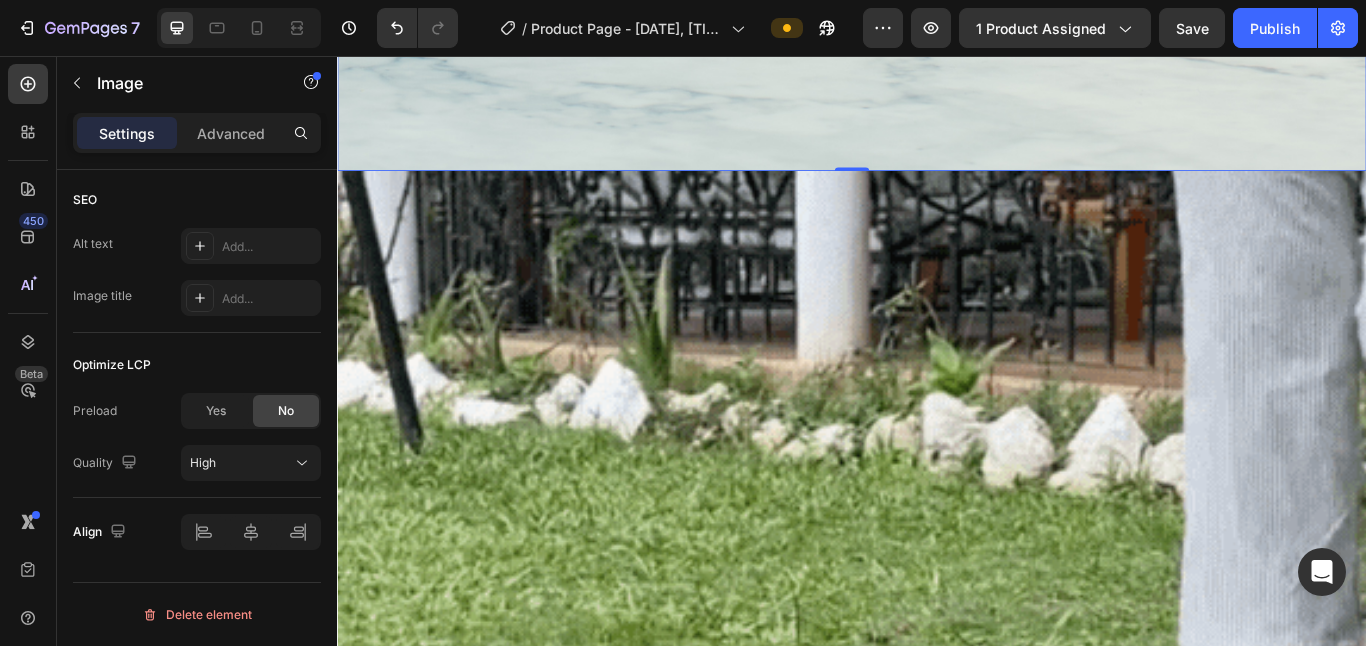 scroll, scrollTop: 4471, scrollLeft: 0, axis: vertical 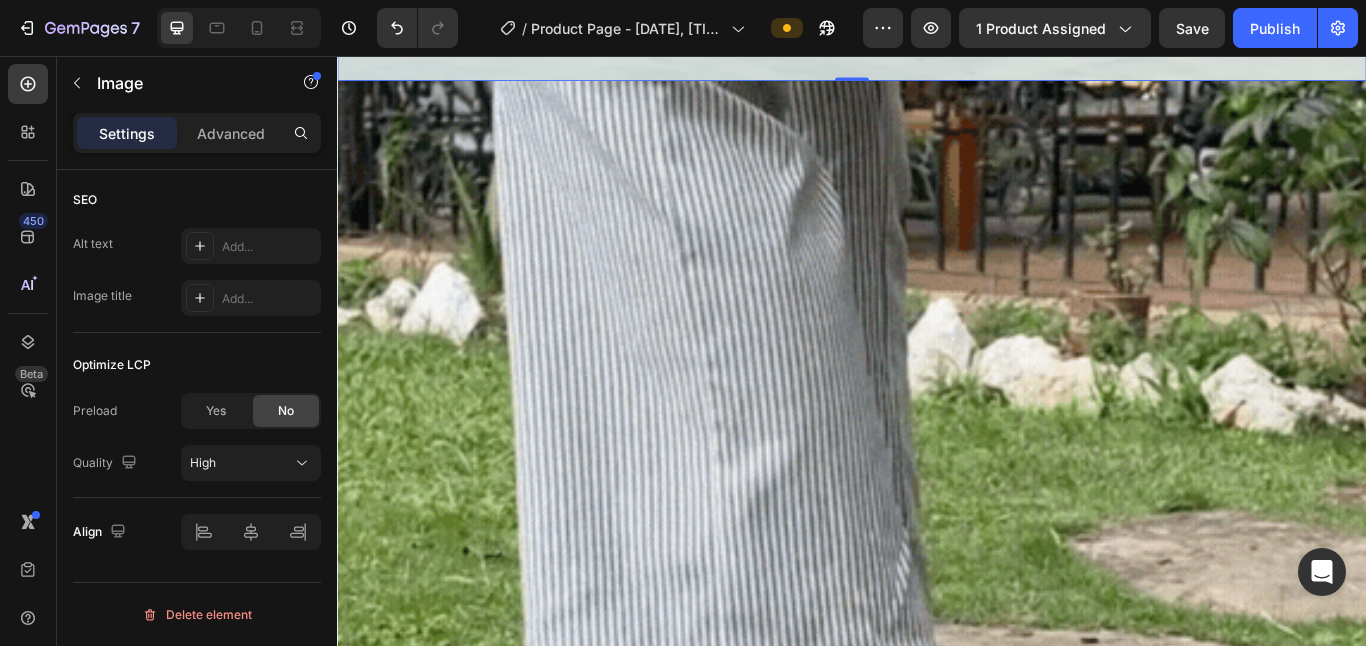 click at bounding box center (937, 1151) 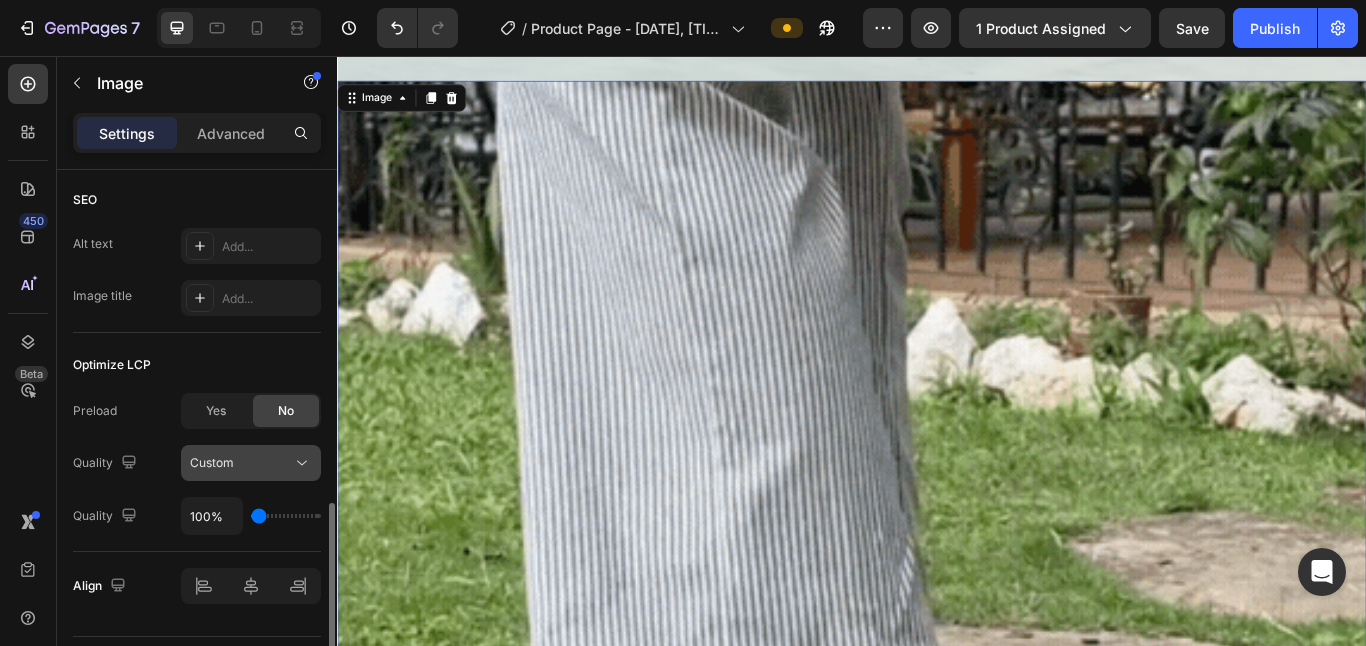 click on "Custom" at bounding box center [241, 463] 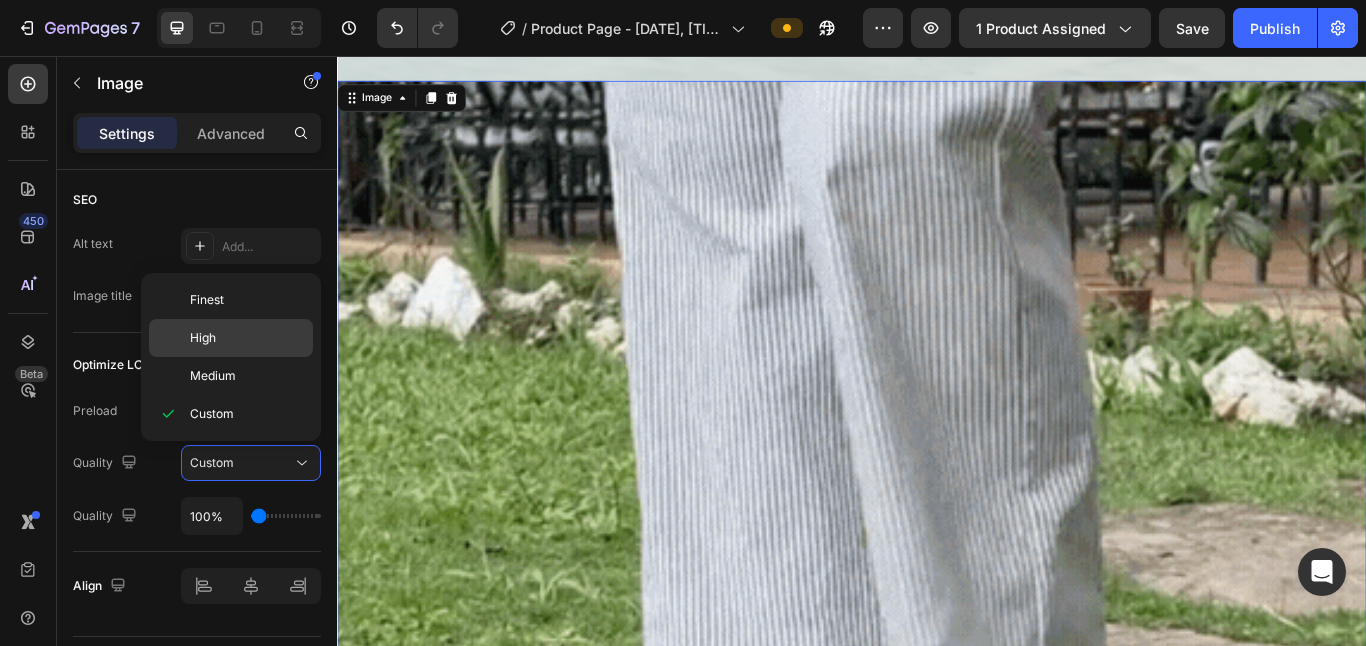 click on "High" at bounding box center [247, 338] 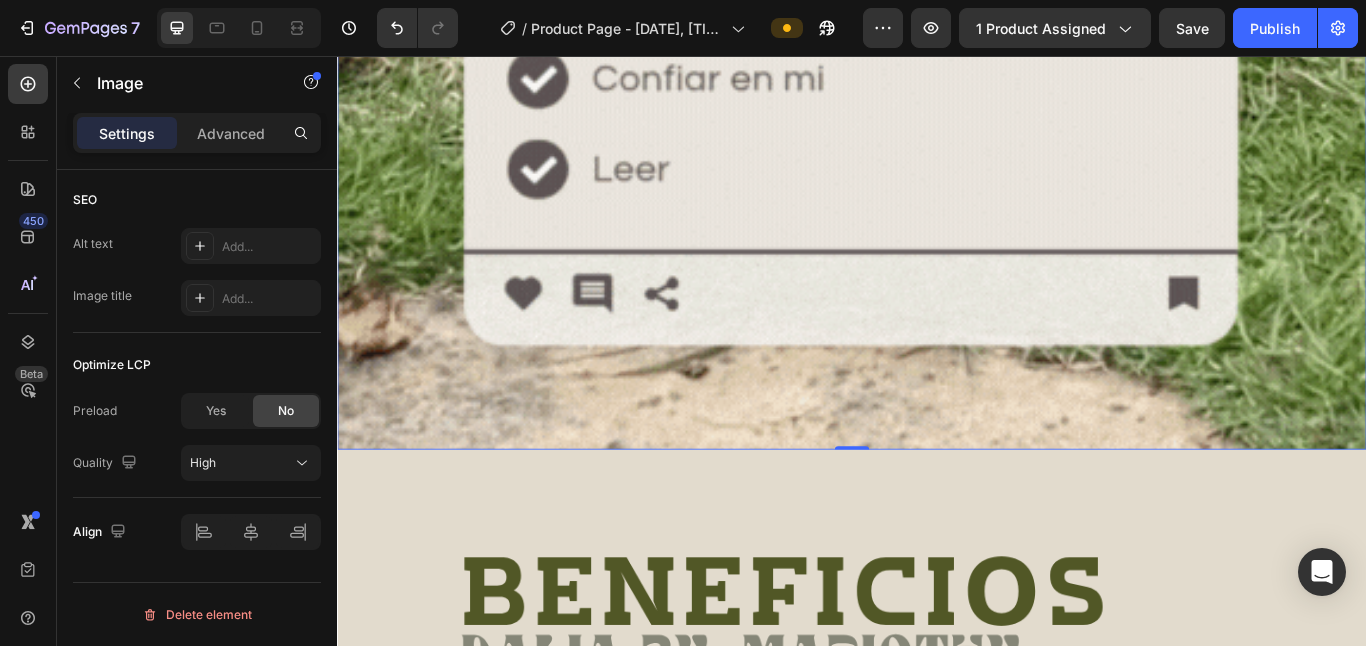 scroll, scrollTop: 6995, scrollLeft: 0, axis: vertical 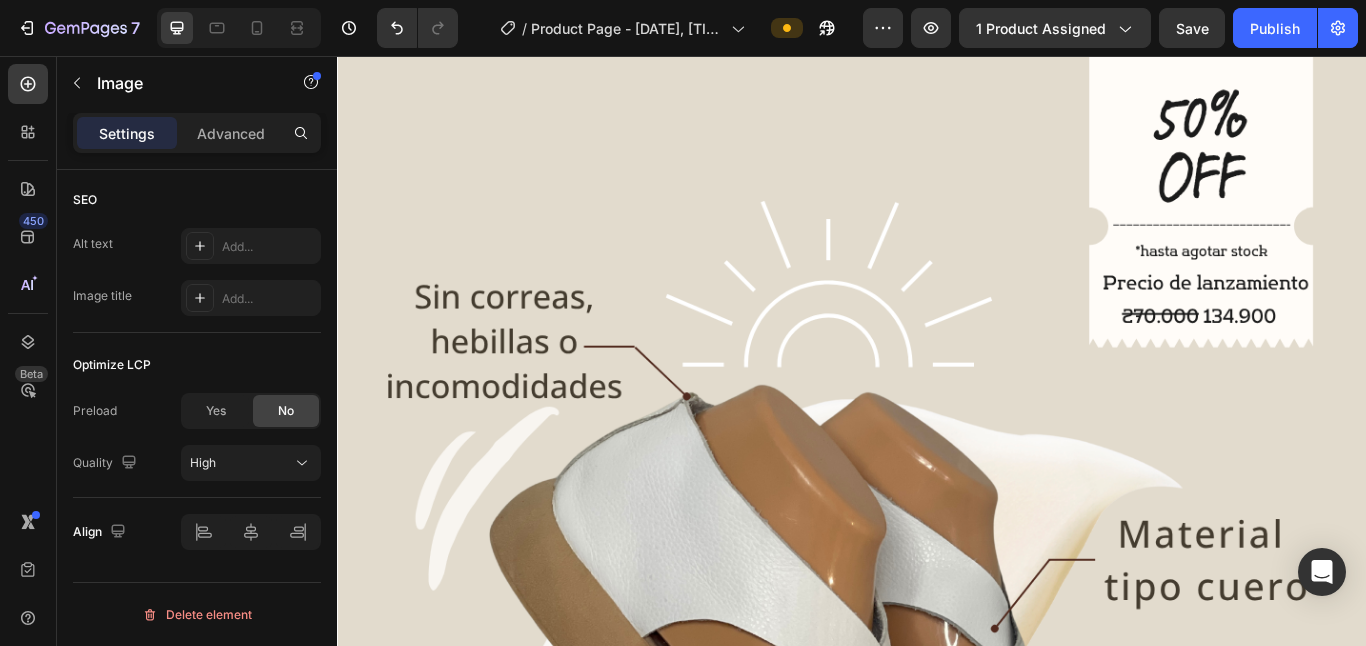 click at bounding box center (937, 761) 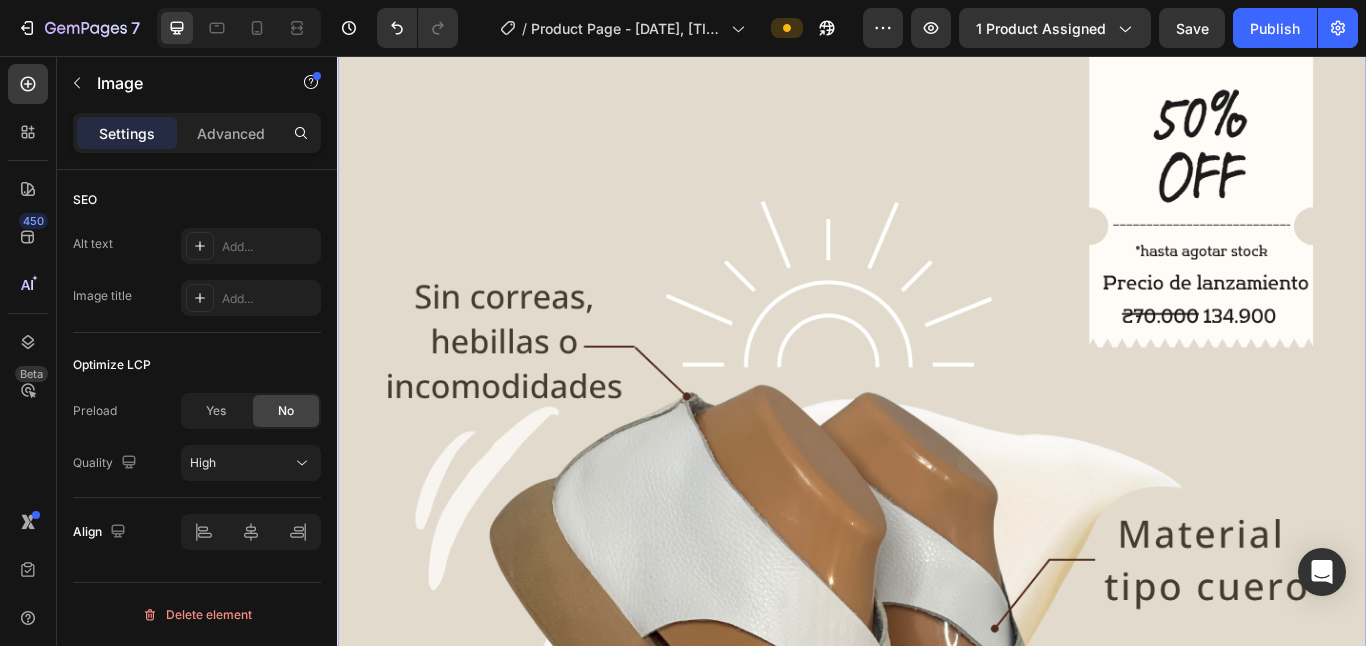 click at bounding box center [937, 761] 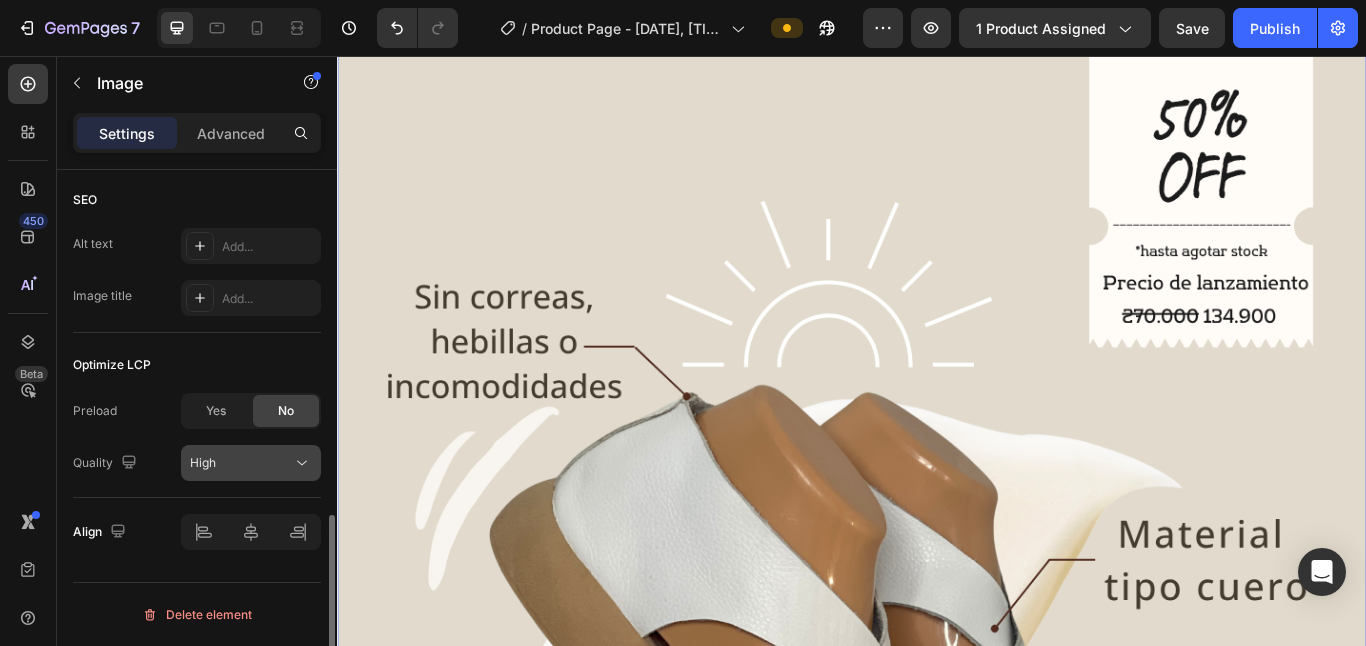 click on "High" at bounding box center (241, 463) 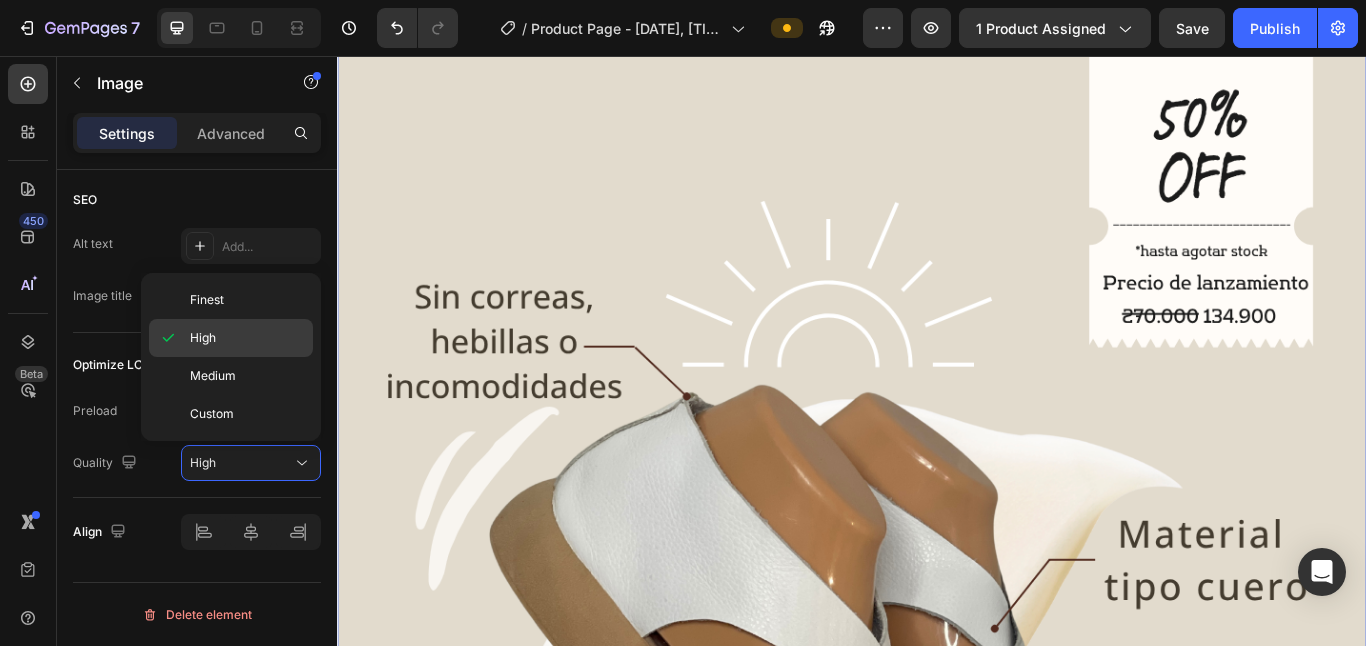 click on "High" at bounding box center (247, 338) 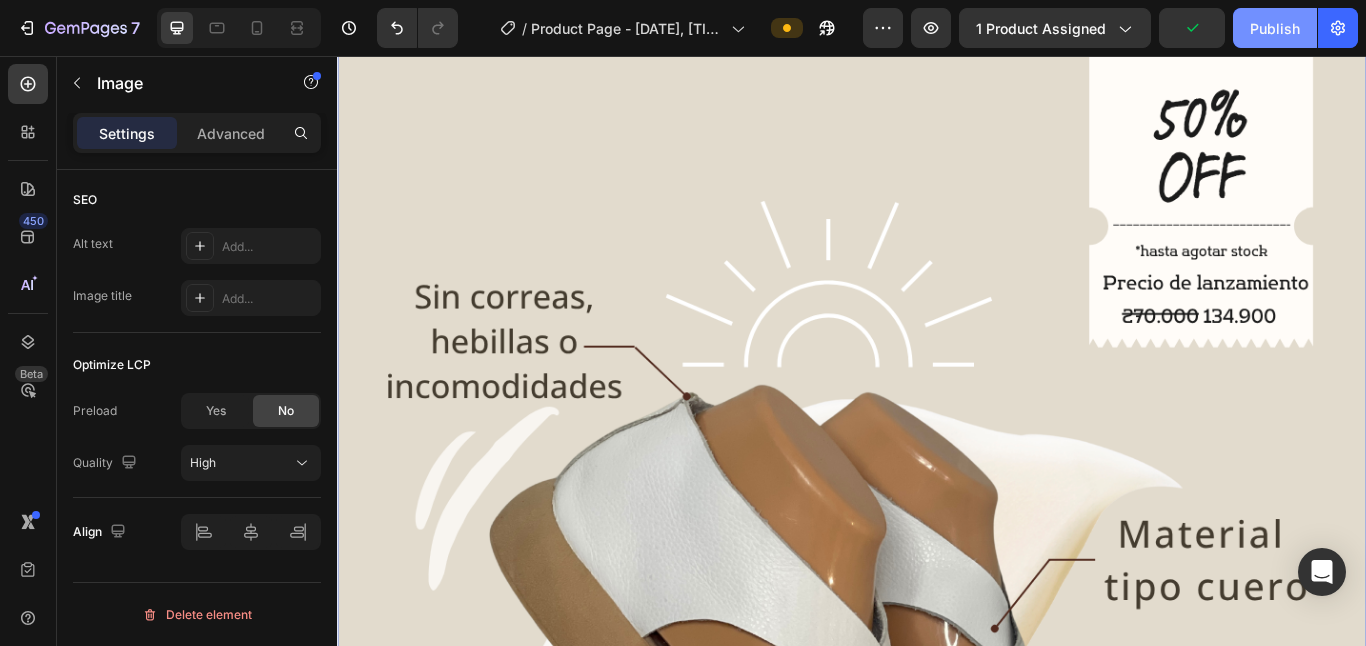 click on "Publish" 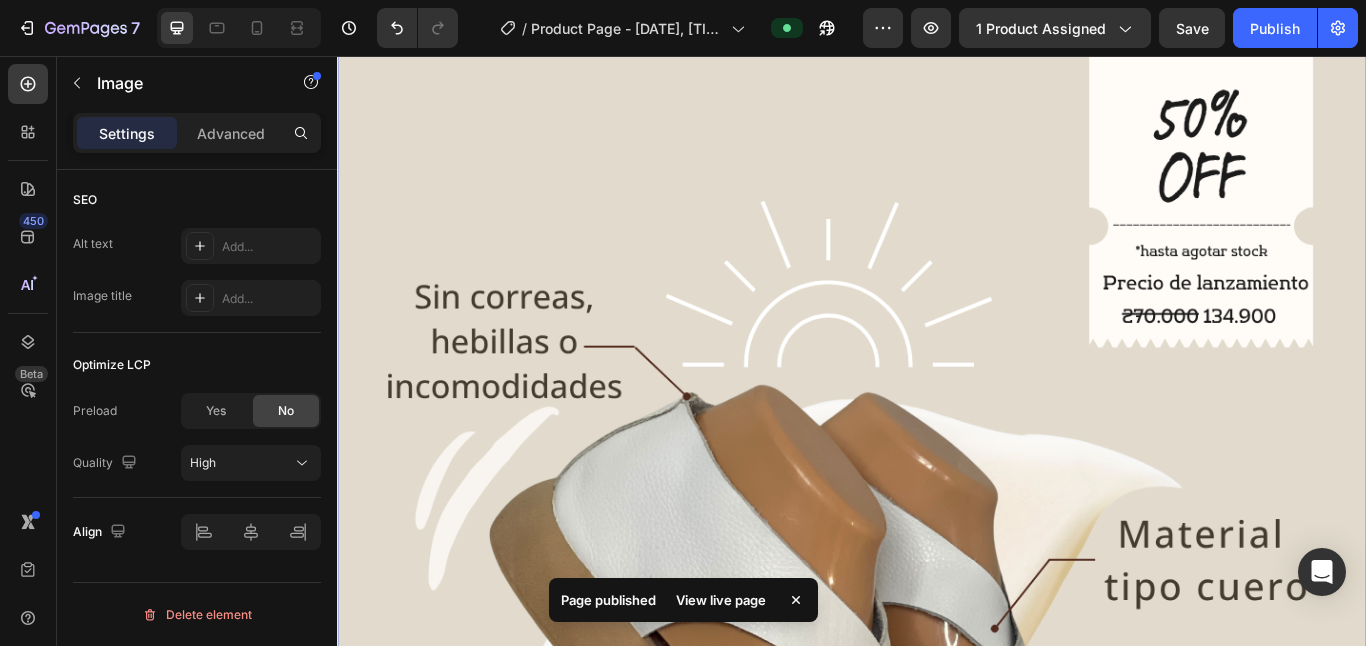 click on "View live page" at bounding box center [721, 600] 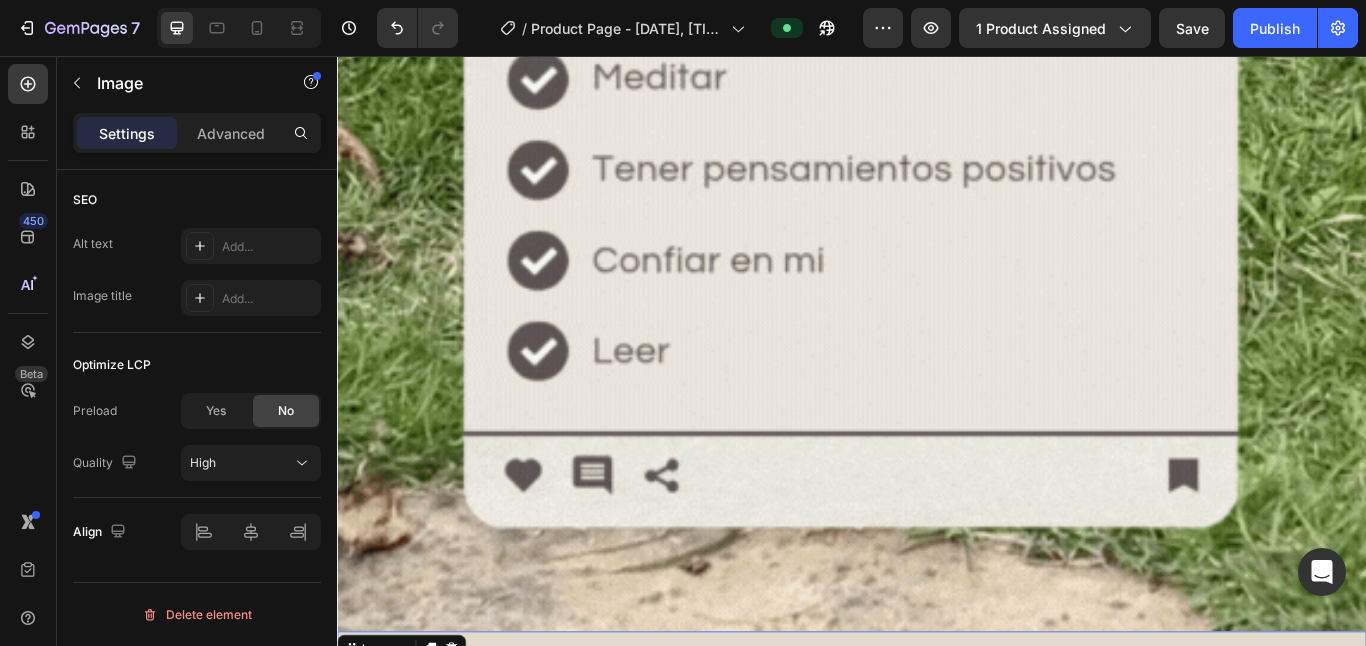 scroll, scrollTop: 5612, scrollLeft: 0, axis: vertical 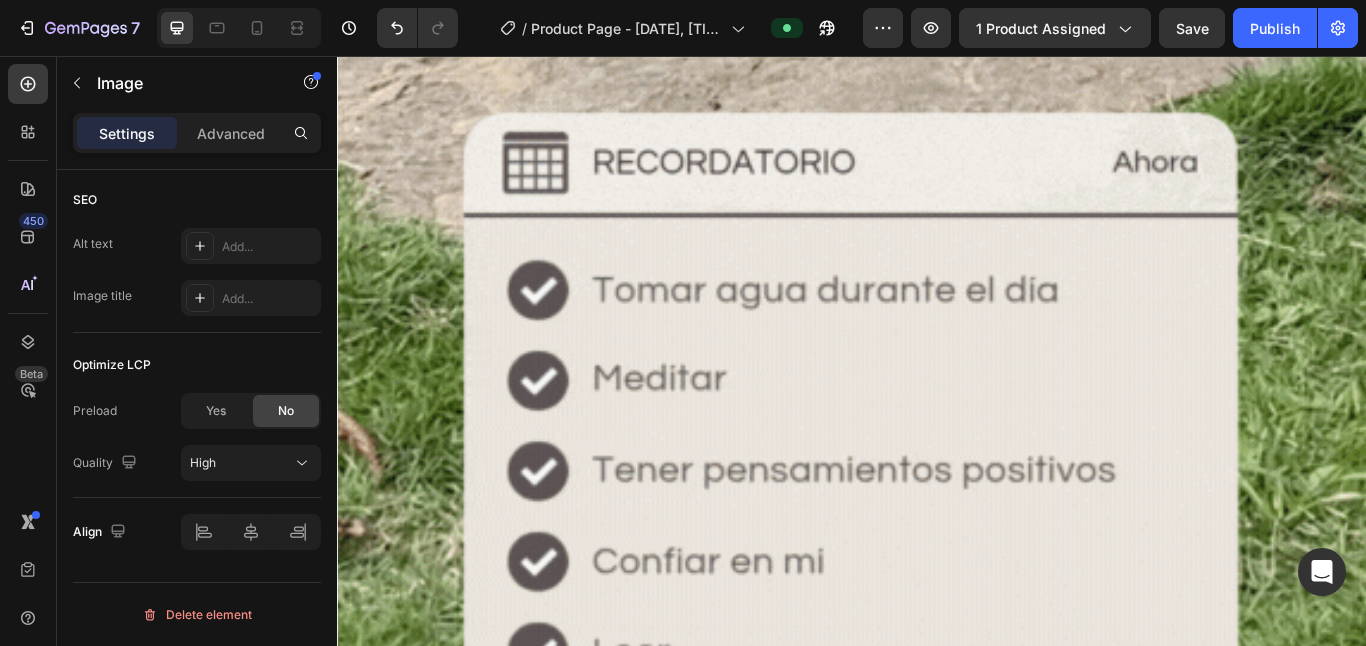 click at bounding box center (937, 10) 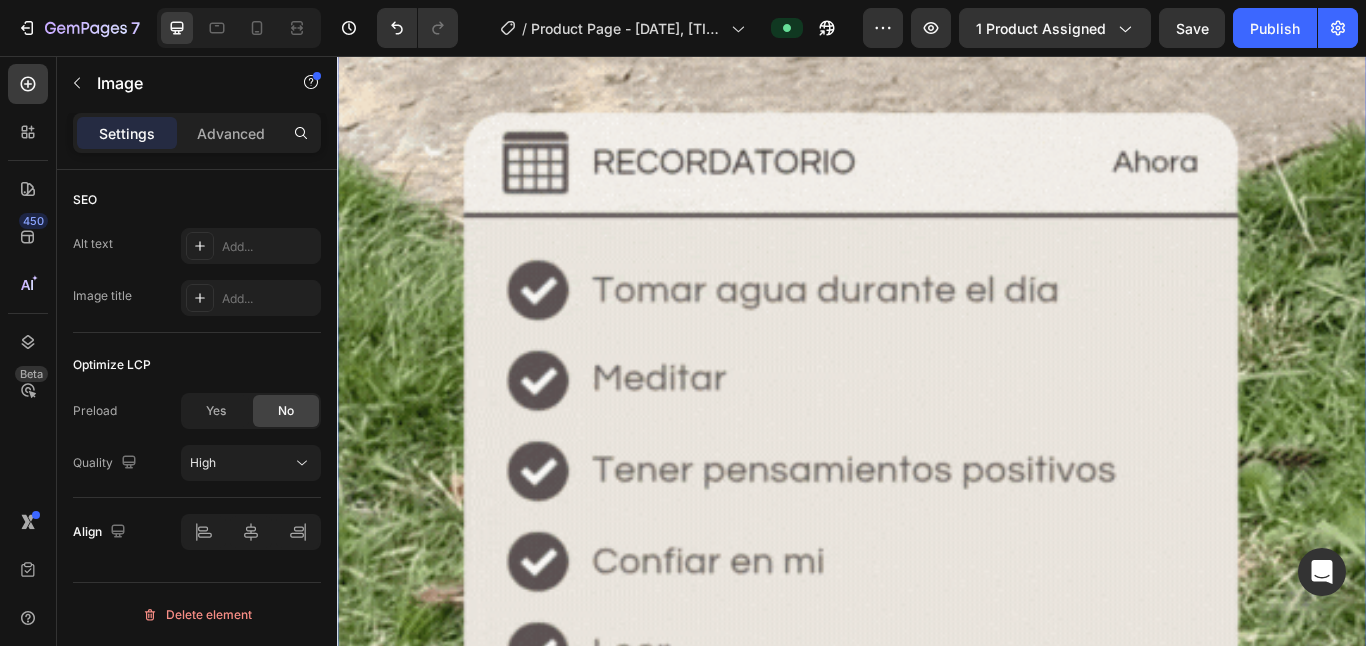 click at bounding box center (937, 10) 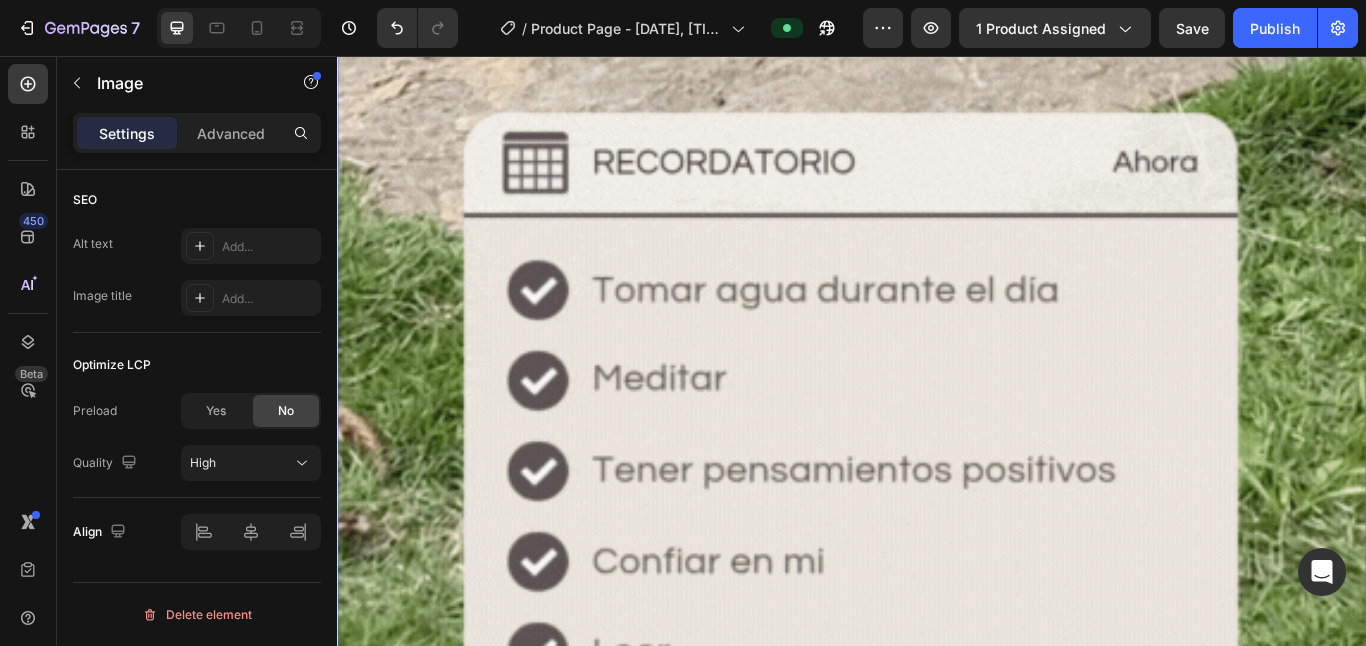 scroll, scrollTop: 5748, scrollLeft: 0, axis: vertical 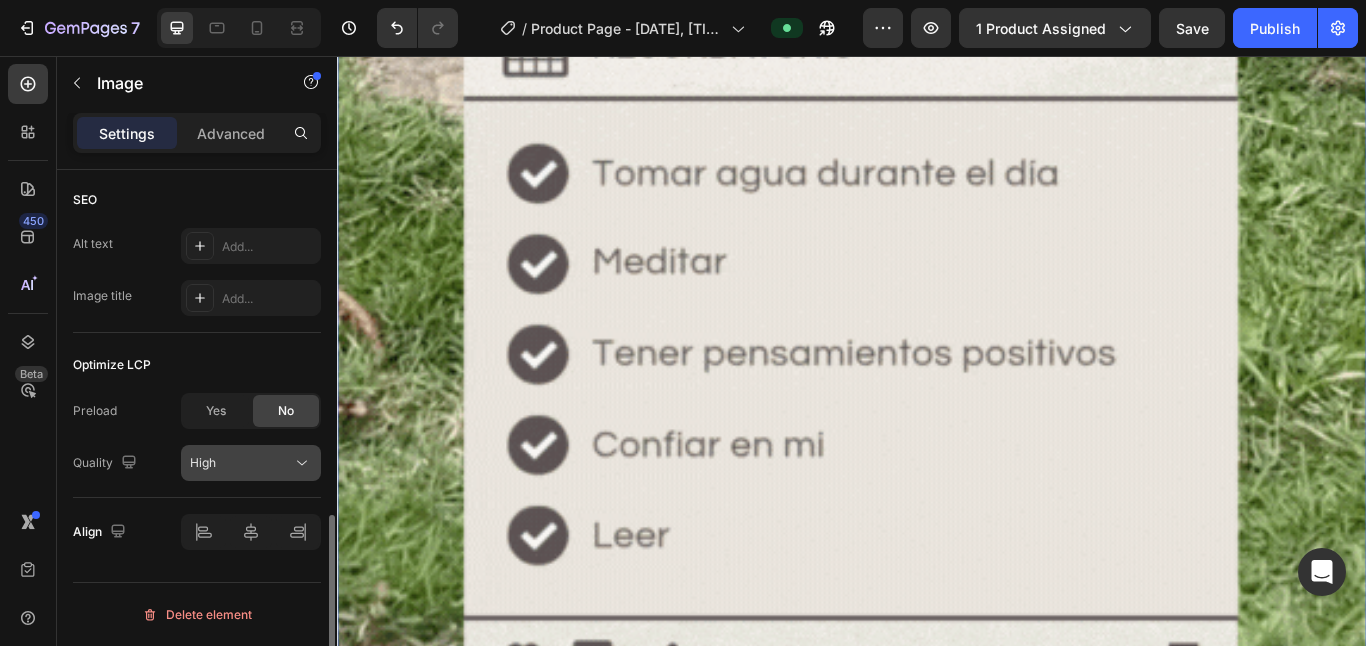 click on "High" at bounding box center (241, 463) 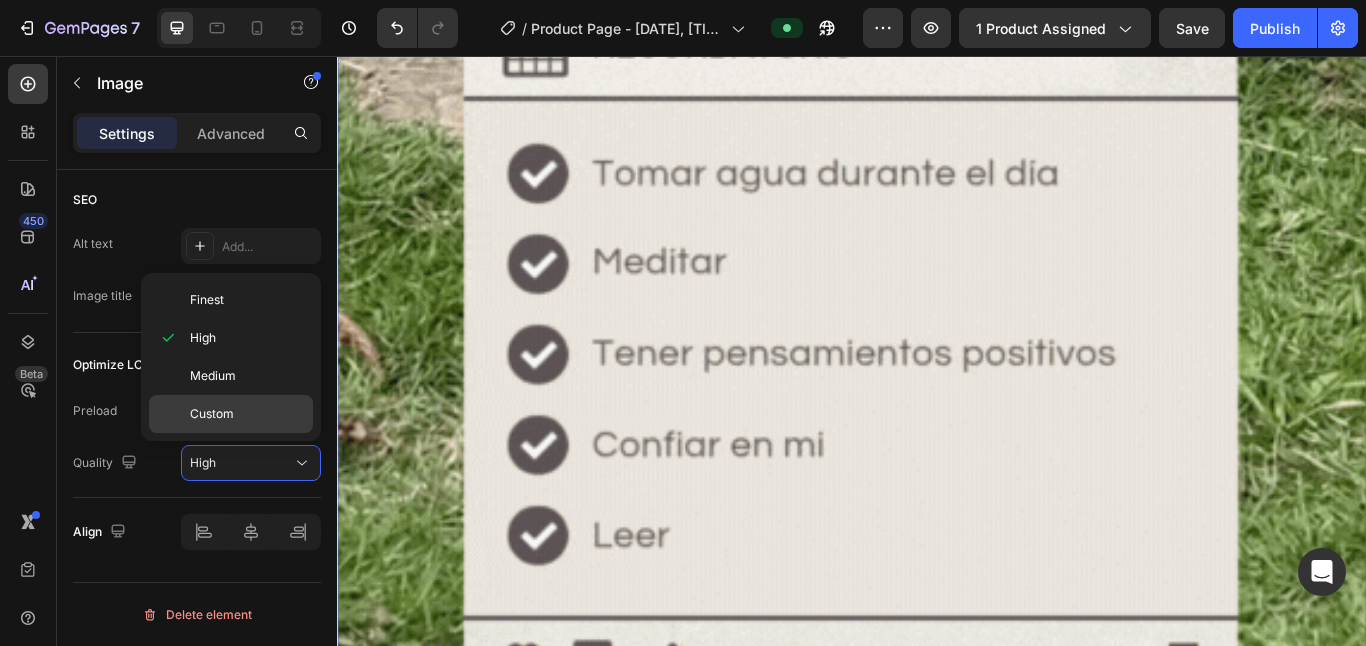 click on "Custom" at bounding box center (247, 414) 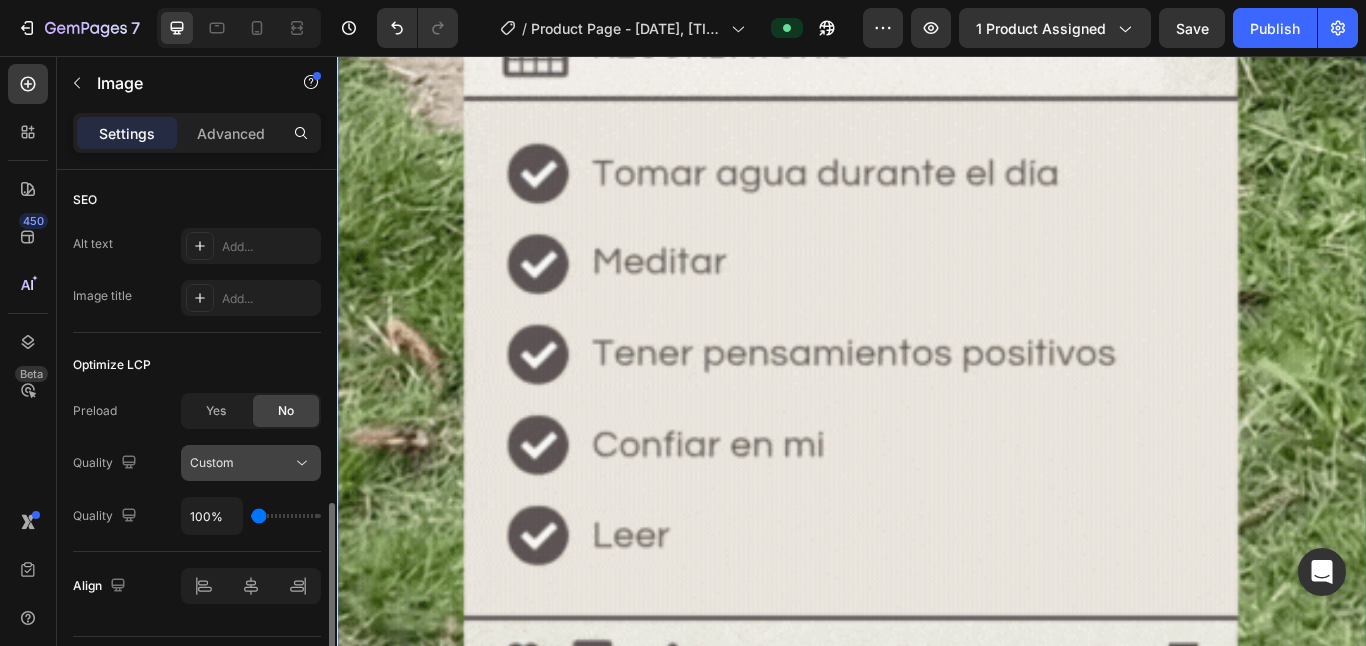 click on "Custom" at bounding box center (241, 463) 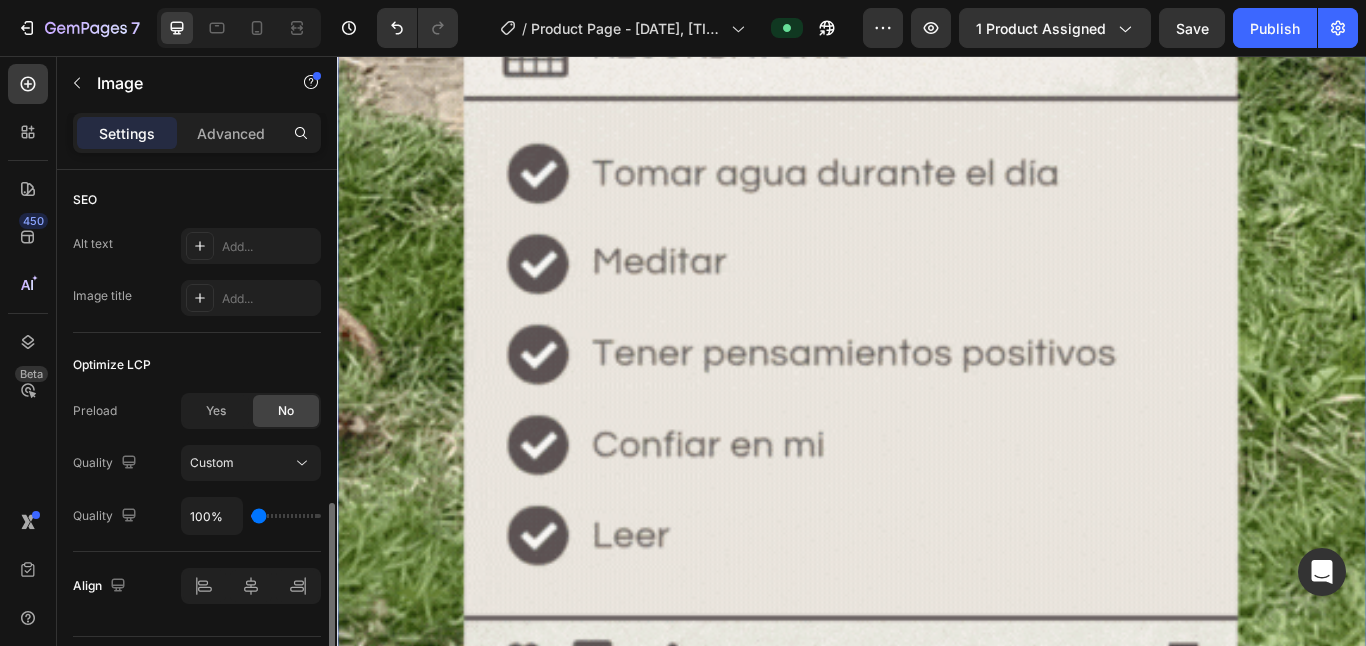 type on "150%" 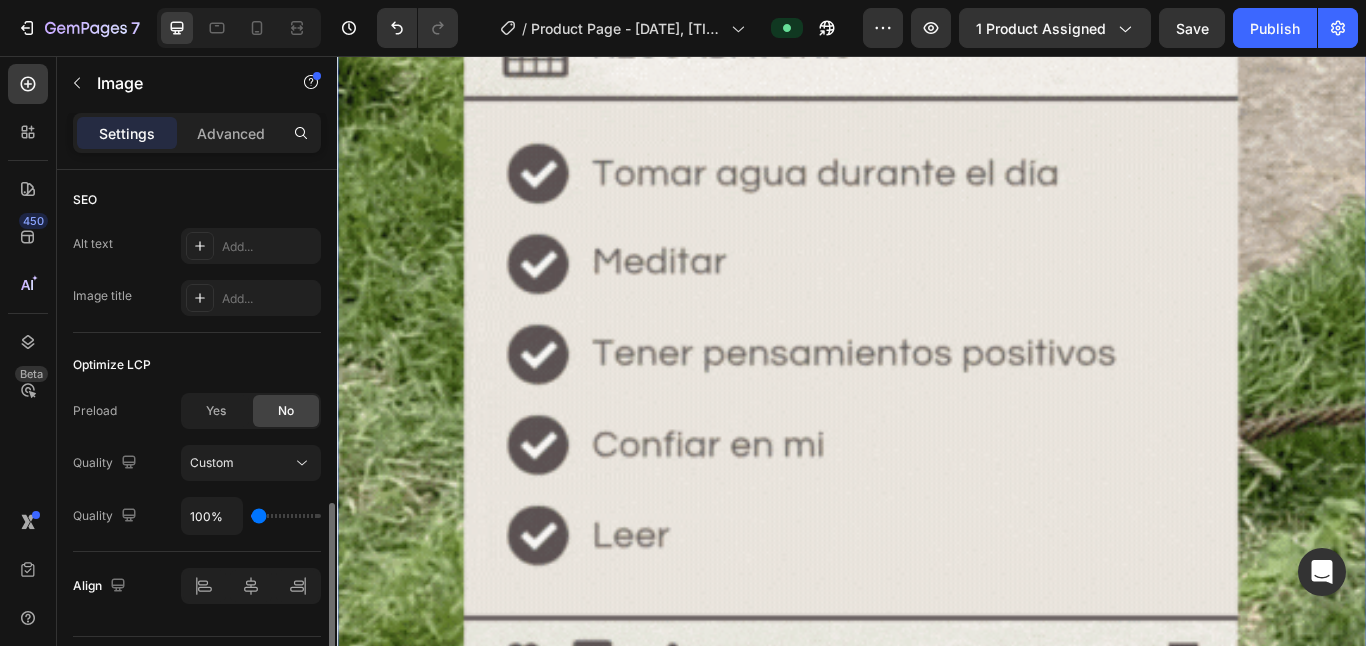 type on "150" 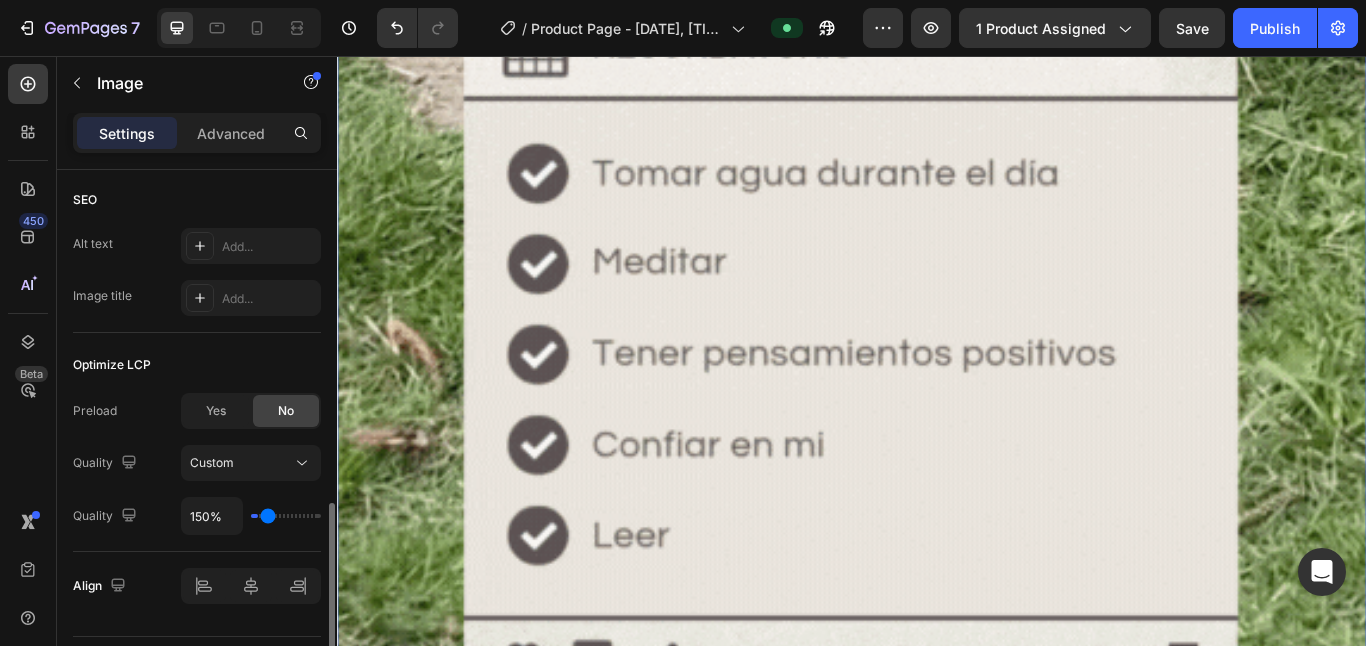 type on "400%" 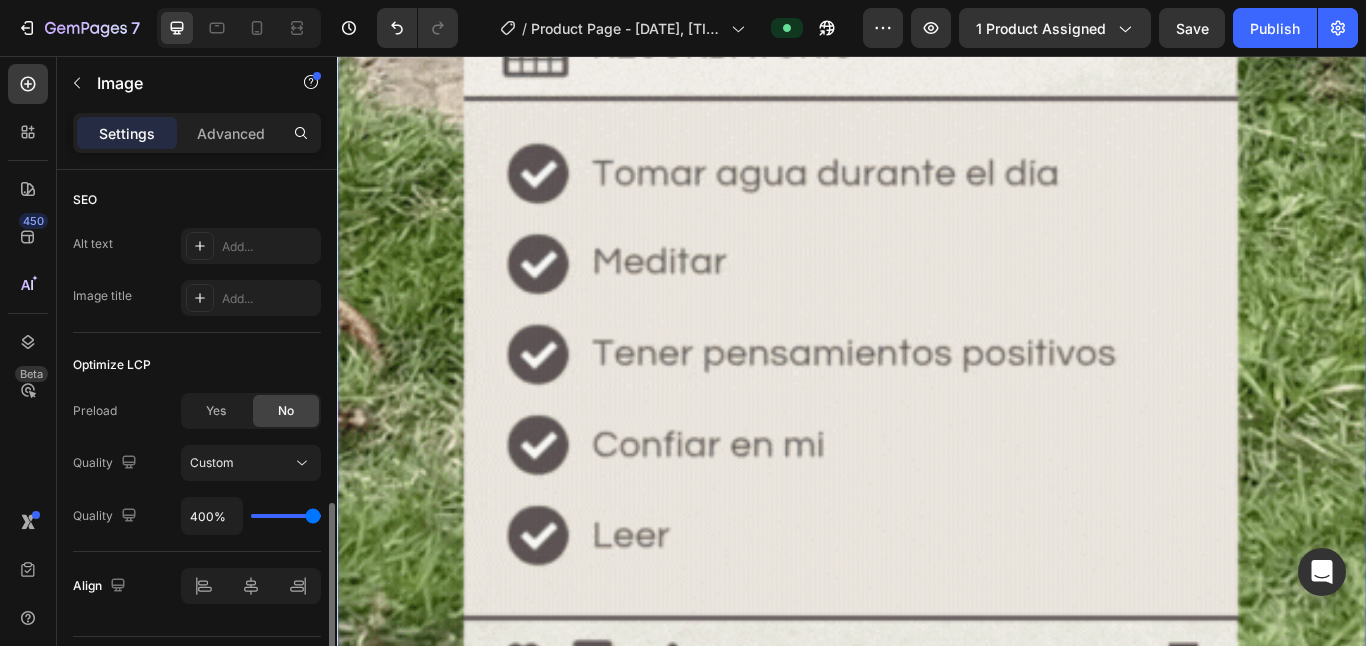 drag, startPoint x: 258, startPoint y: 520, endPoint x: 391, endPoint y: 550, distance: 136.34148 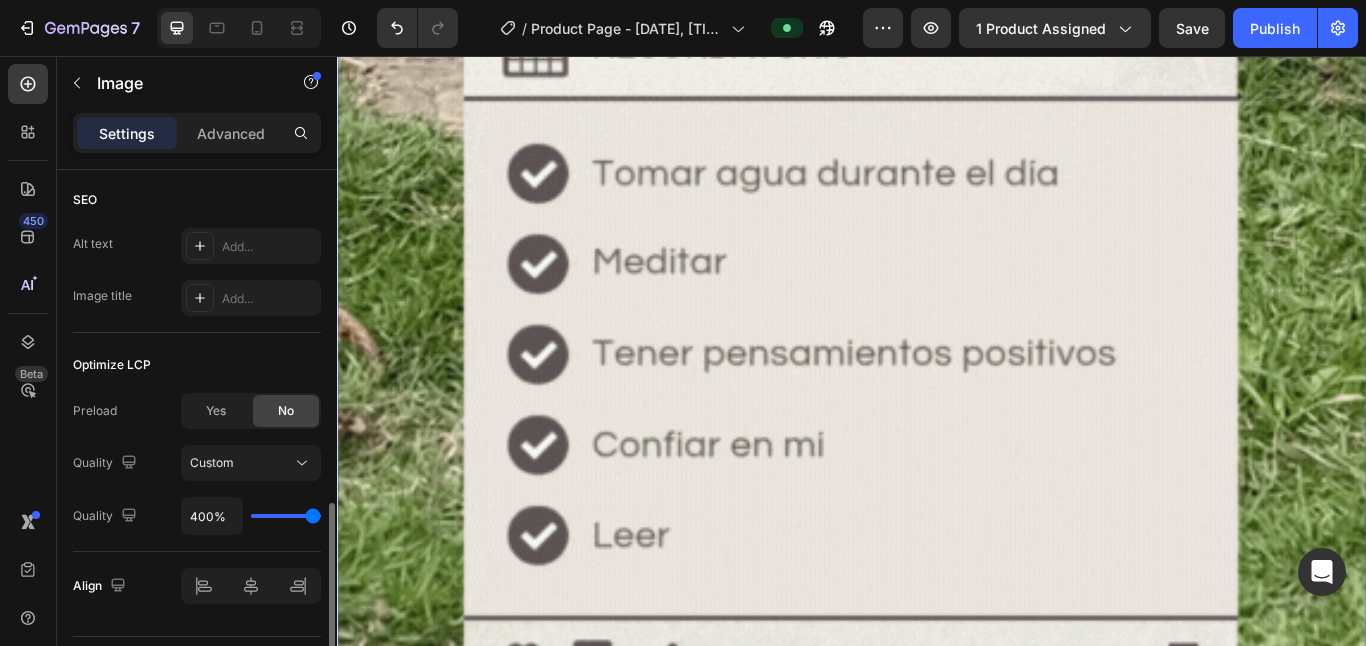type on "400" 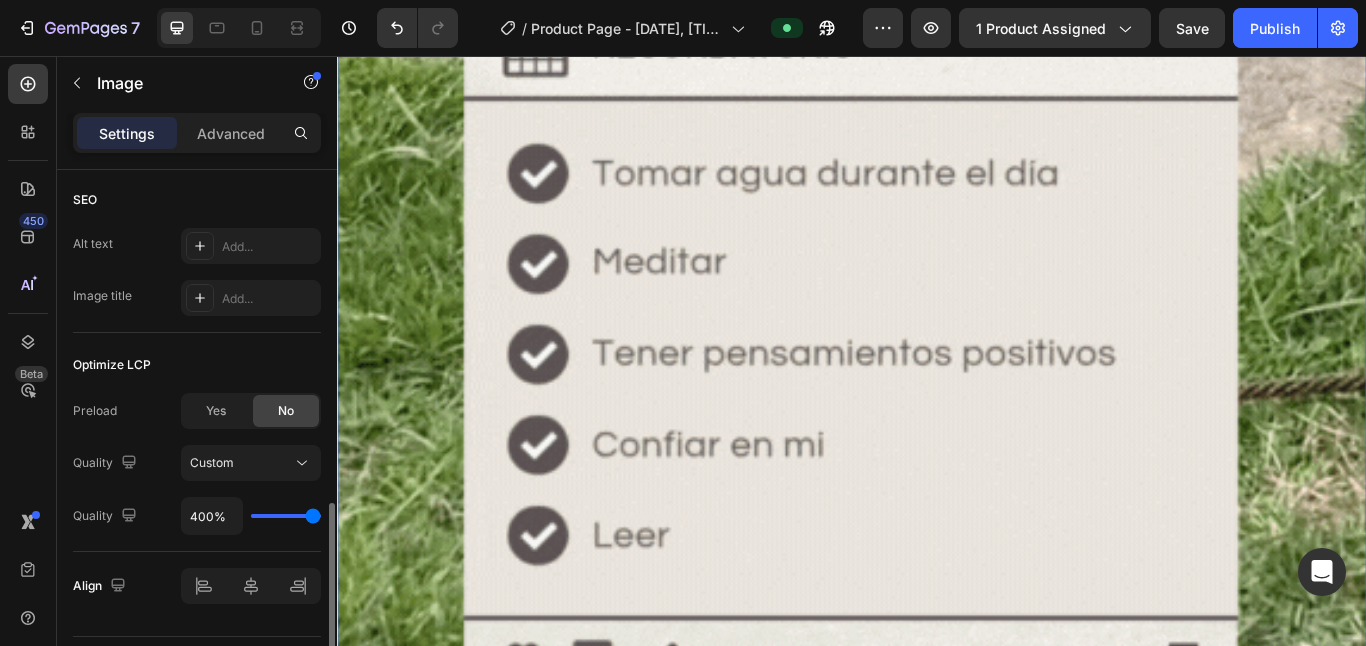 click at bounding box center [286, 516] 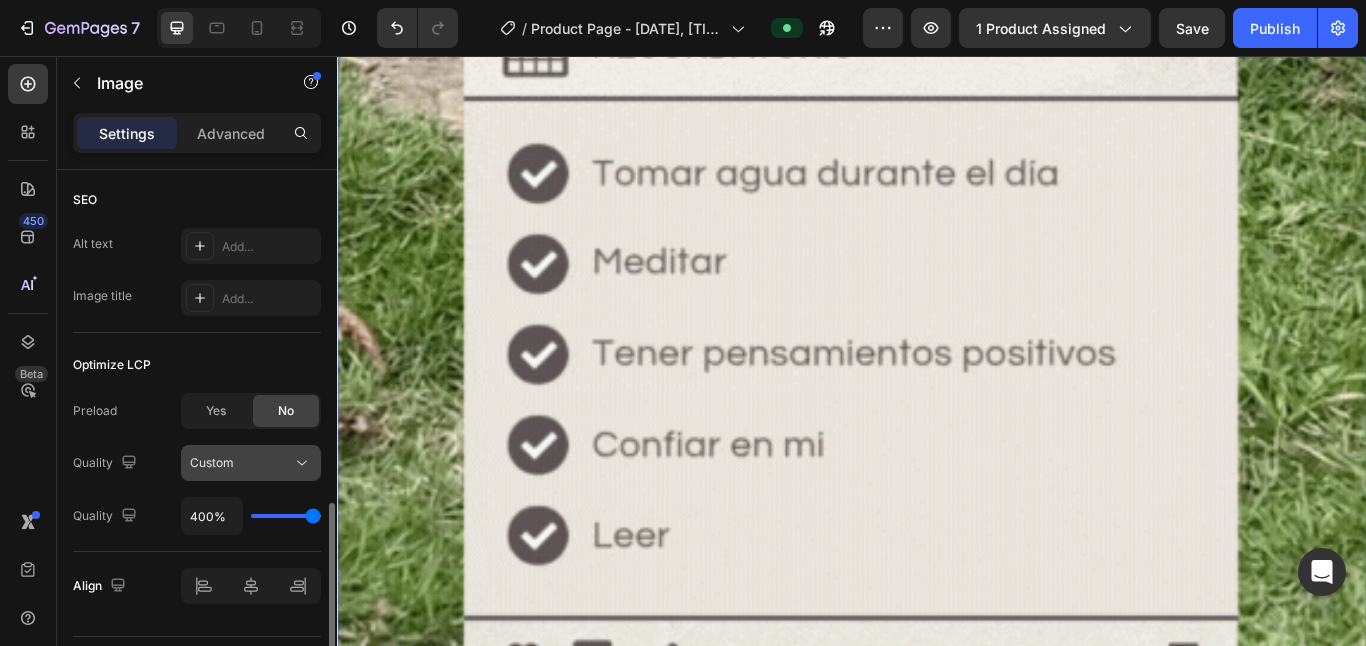 click on "Custom" at bounding box center (241, 463) 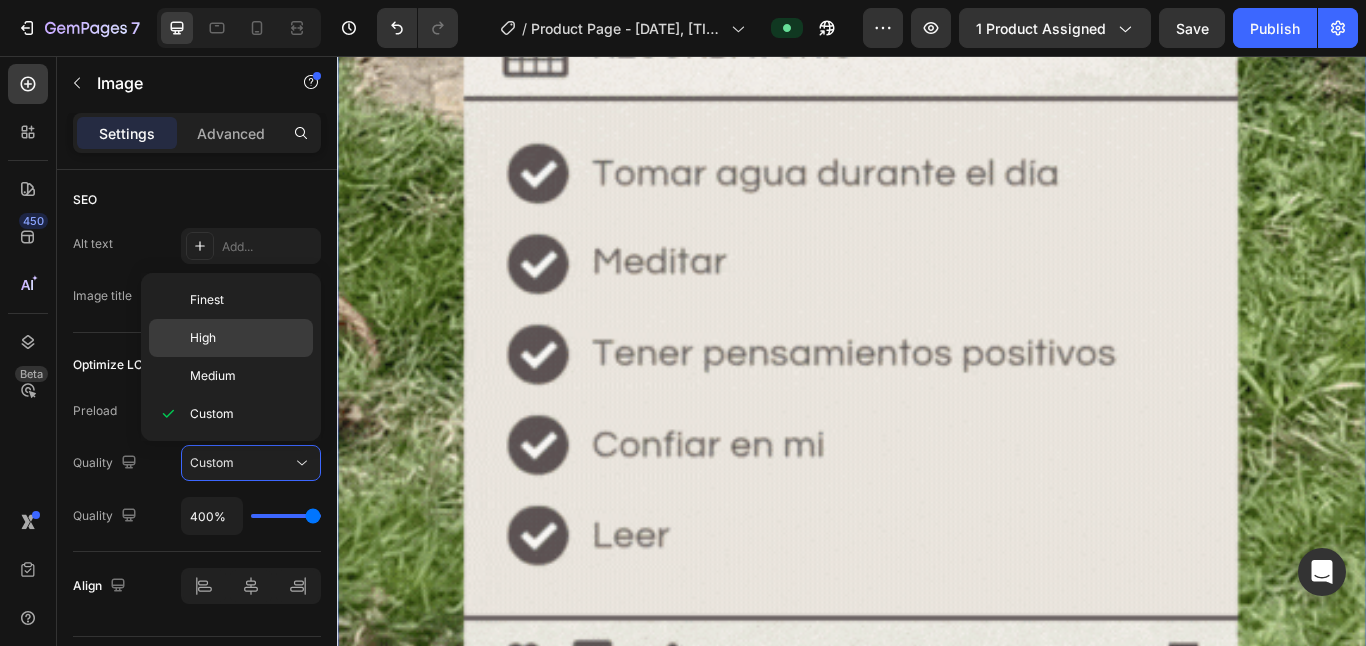 click on "High" at bounding box center [247, 338] 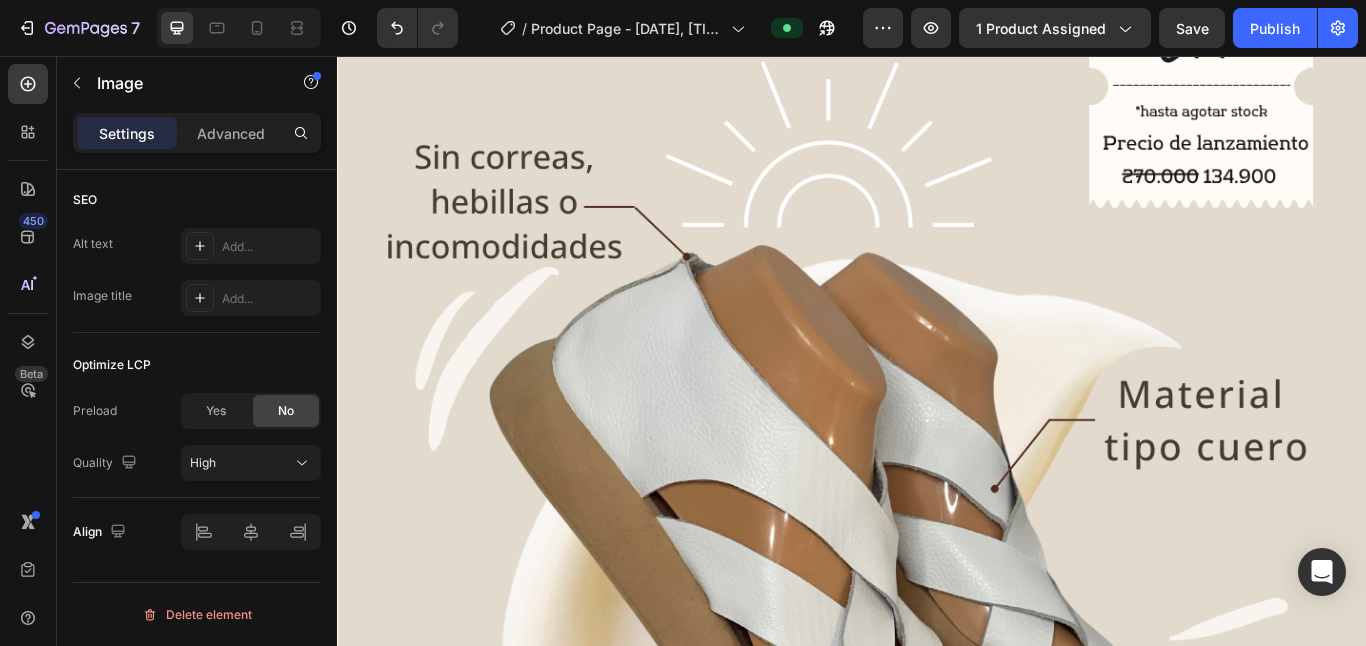 scroll, scrollTop: 7242, scrollLeft: 0, axis: vertical 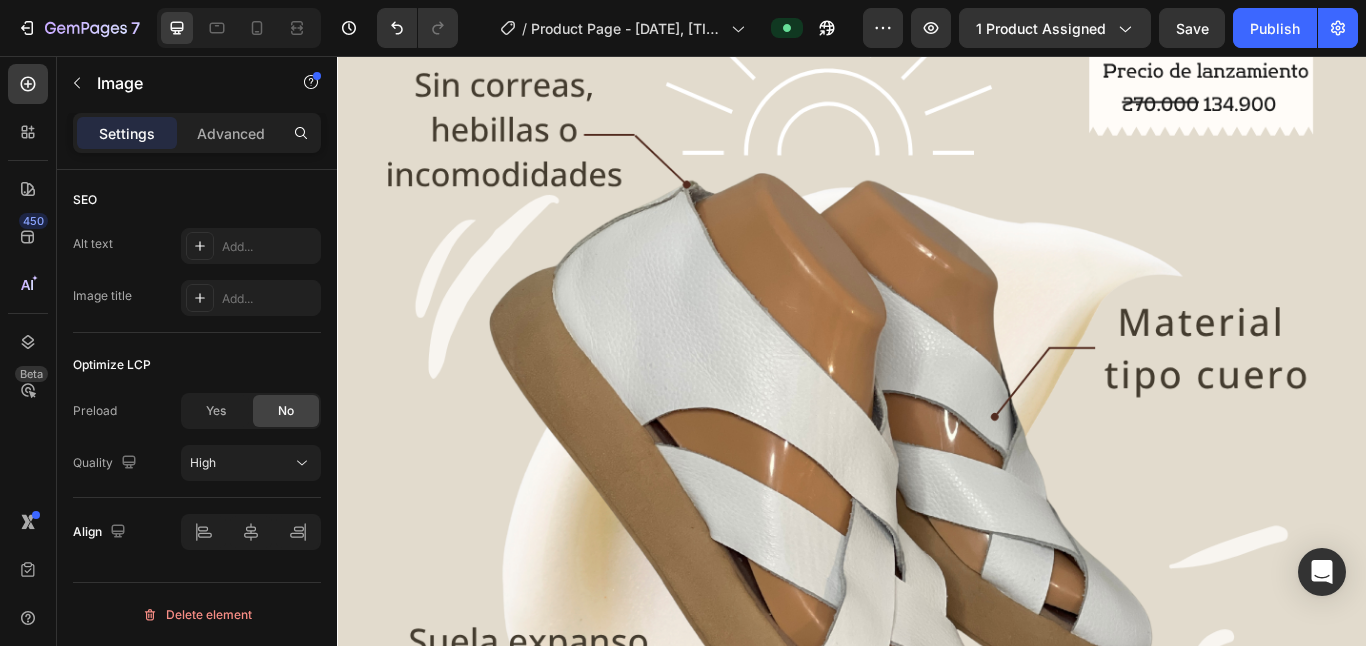 click at bounding box center (937, 514) 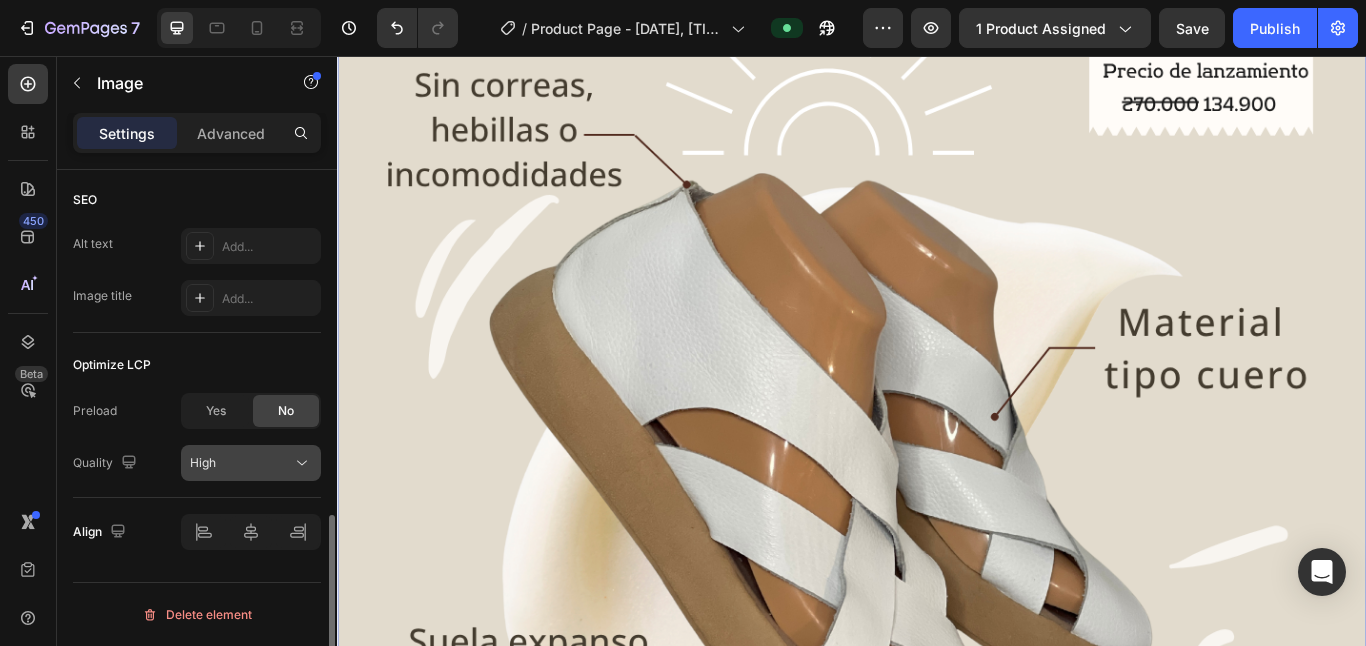 click 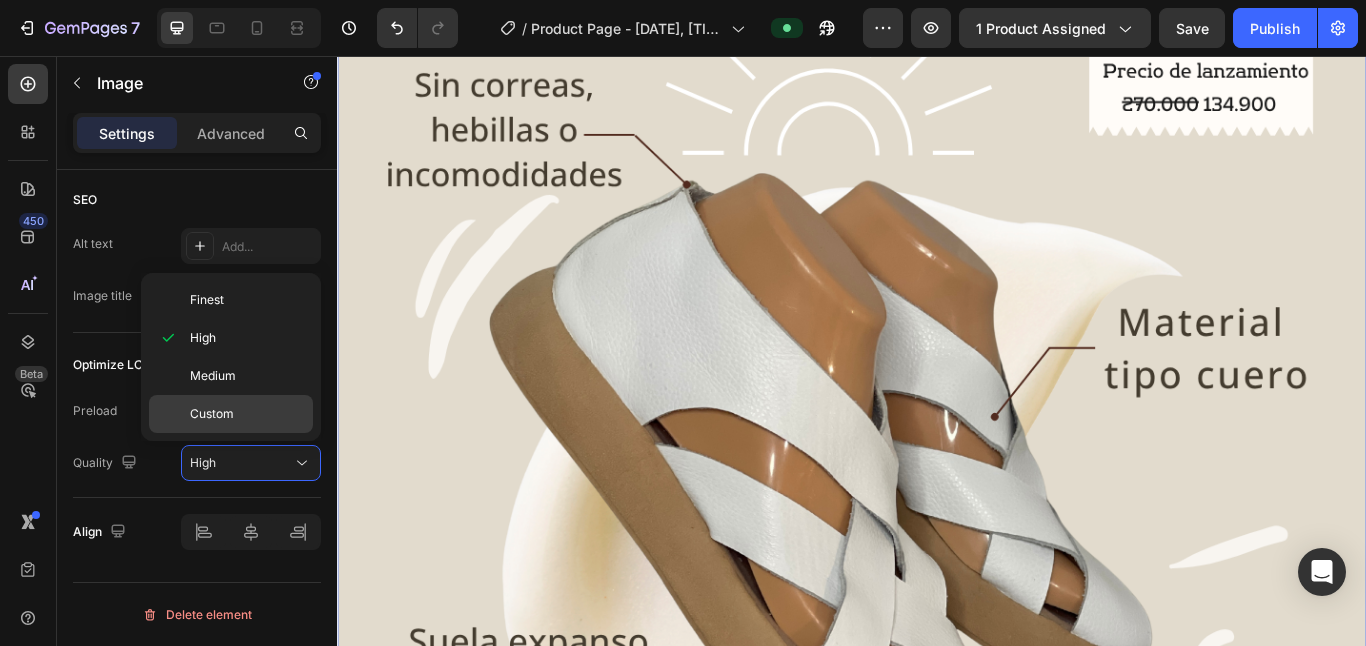 click on "Custom" at bounding box center [247, 414] 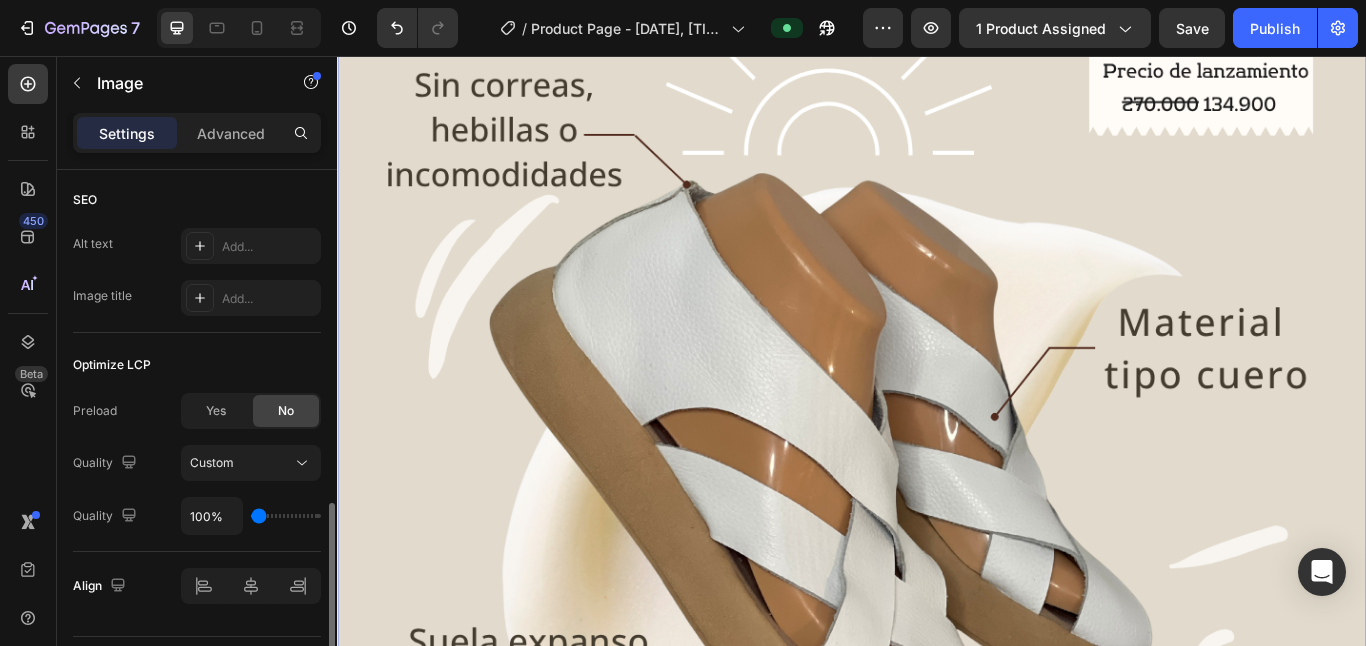 type on "150%" 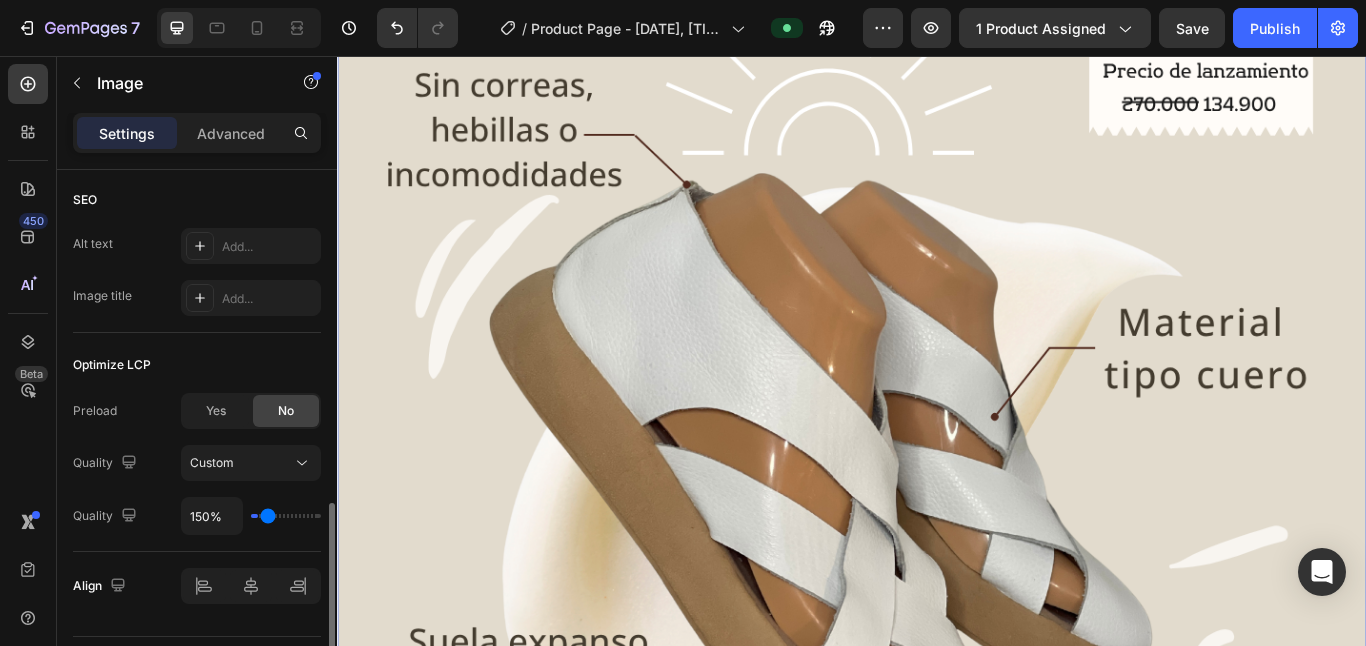 type on "200%" 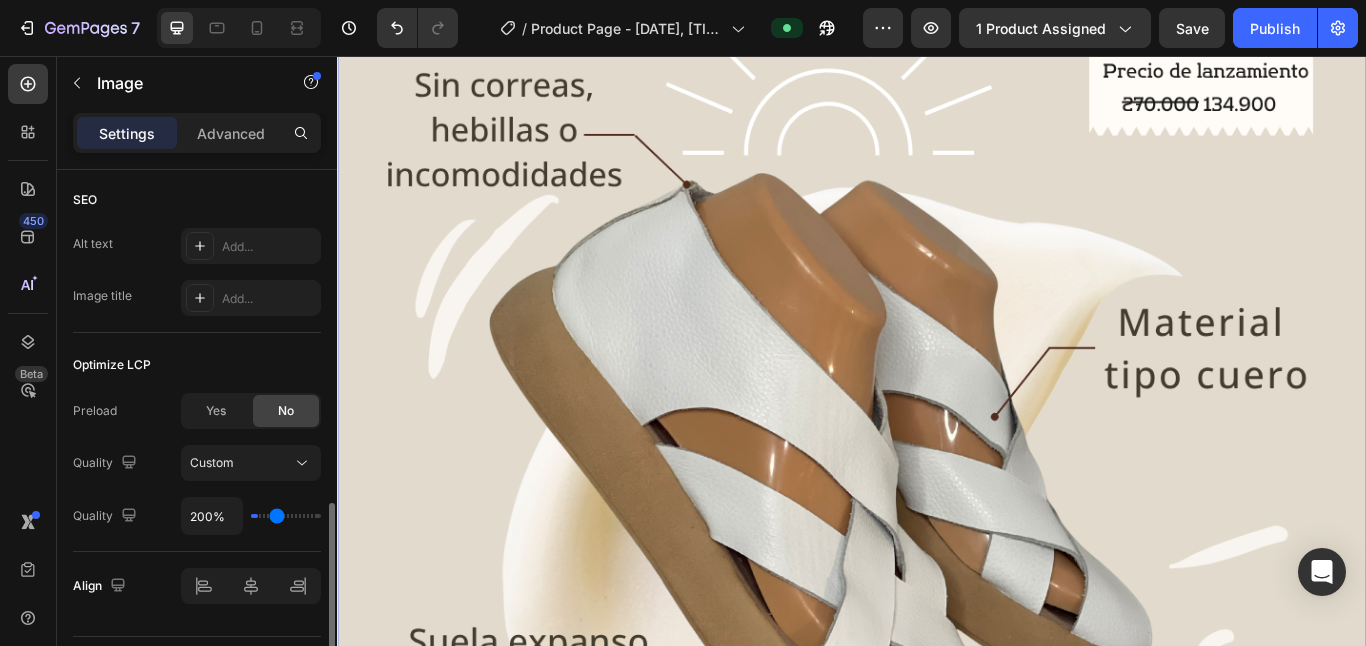 type on "300%" 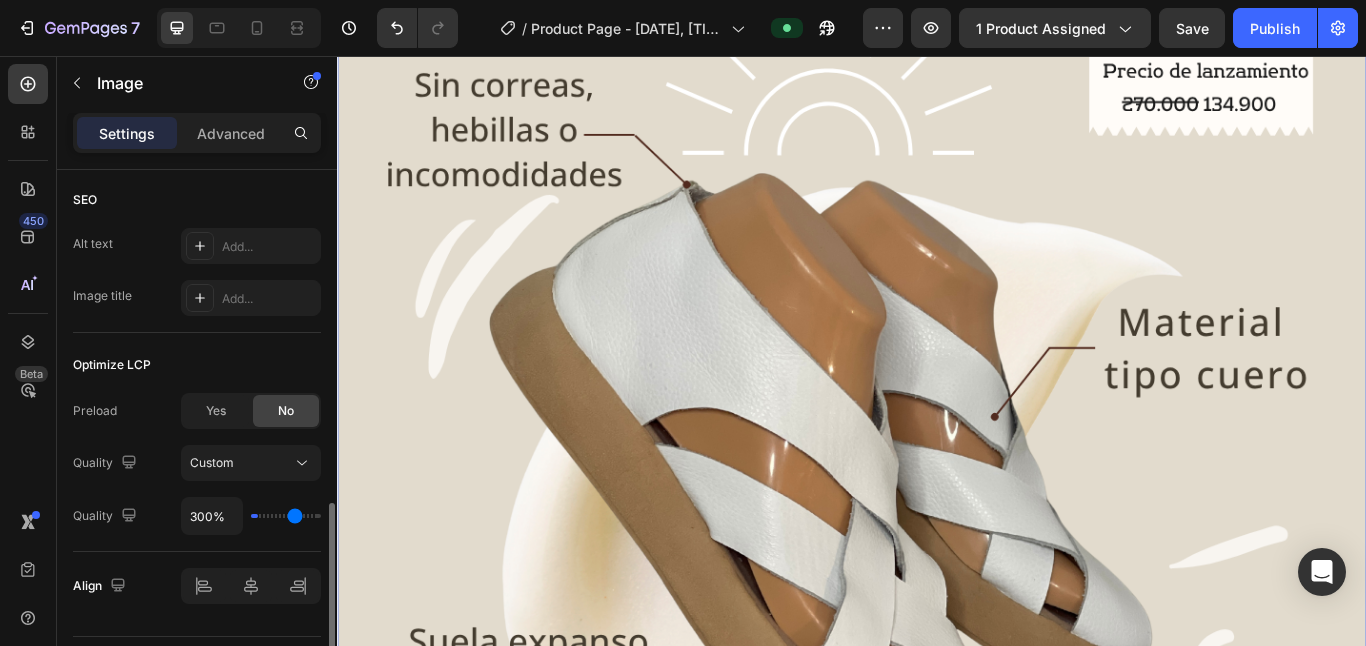 type on "400%" 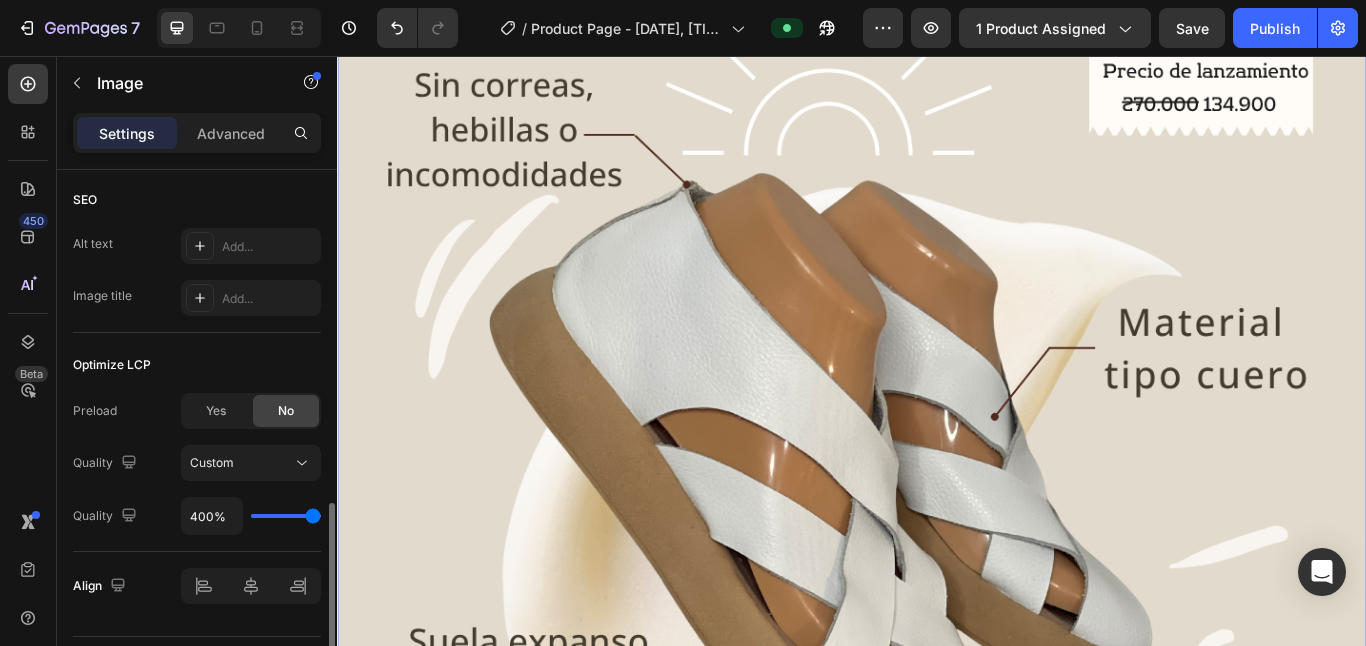 drag, startPoint x: 256, startPoint y: 516, endPoint x: 350, endPoint y: 516, distance: 94 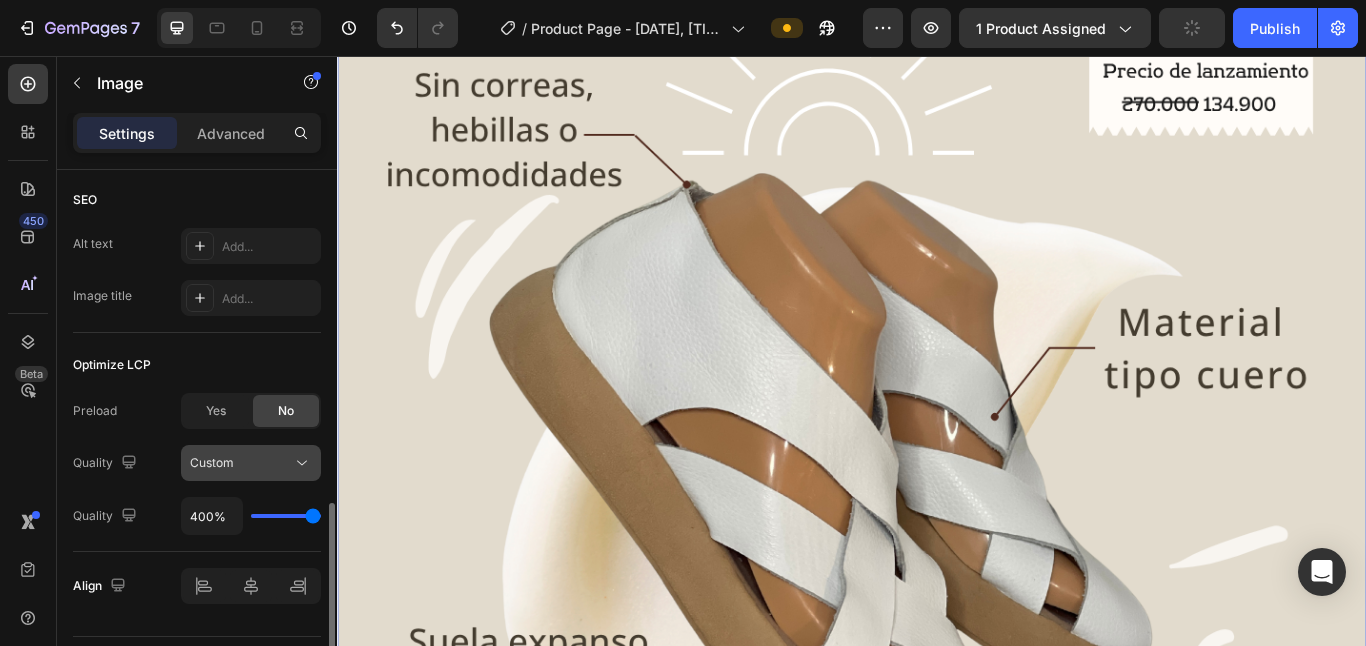 click on "Custom" at bounding box center (241, 463) 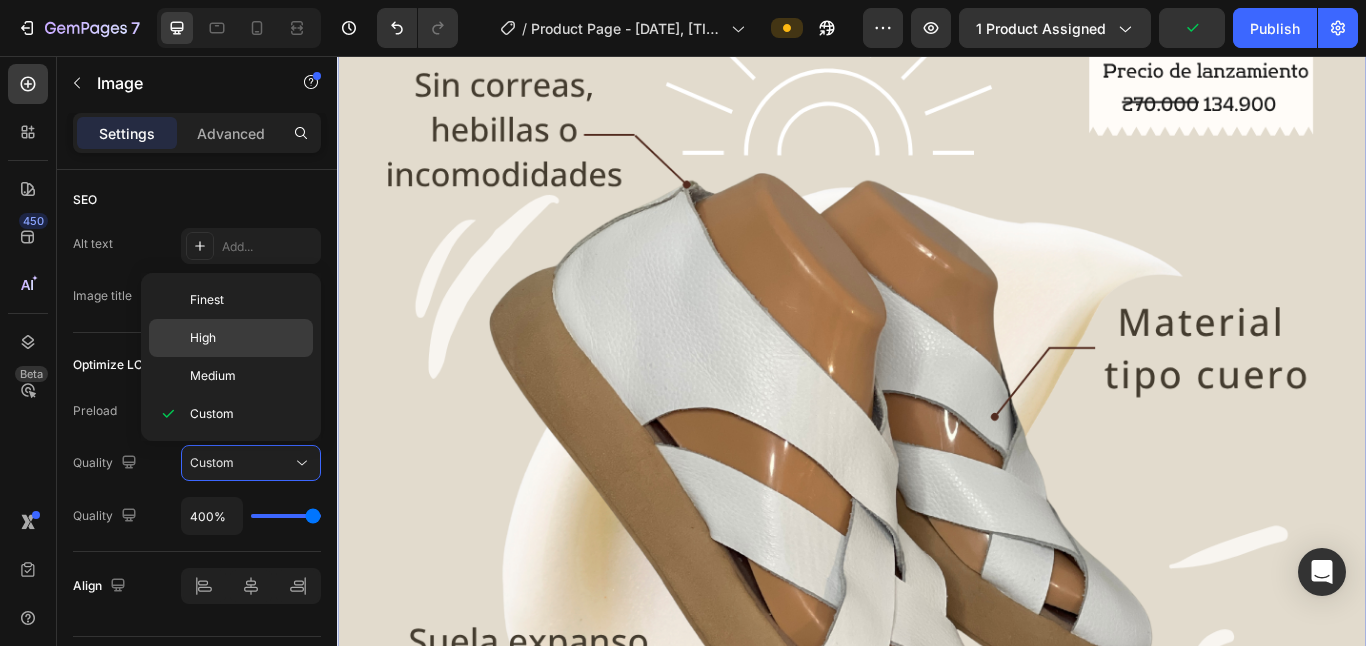 click on "High" at bounding box center [247, 338] 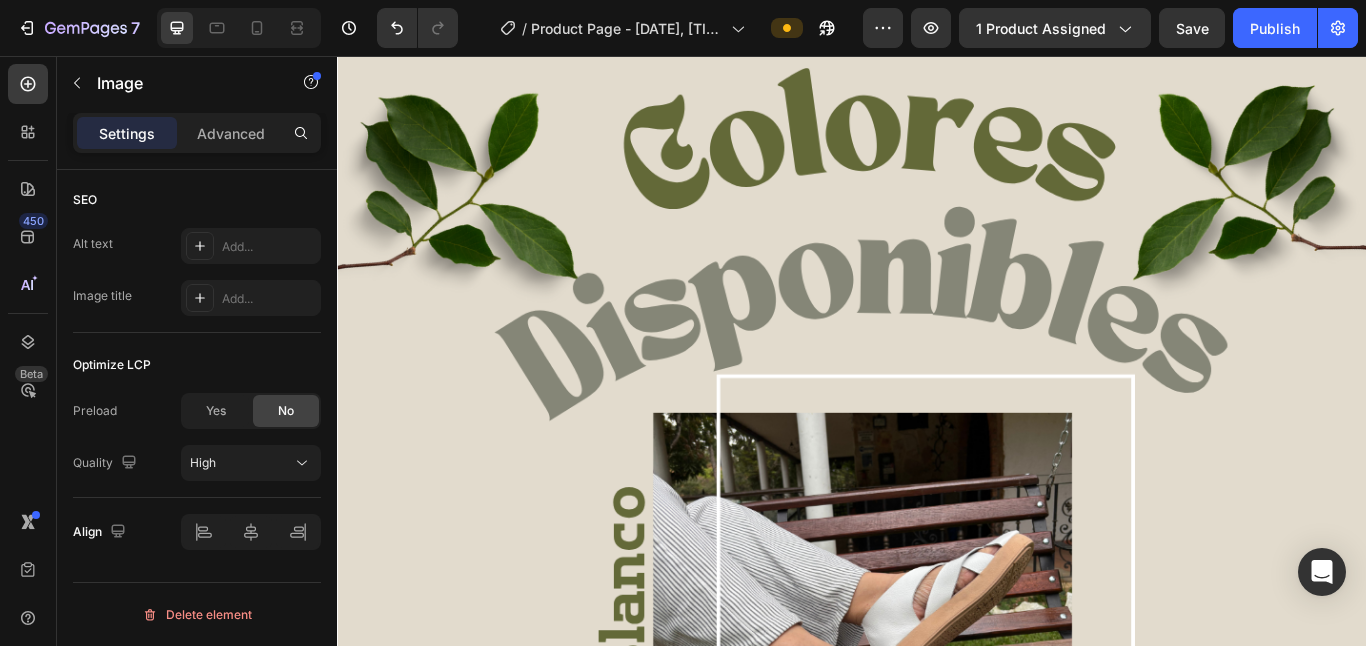 scroll, scrollTop: 8809, scrollLeft: 0, axis: vertical 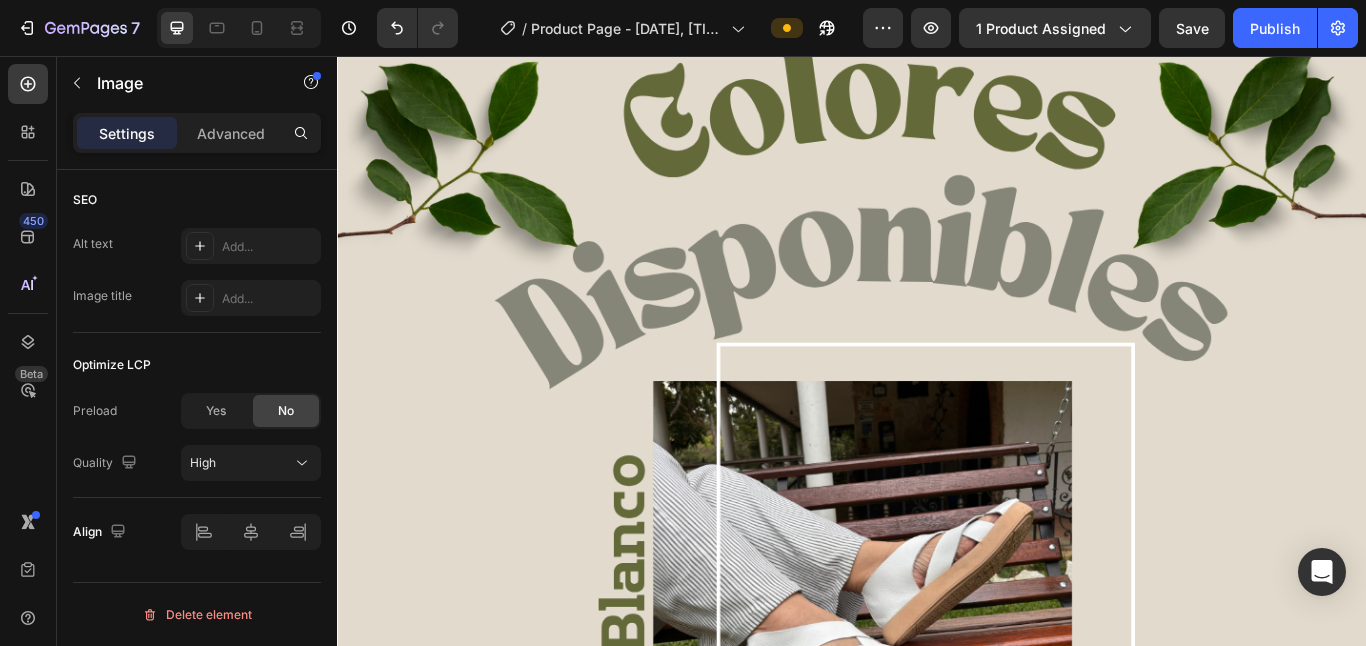 click at bounding box center [937, 1080] 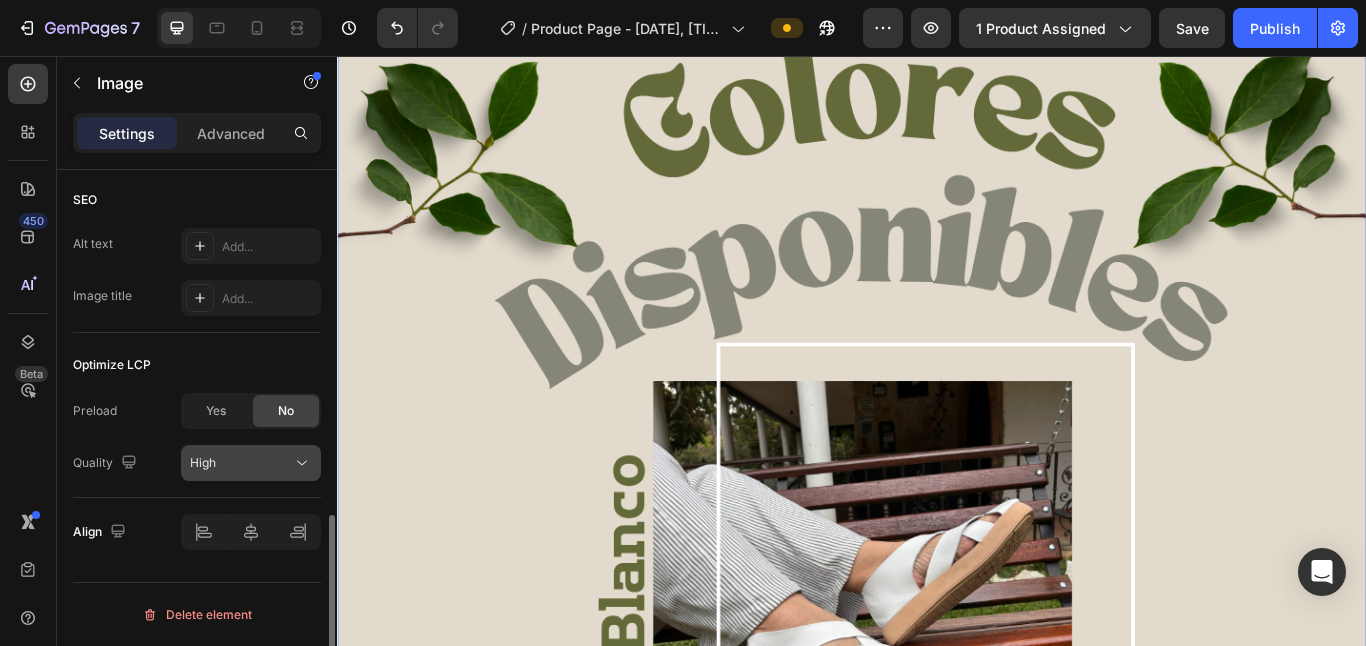 click on "High" at bounding box center (241, 463) 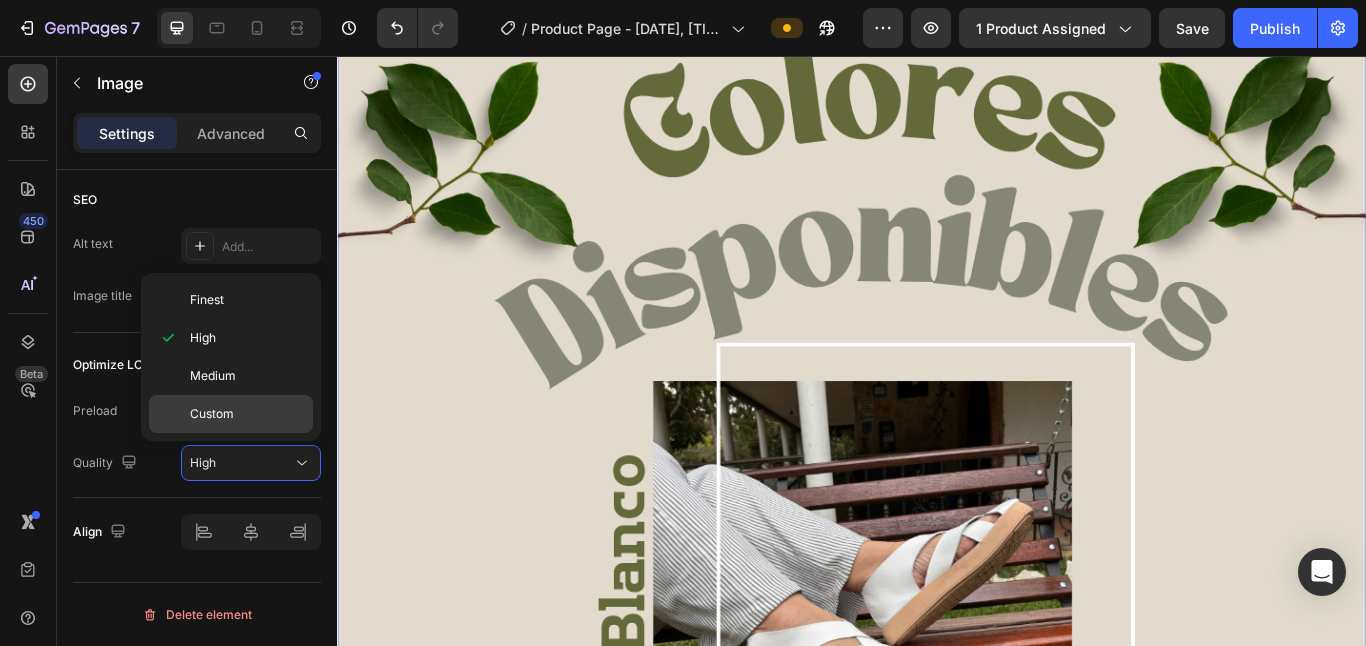 click on "Custom" at bounding box center (212, 414) 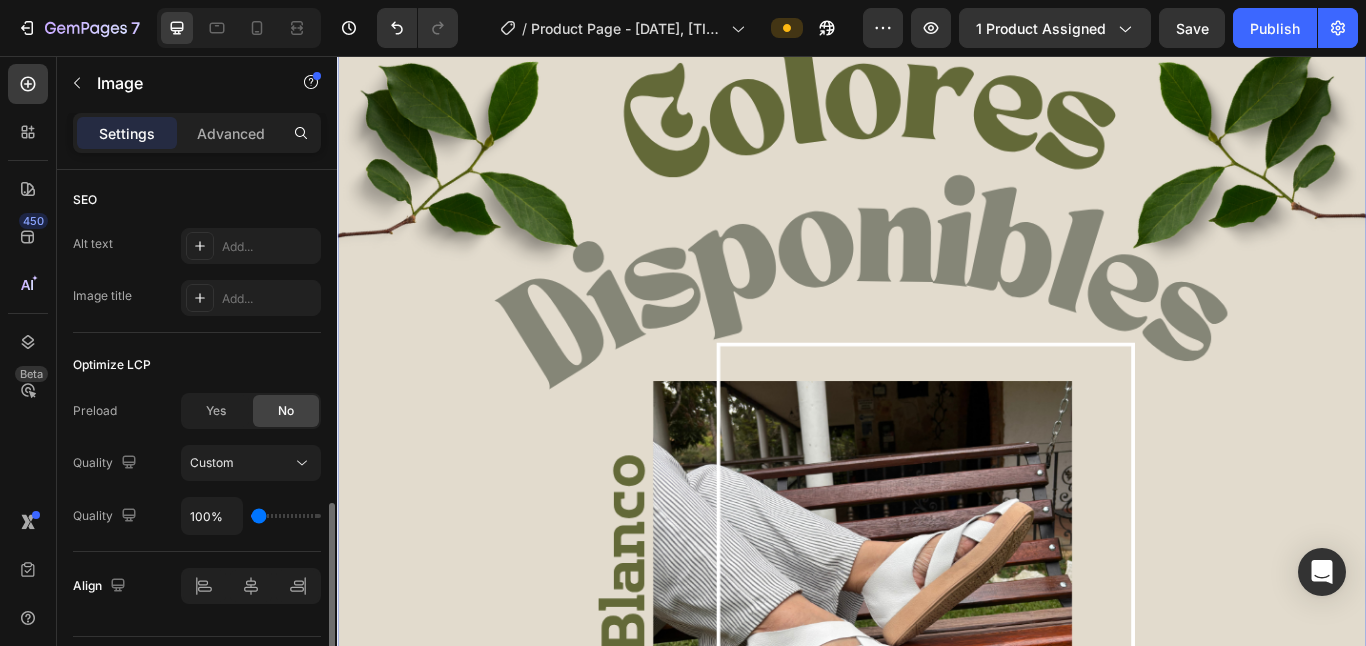 type on "250%" 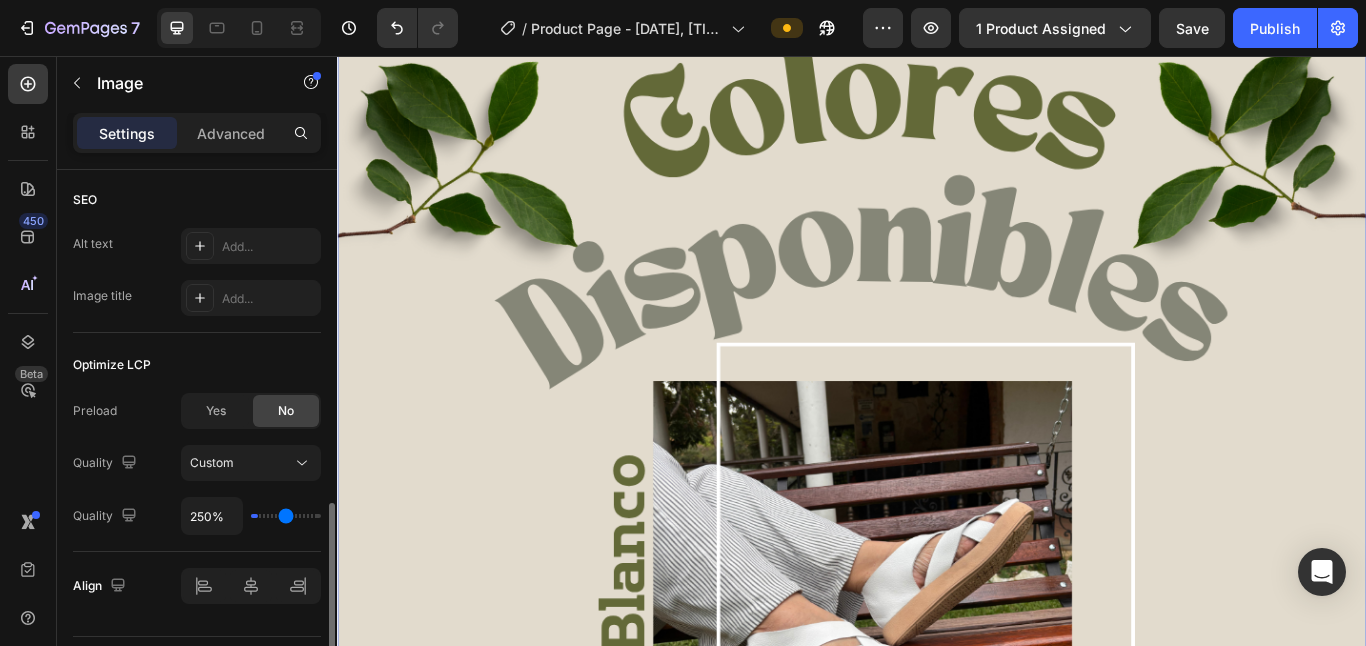 type on "400%" 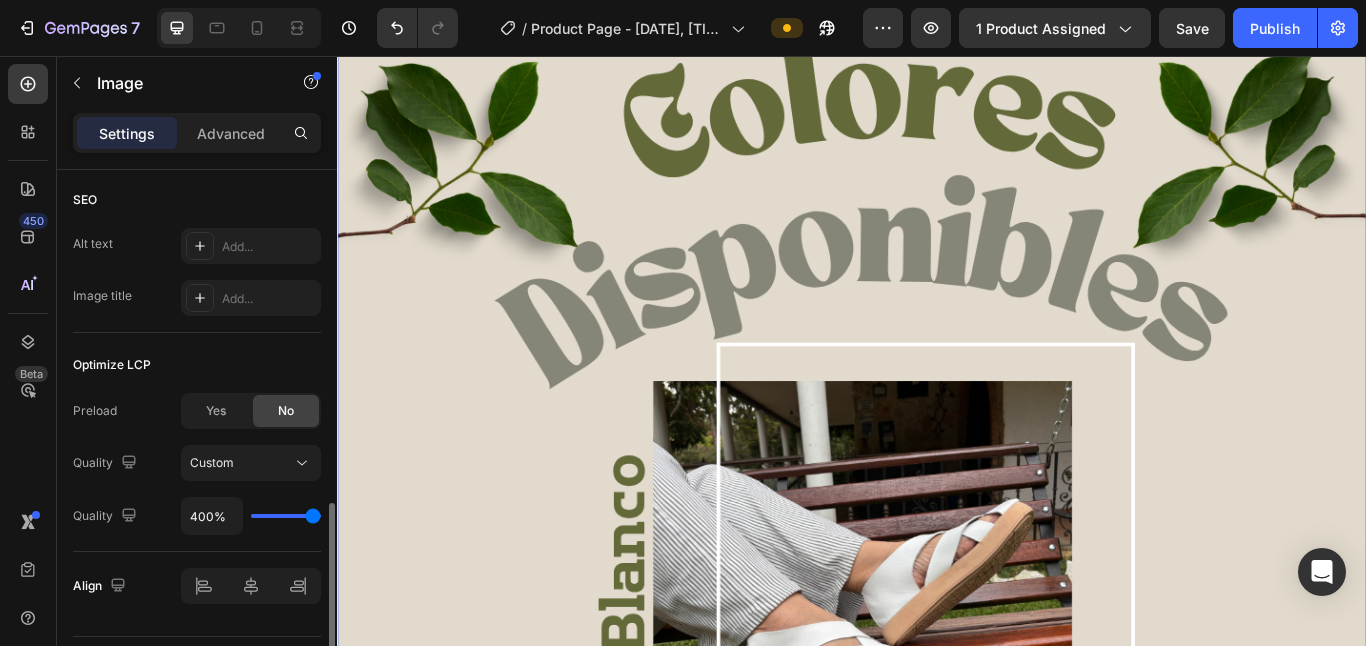 drag, startPoint x: 255, startPoint y: 522, endPoint x: 425, endPoint y: 535, distance: 170.49634 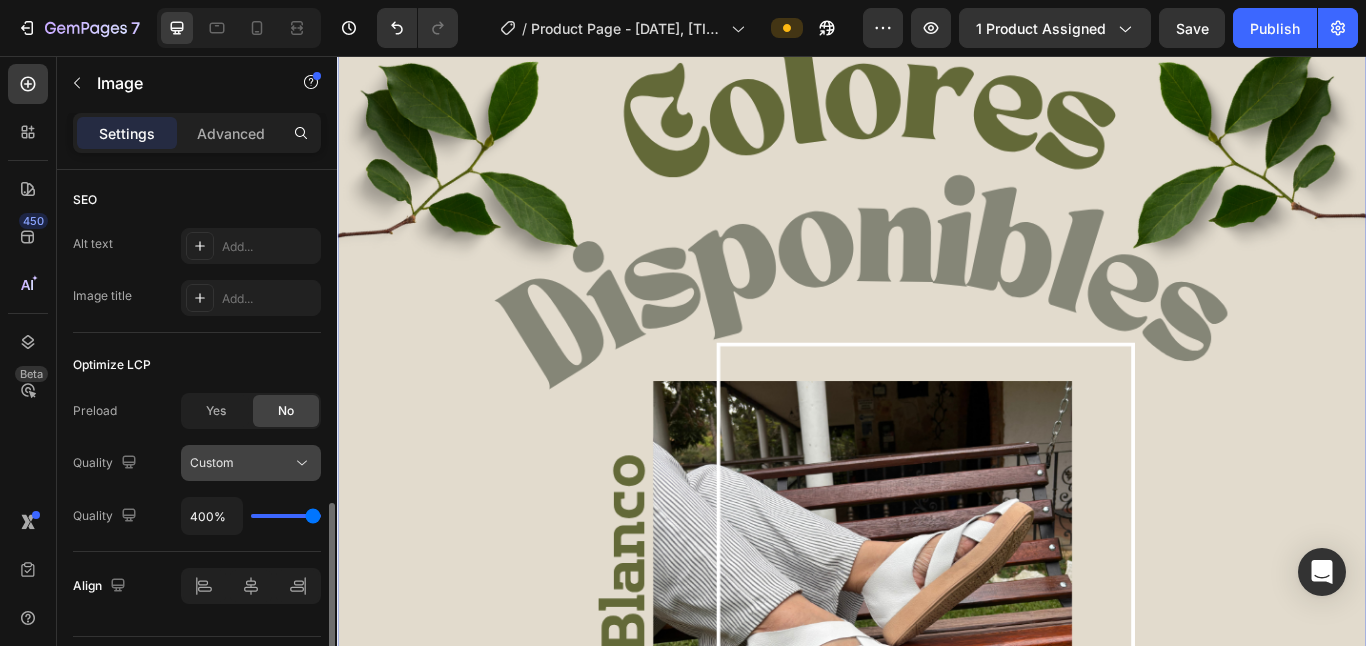 click on "Custom" at bounding box center [241, 463] 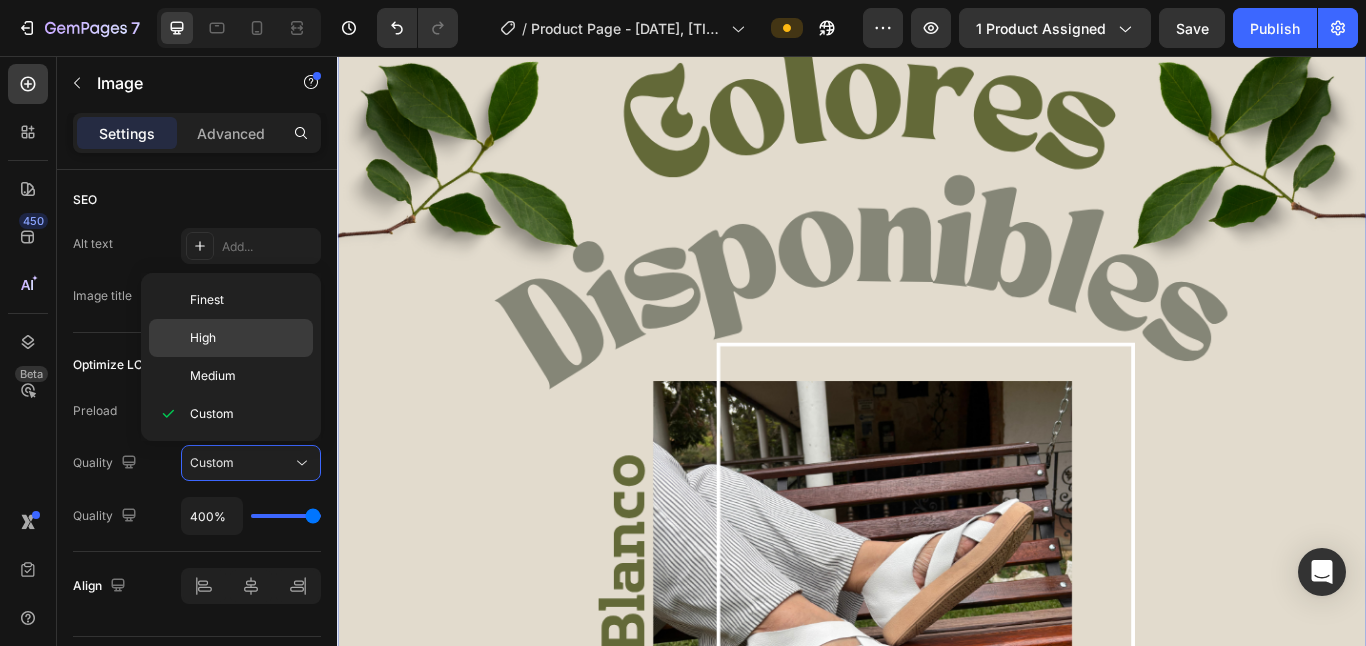 click on "High" at bounding box center [247, 338] 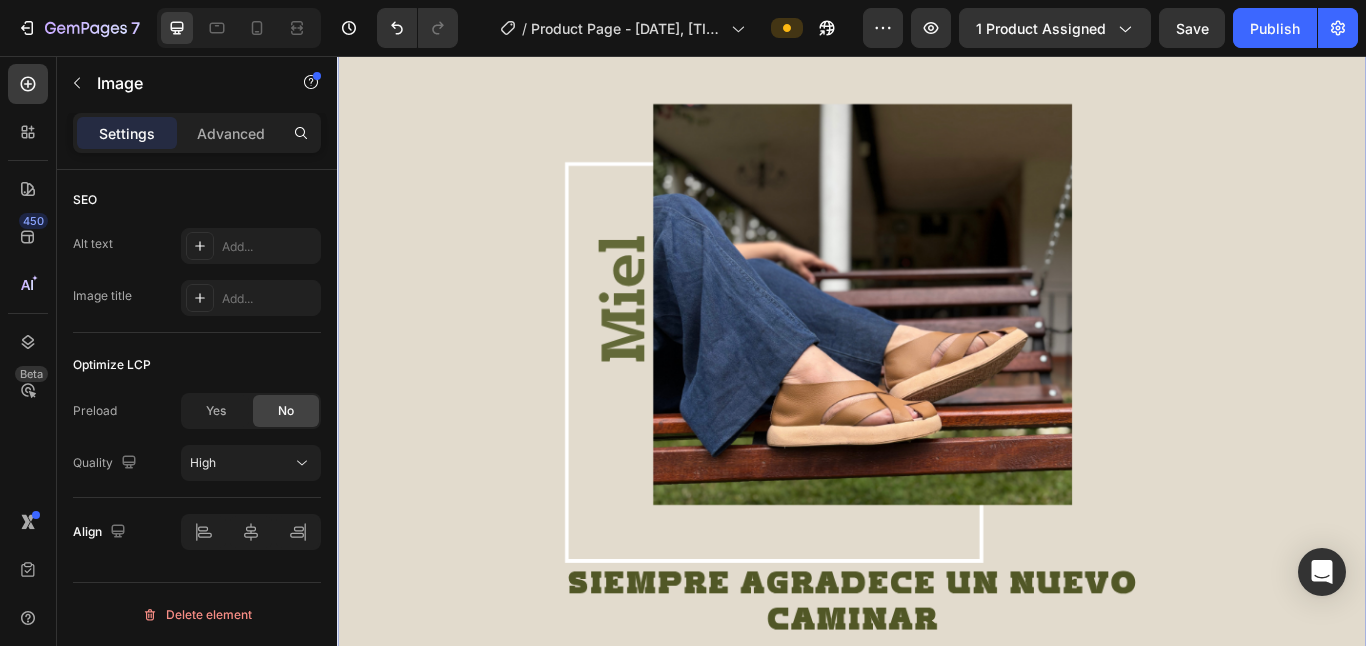scroll, scrollTop: 10211, scrollLeft: 0, axis: vertical 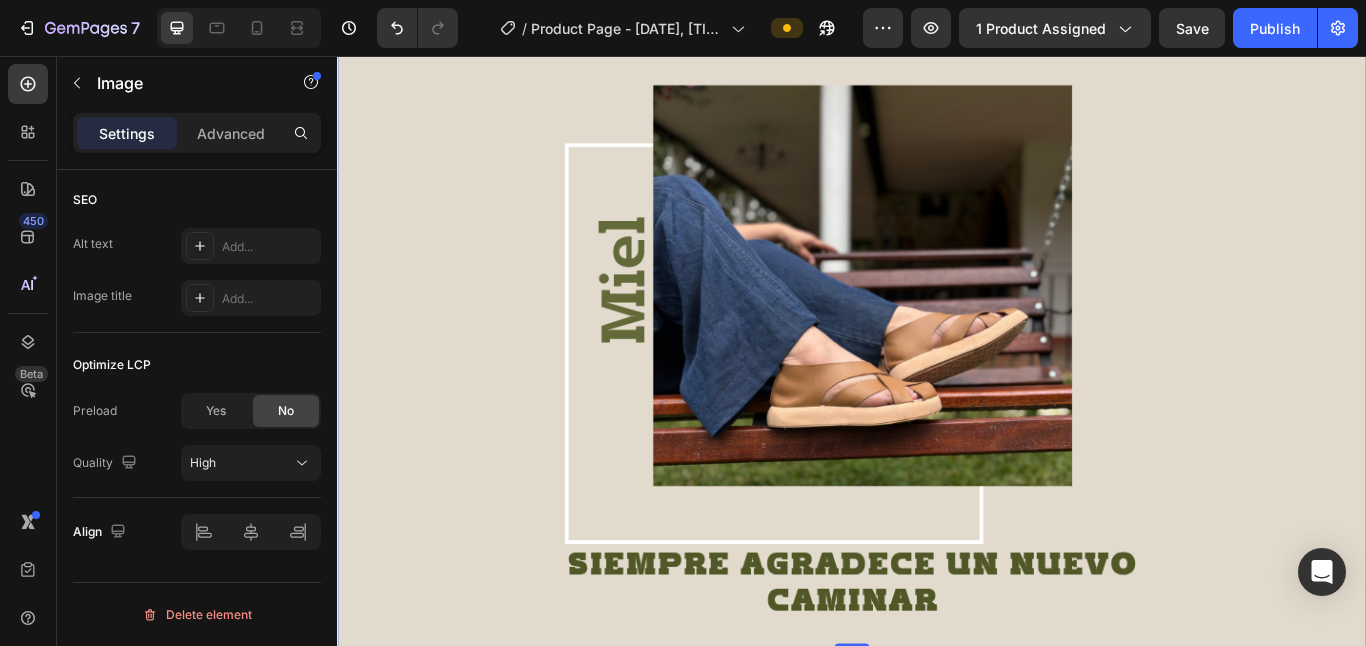 click at bounding box center [937, -322] 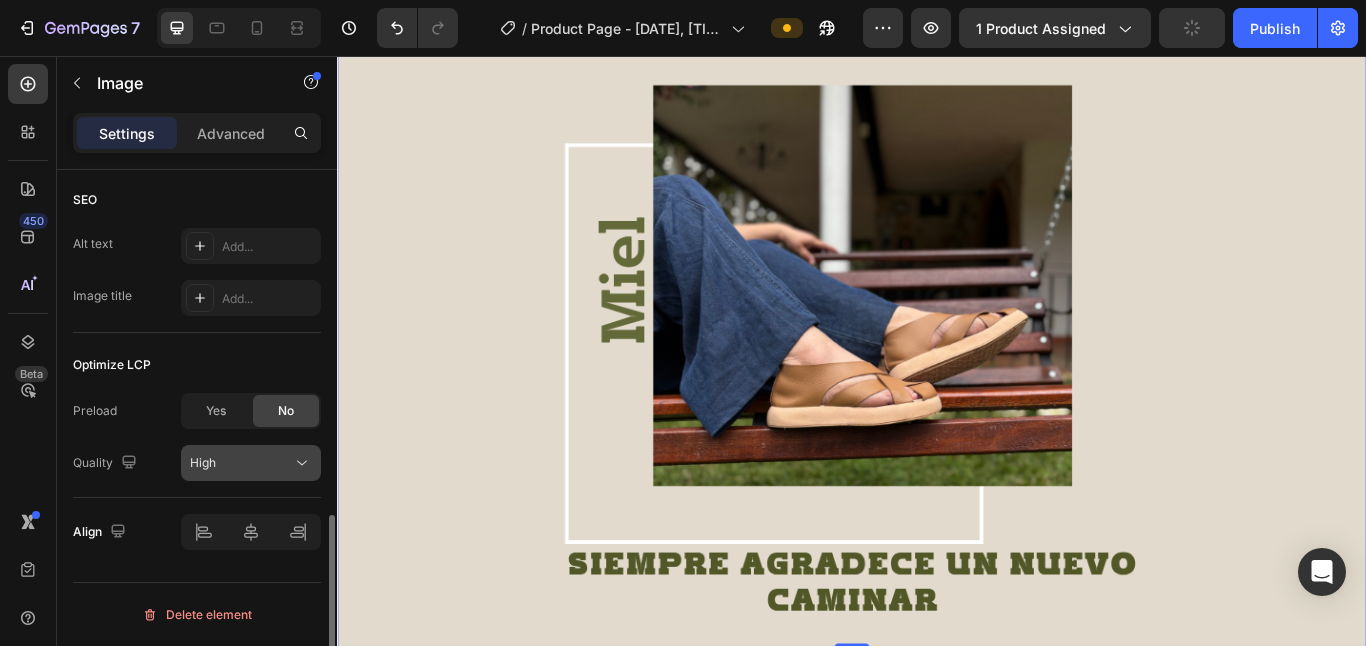 click on "High" at bounding box center [241, 463] 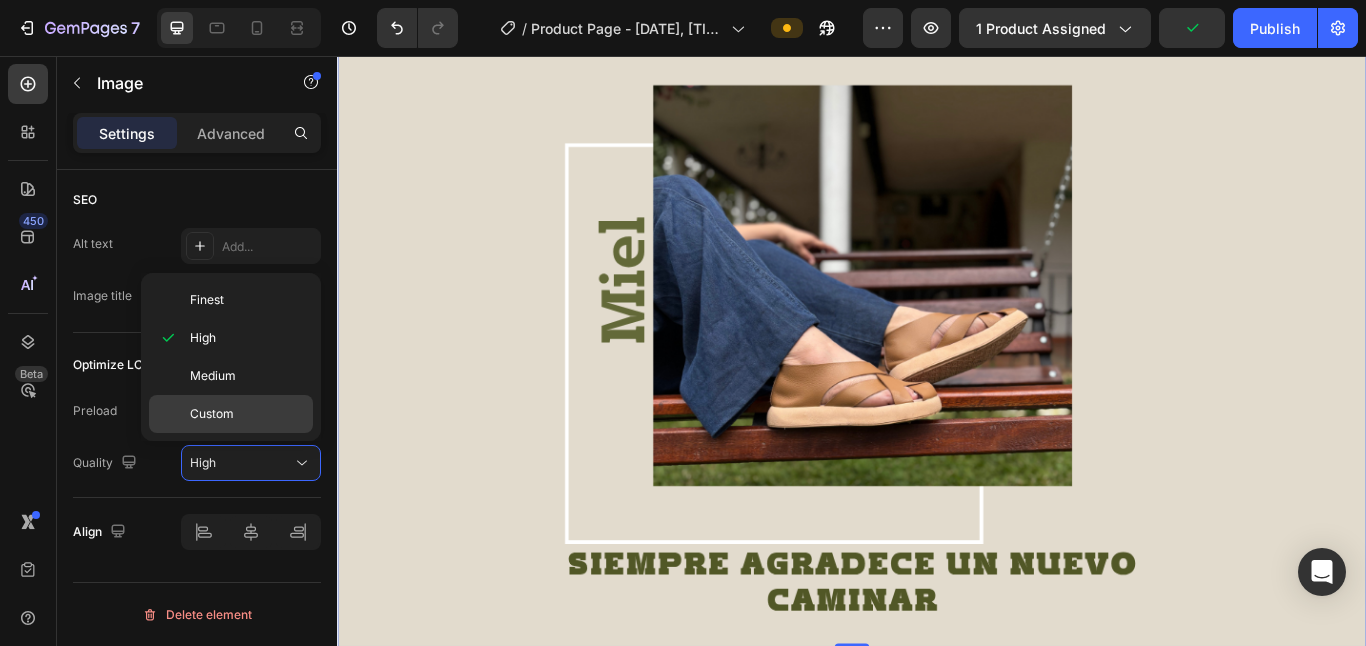 click on "Custom" at bounding box center (247, 414) 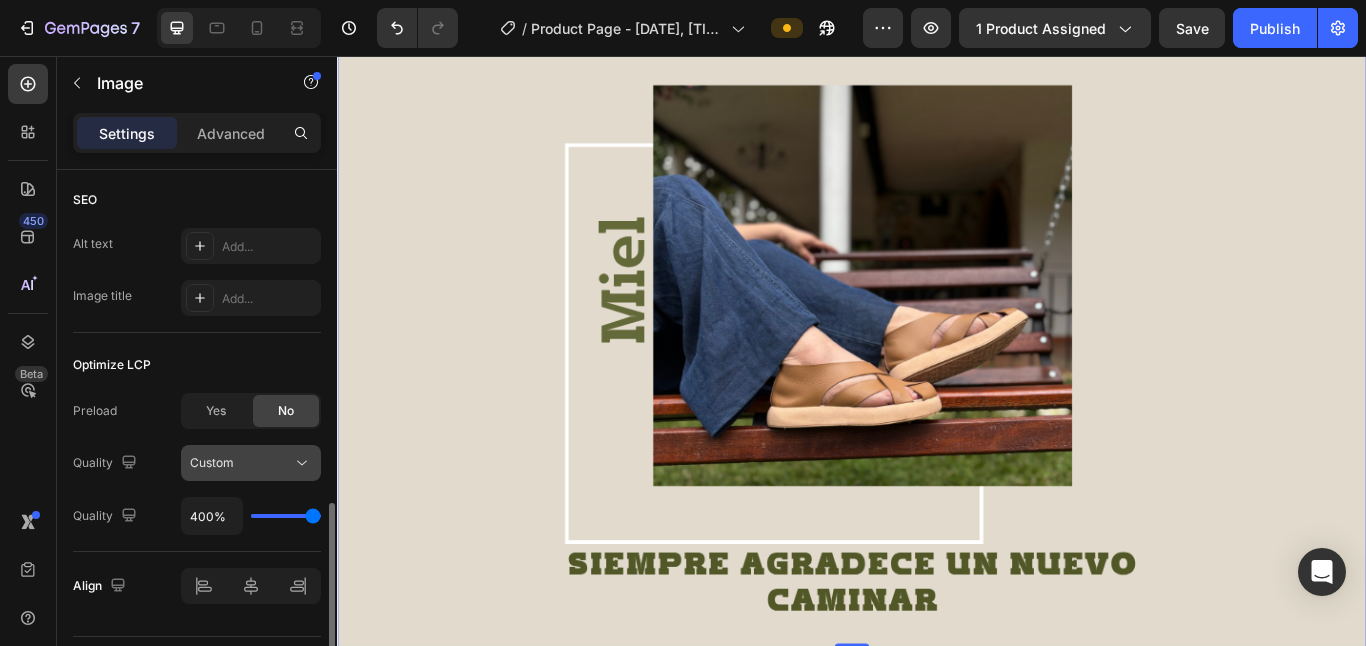 click on "Custom" at bounding box center [241, 463] 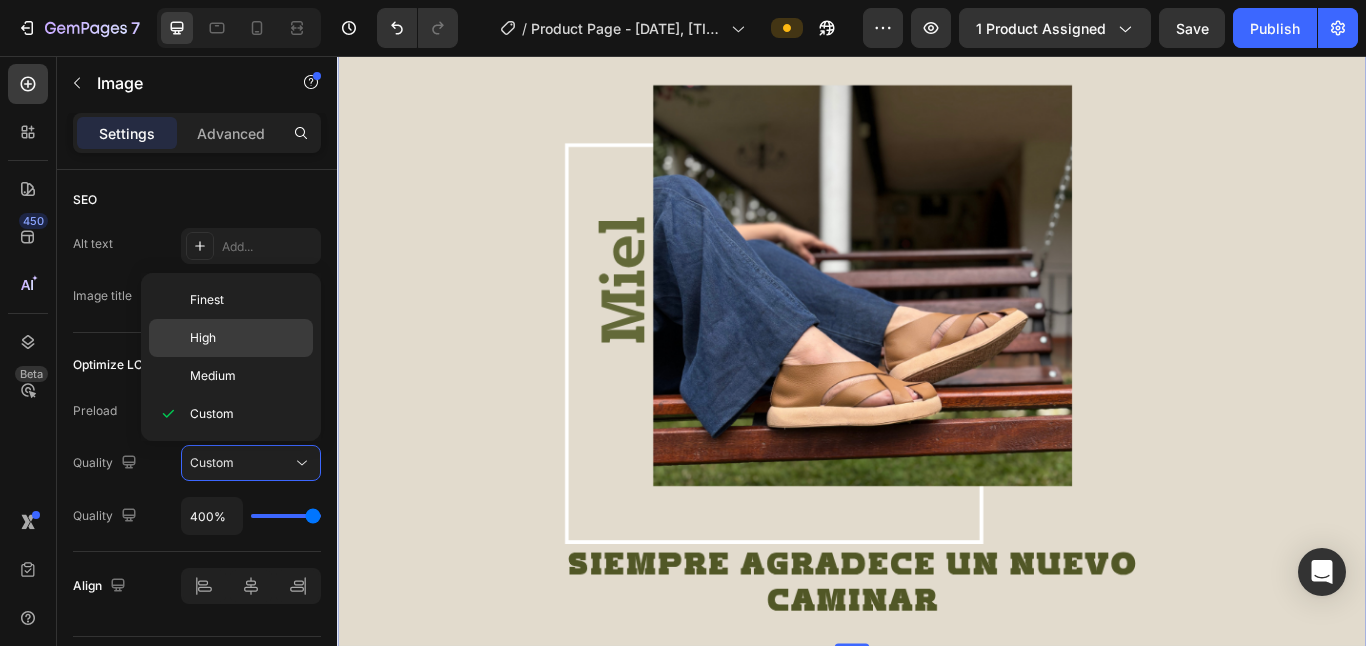 click on "High" 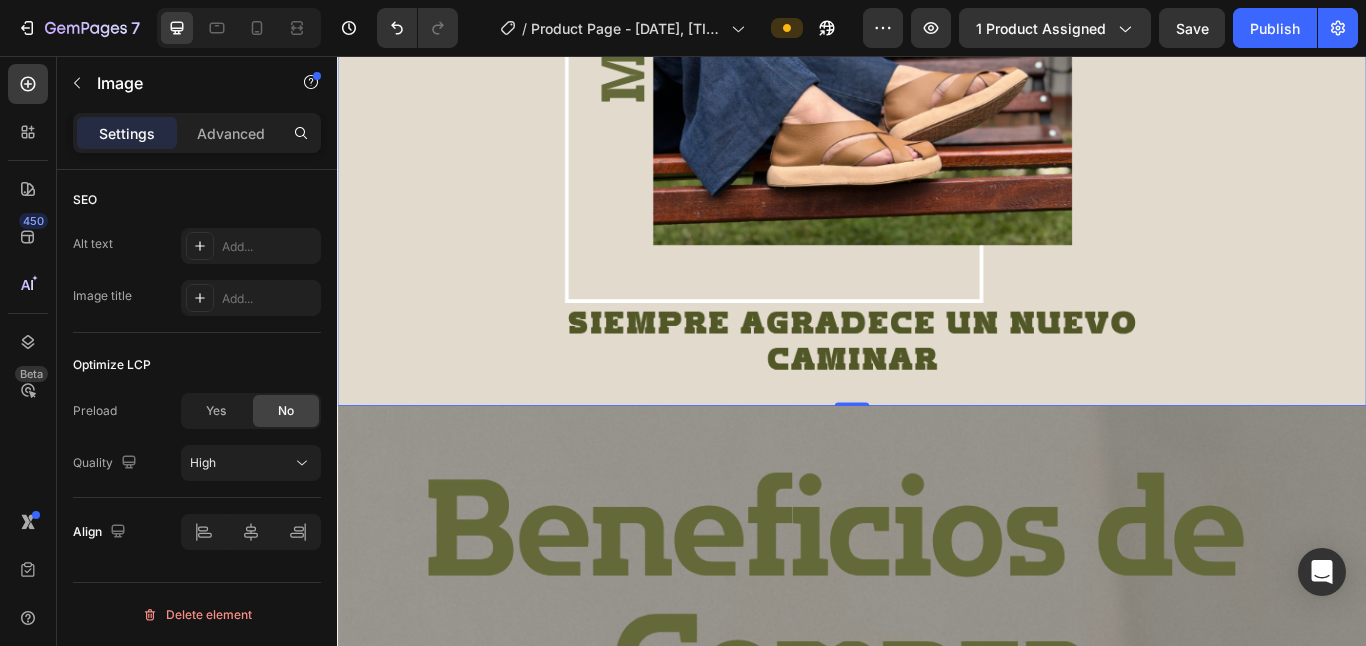 scroll, scrollTop: 11679, scrollLeft: 0, axis: vertical 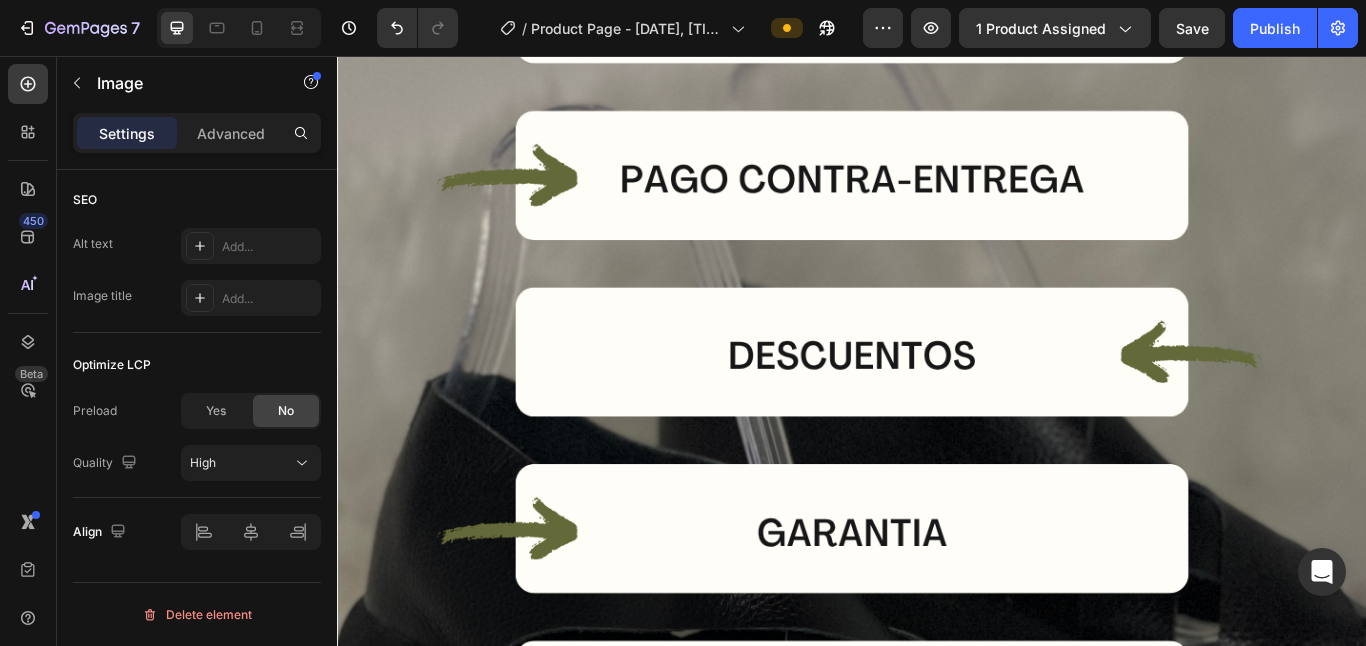 click at bounding box center (937, 343) 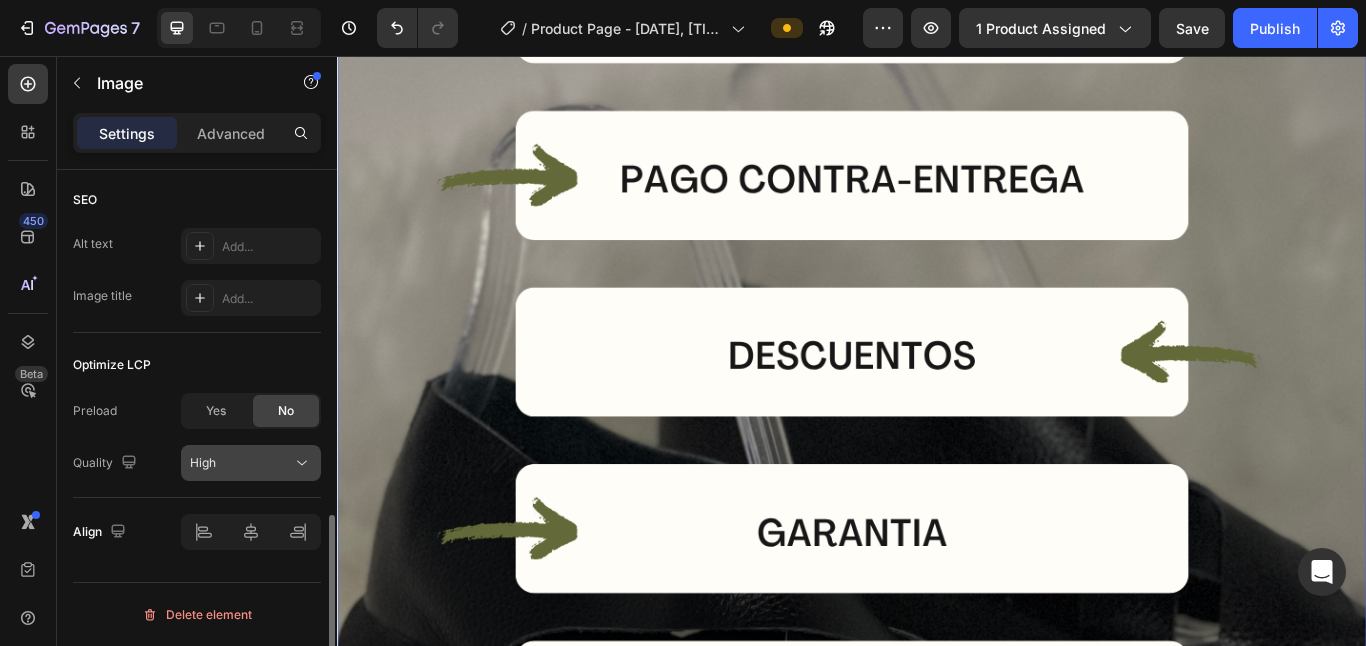 click on "High" at bounding box center (241, 463) 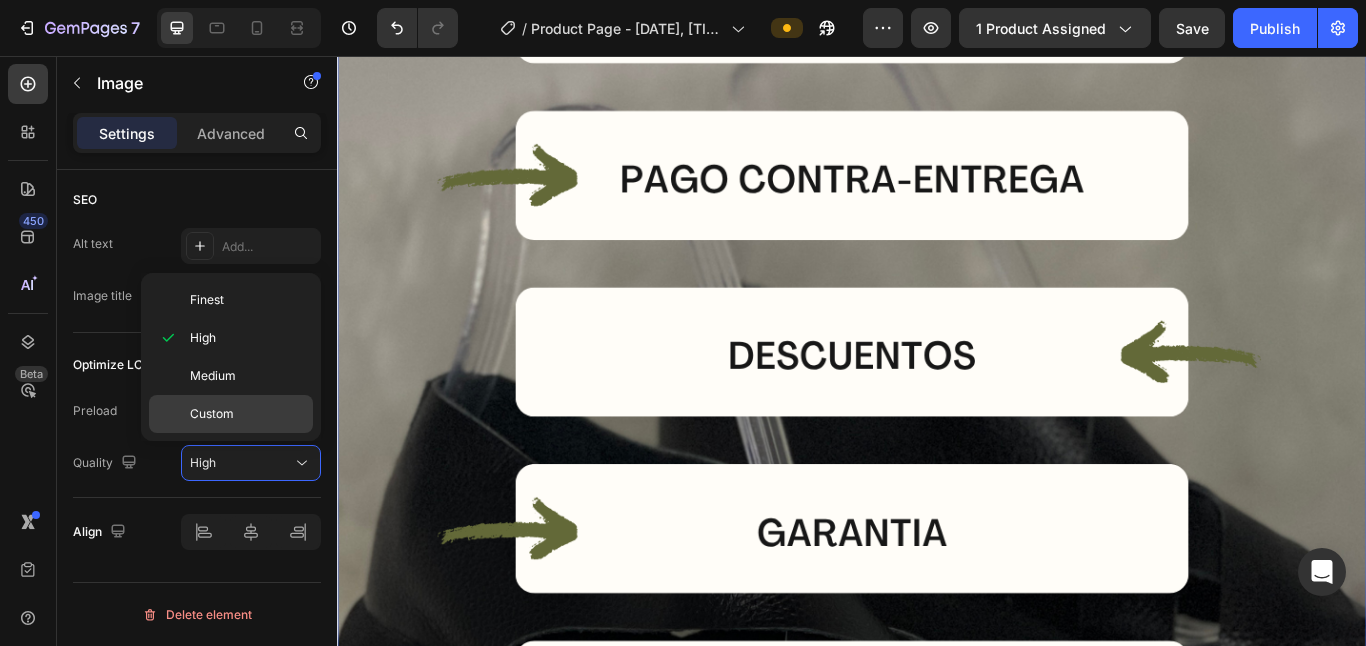 click on "Custom" at bounding box center [247, 414] 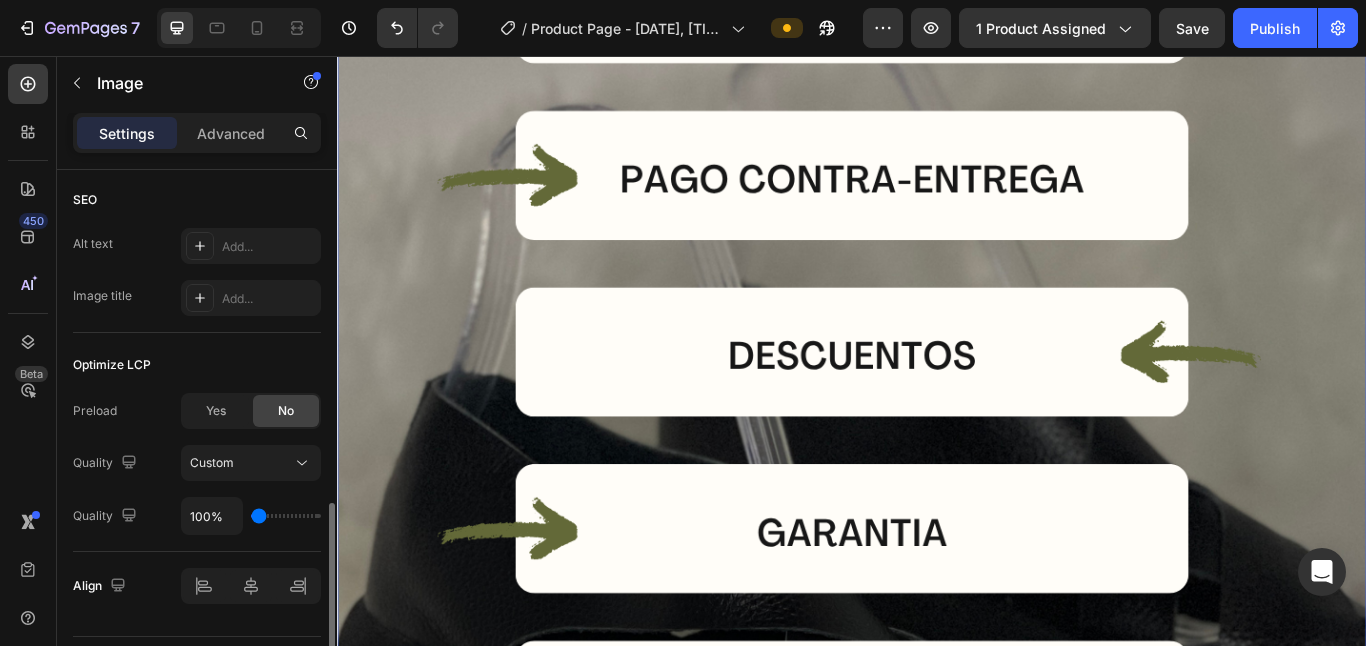click on "100%" at bounding box center [251, 516] 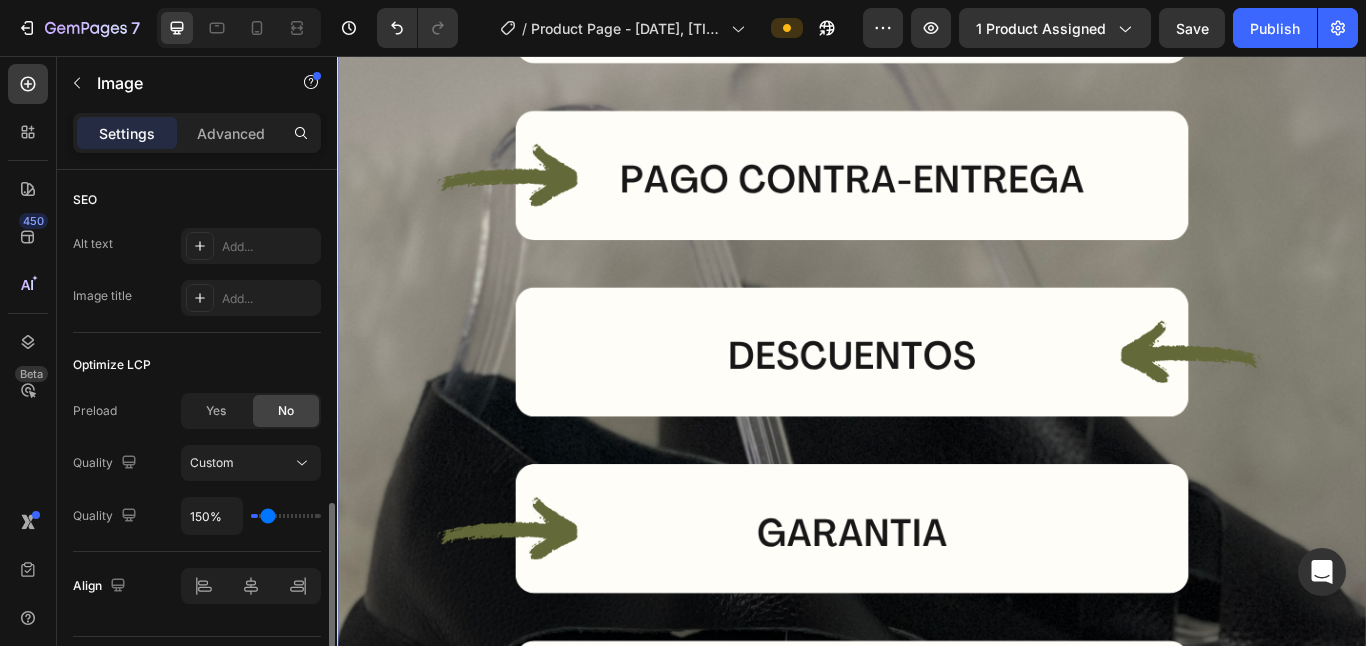 type on "200%" 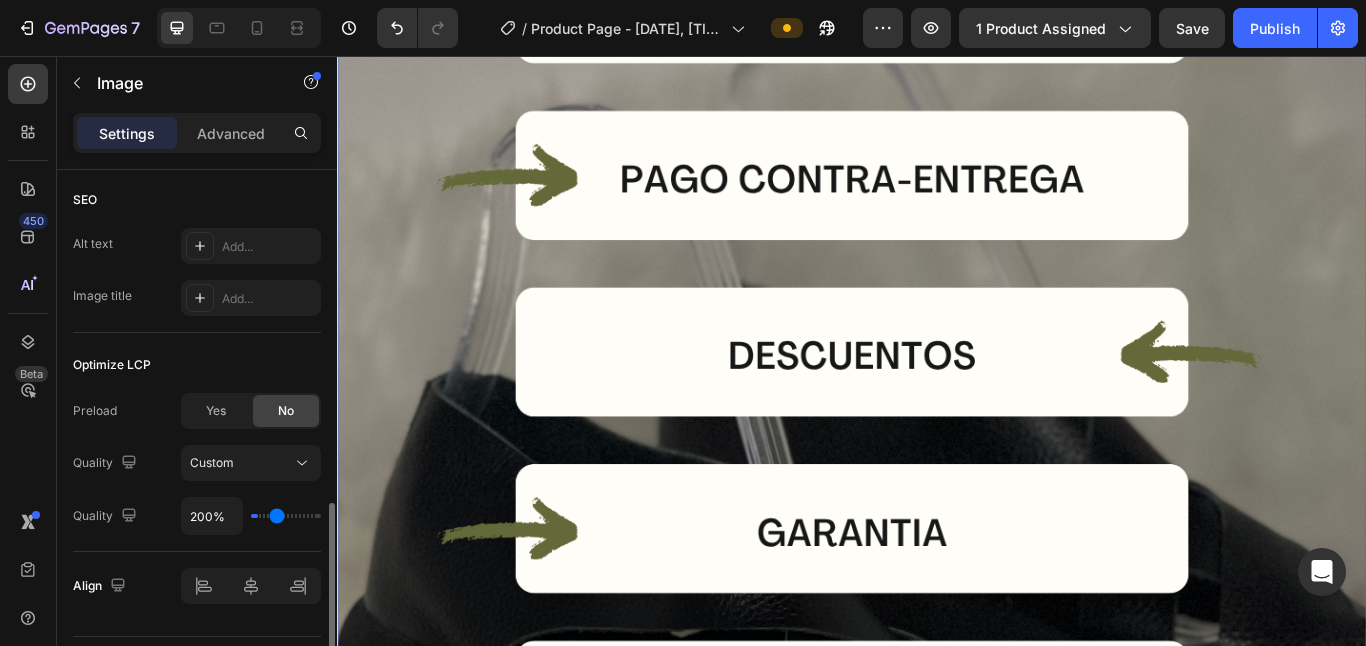 type on "350%" 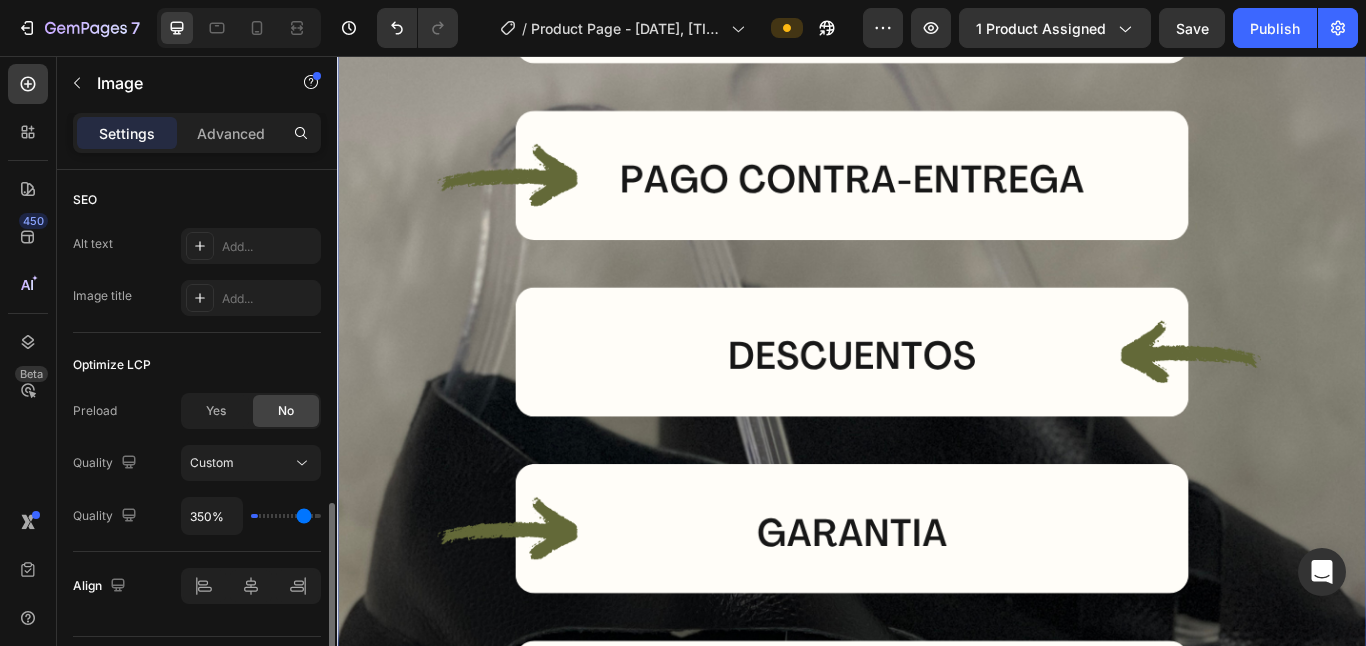 type on "400%" 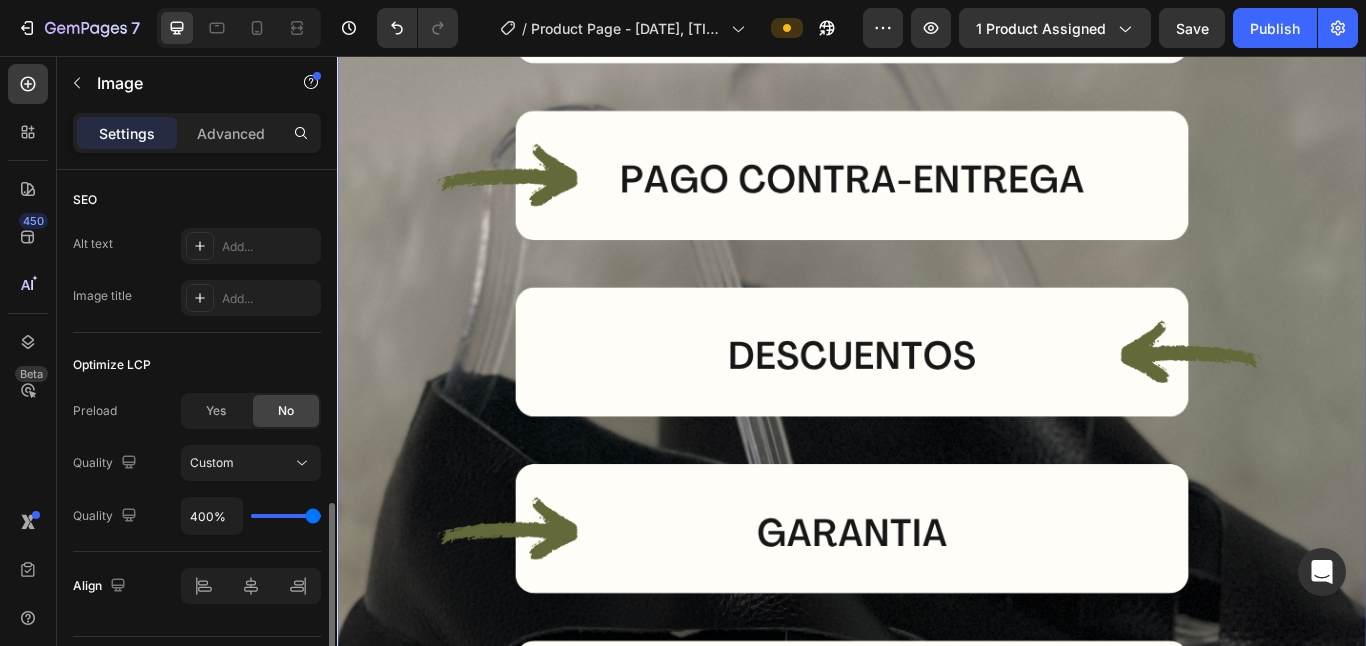 drag, startPoint x: 260, startPoint y: 510, endPoint x: 356, endPoint y: 517, distance: 96.25487 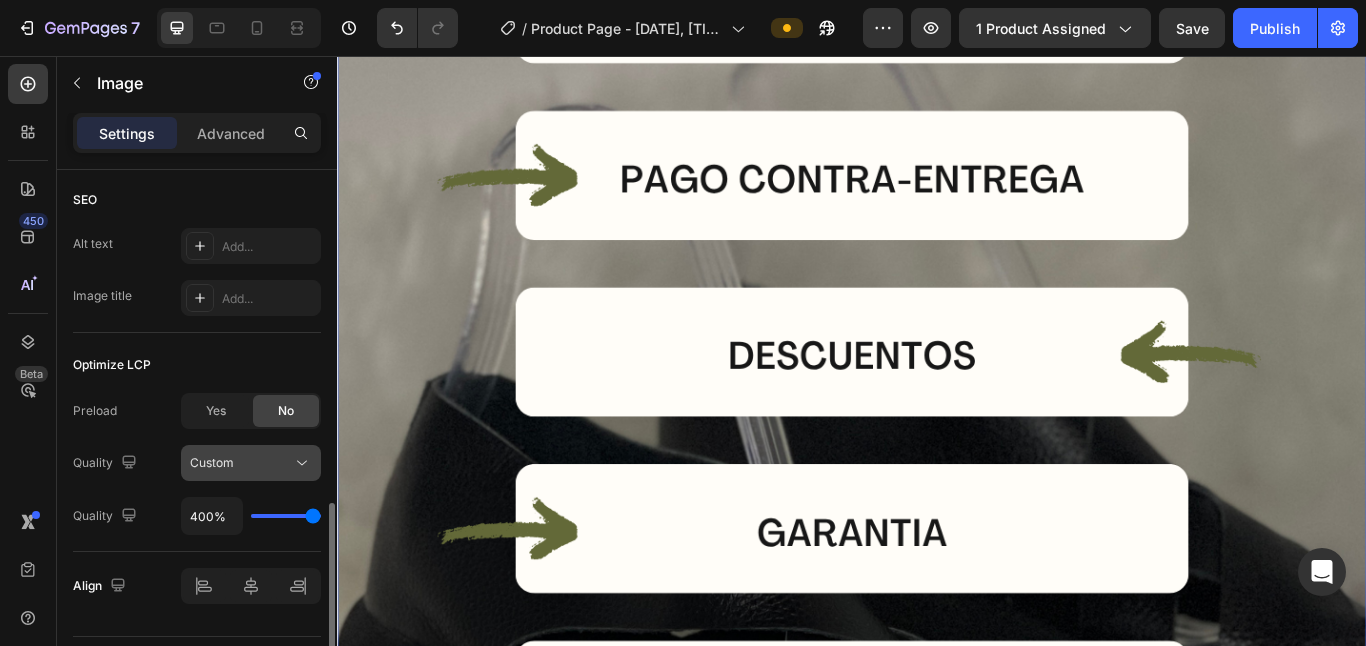 click on "Custom" at bounding box center [241, 463] 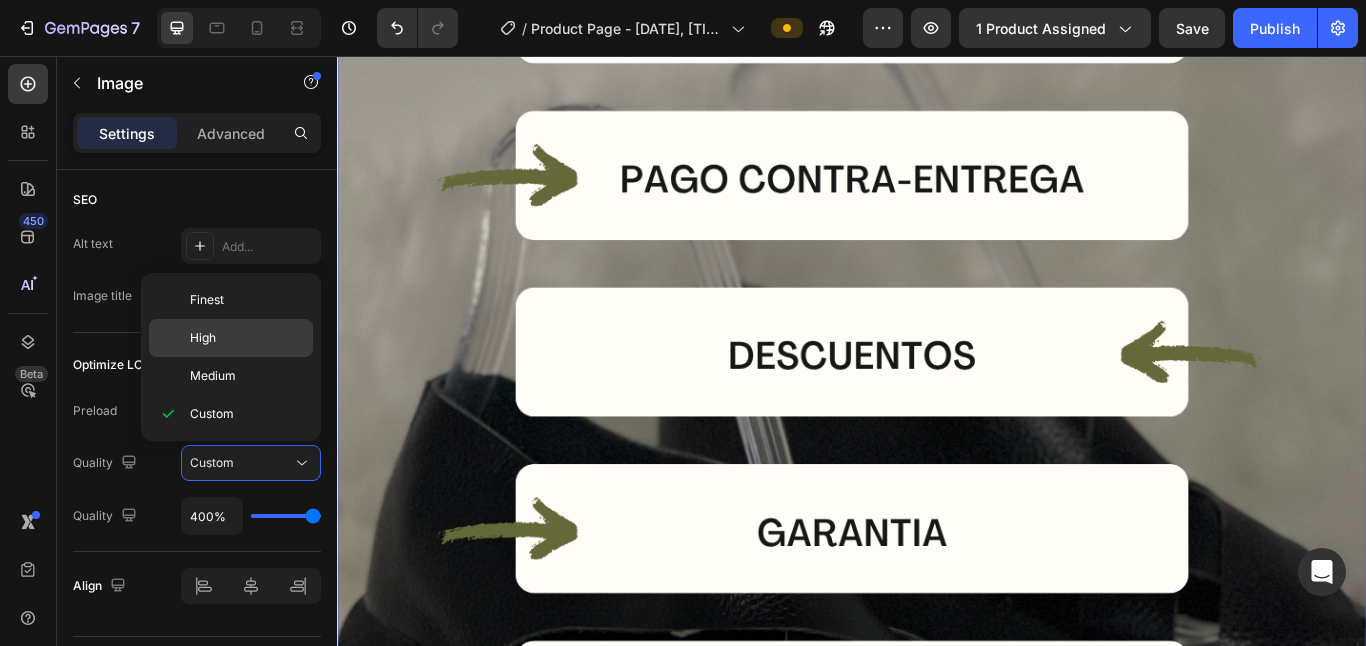 click on "High" at bounding box center [247, 338] 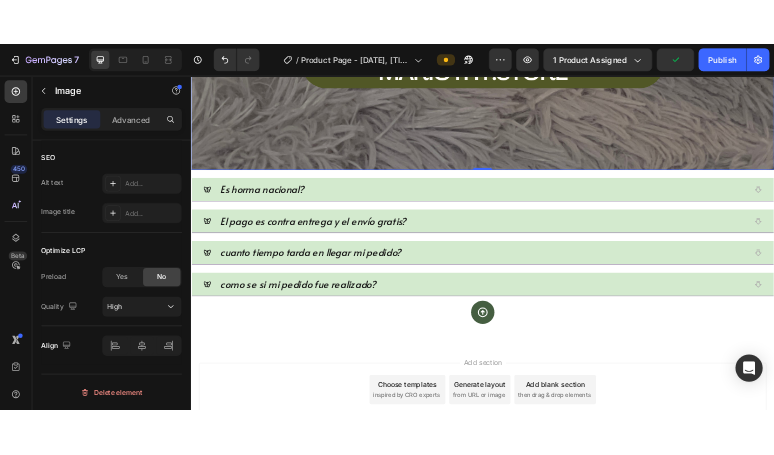 scroll, scrollTop: 12867, scrollLeft: 0, axis: vertical 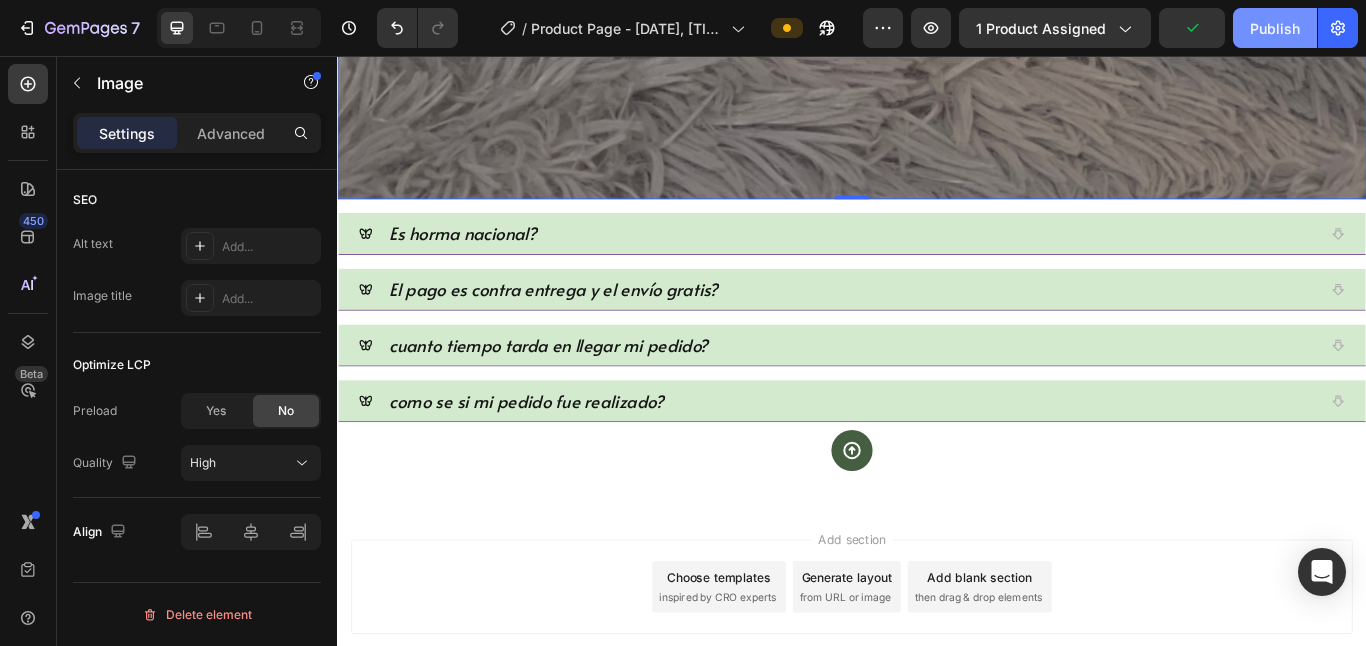 click on "Publish" at bounding box center (1275, 28) 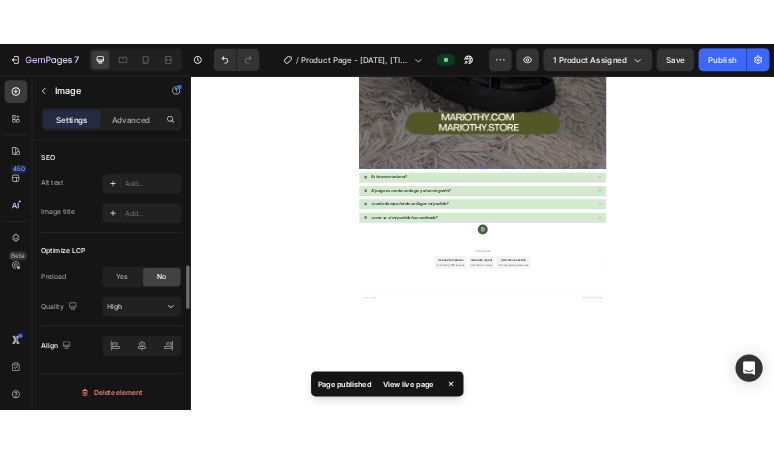 scroll, scrollTop: 12583, scrollLeft: 0, axis: vertical 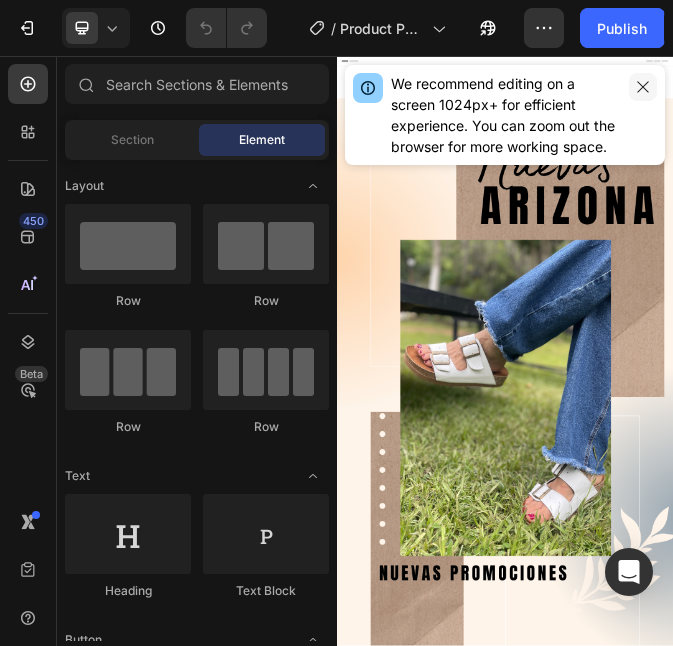 click 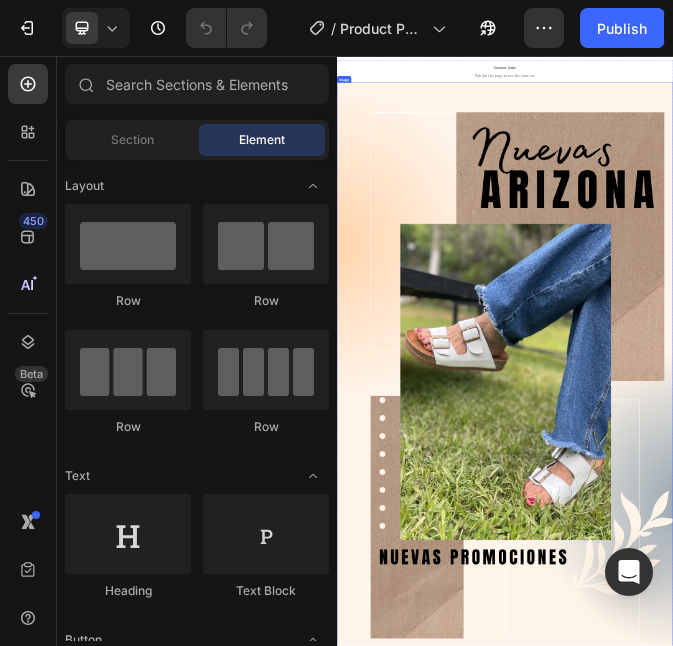 scroll, scrollTop: 0, scrollLeft: 0, axis: both 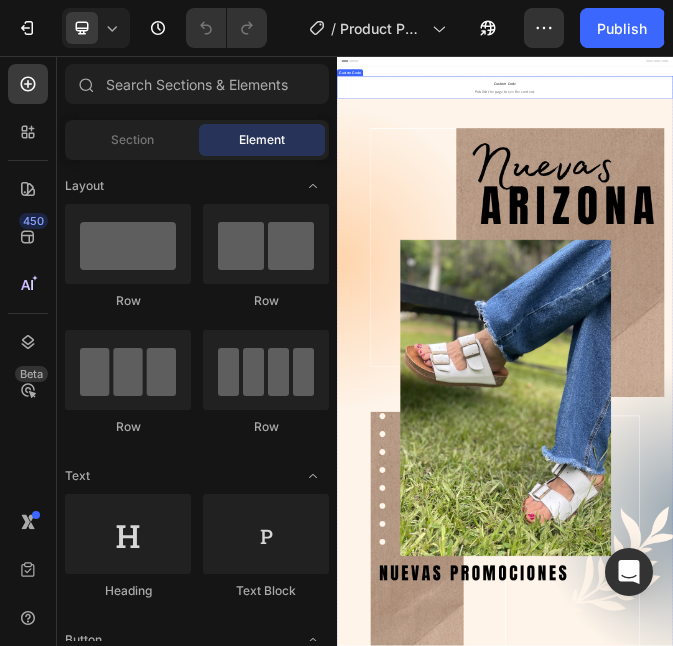 click on "Publish the page to see the content." at bounding box center (937, 183) 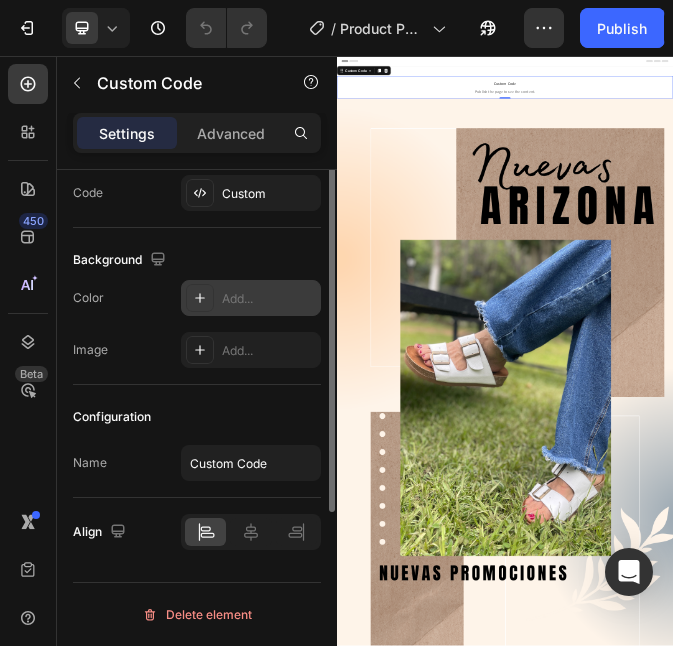 scroll, scrollTop: 0, scrollLeft: 0, axis: both 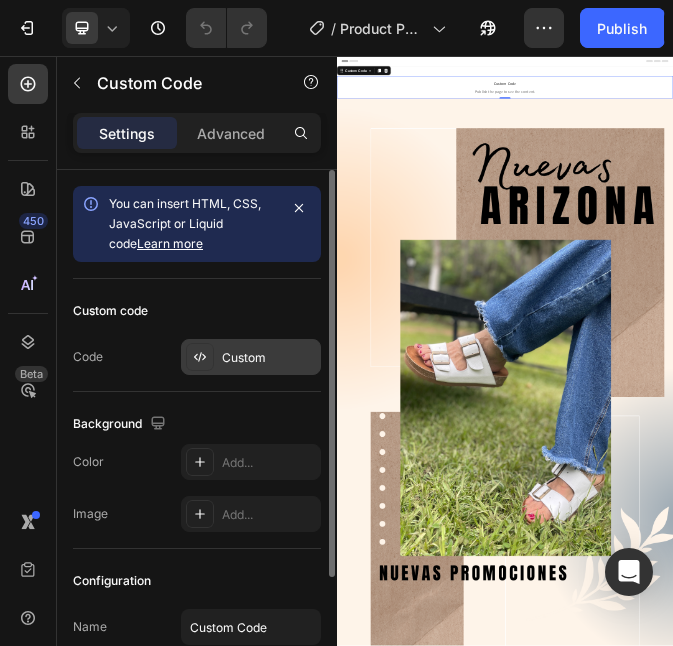 click on "Custom" at bounding box center [269, 358] 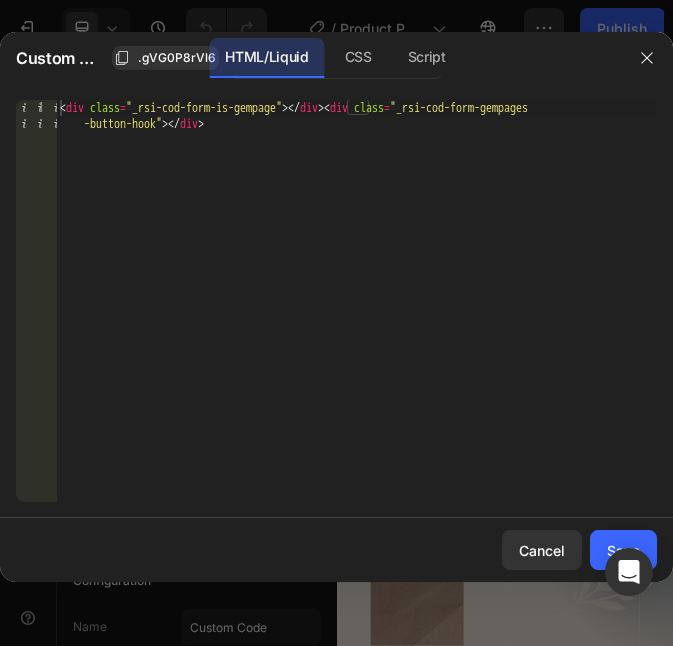 type on "<div class="_rsi-cod-form-is-gempage"></div><div class="_rsi-cod-form-gempages-button-hook"></div>" 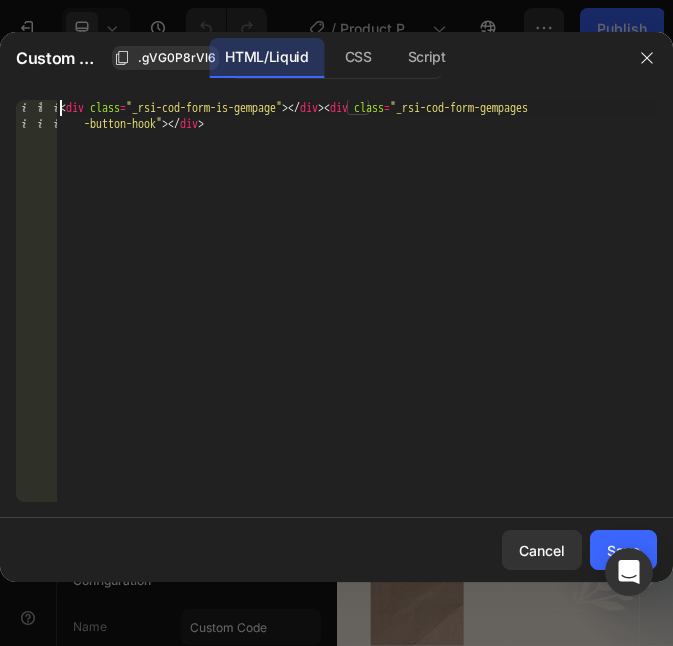 click on "< div   class = "_rsi-cod-form-is-gempage" > </ div > < div   class = "_rsi-cod-form-gempages      -button-hook" > </ div >" at bounding box center (356, 333) 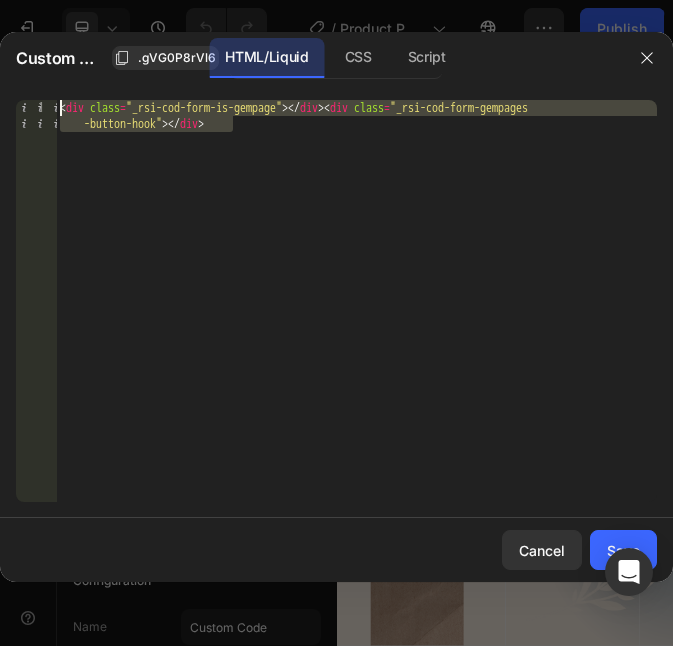 click on "< div   class = "_rsi-cod-form-is-gempage" > </ div > < div   class = "_rsi-cod-form-gempages      -button-hook" > </ div >" at bounding box center (356, 333) 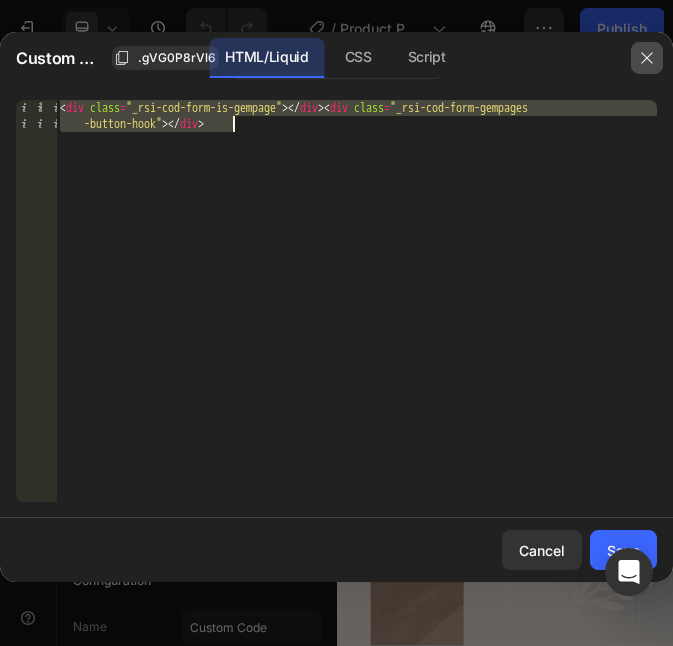 click 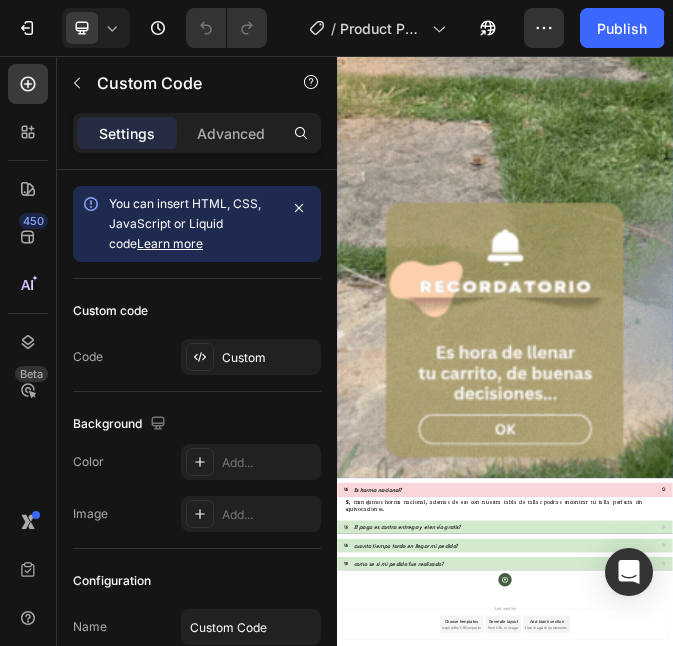 scroll, scrollTop: 12638, scrollLeft: 0, axis: vertical 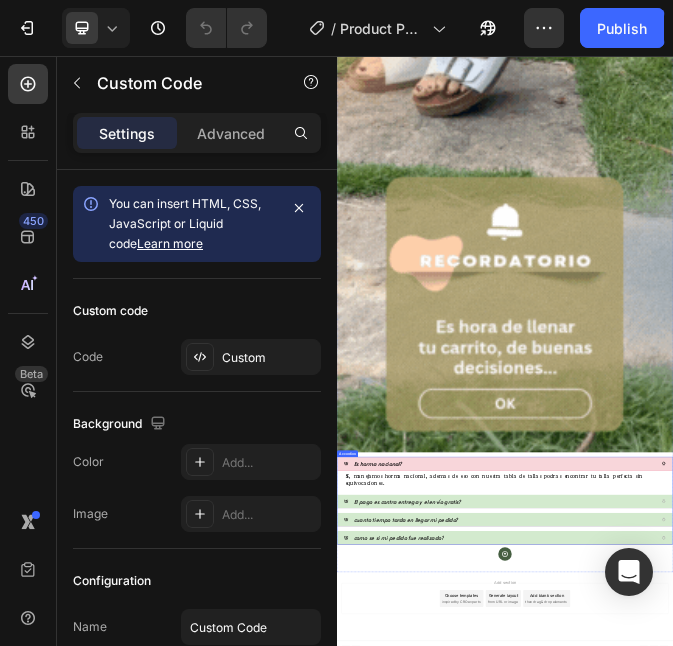 click on "Es horma nacional?" at bounding box center (937, 1513) 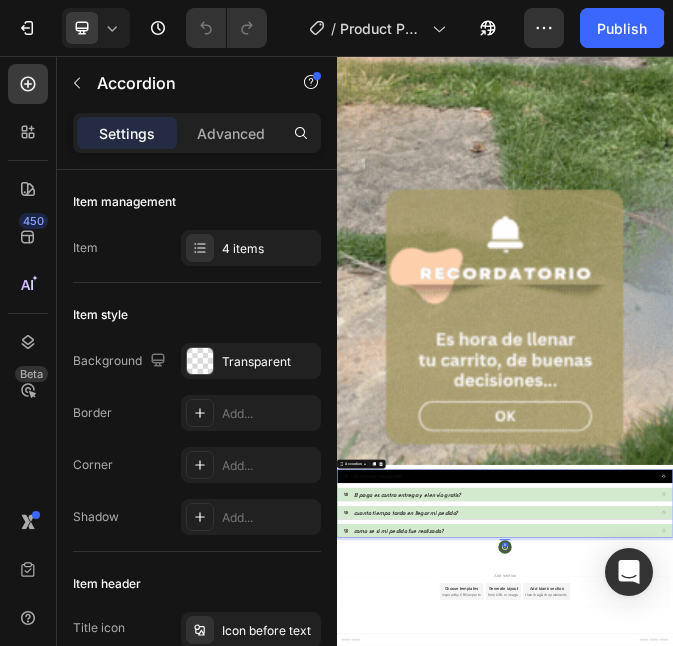 scroll, scrollTop: 12593, scrollLeft: 0, axis: vertical 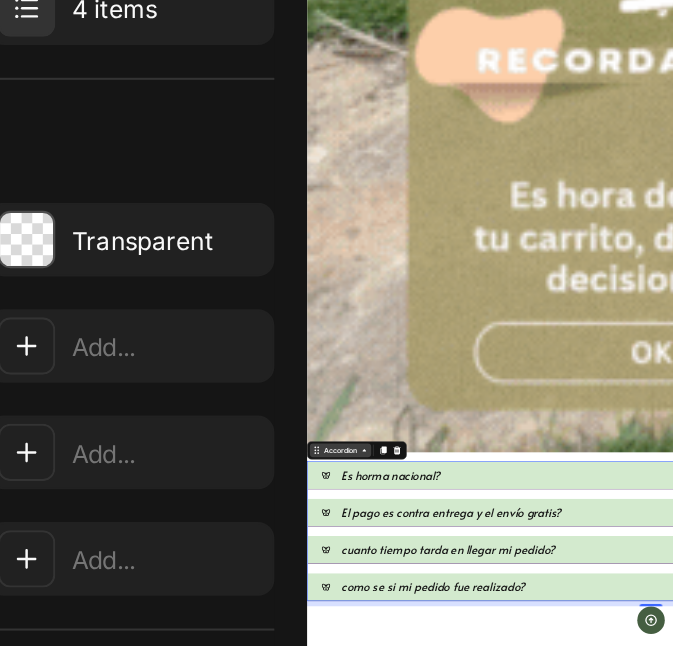 click on "Accordion" at bounding box center (365, 1075) 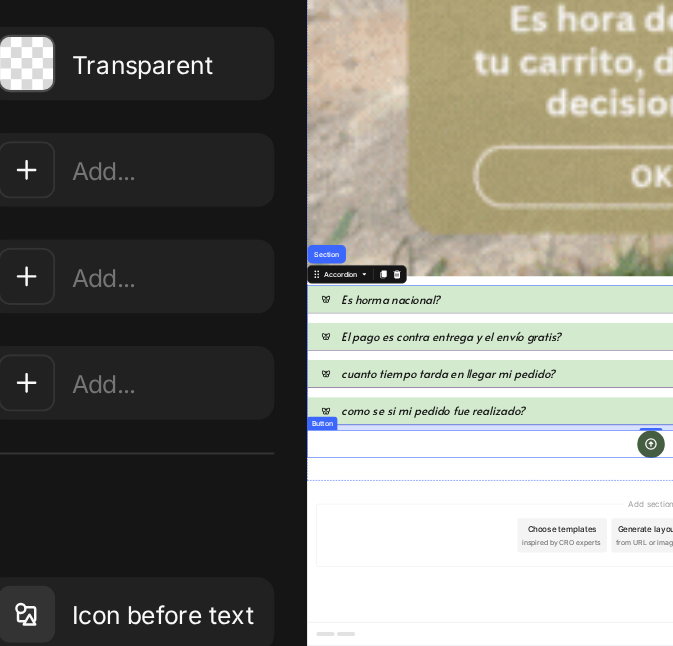 click on "Button" at bounding box center [907, 1195] 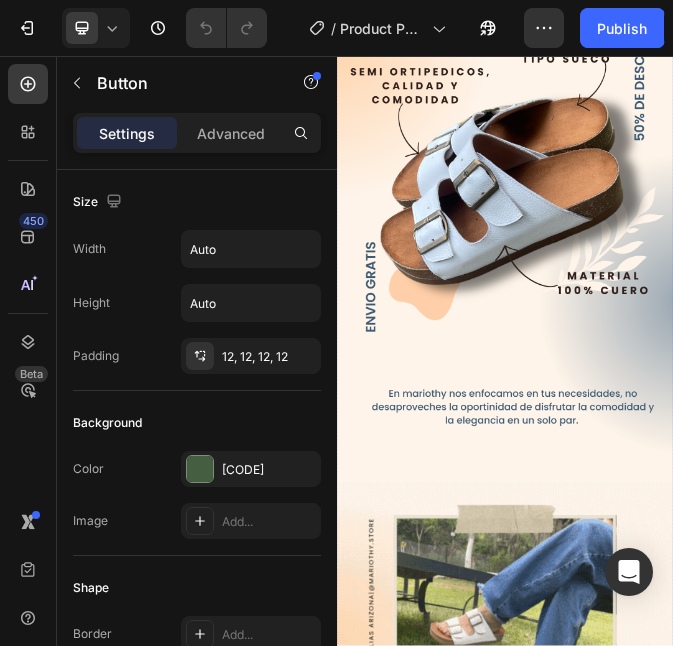 scroll, scrollTop: 1384, scrollLeft: 0, axis: vertical 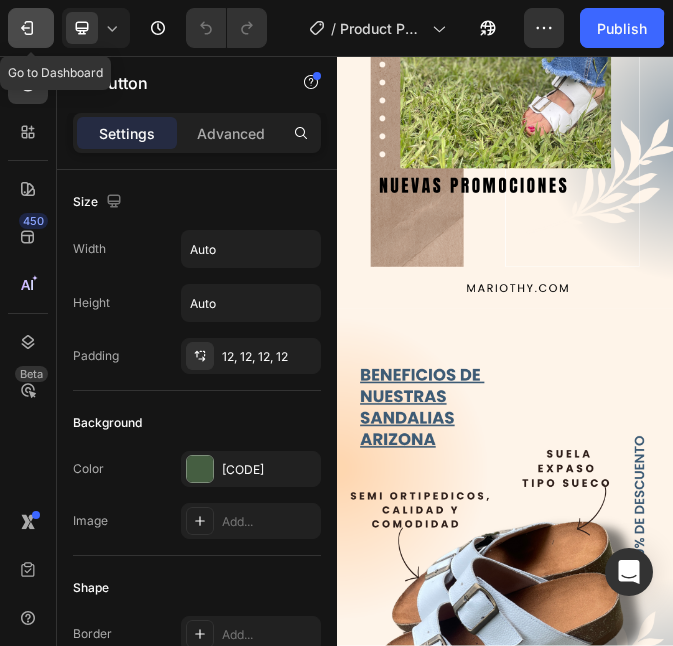 click 